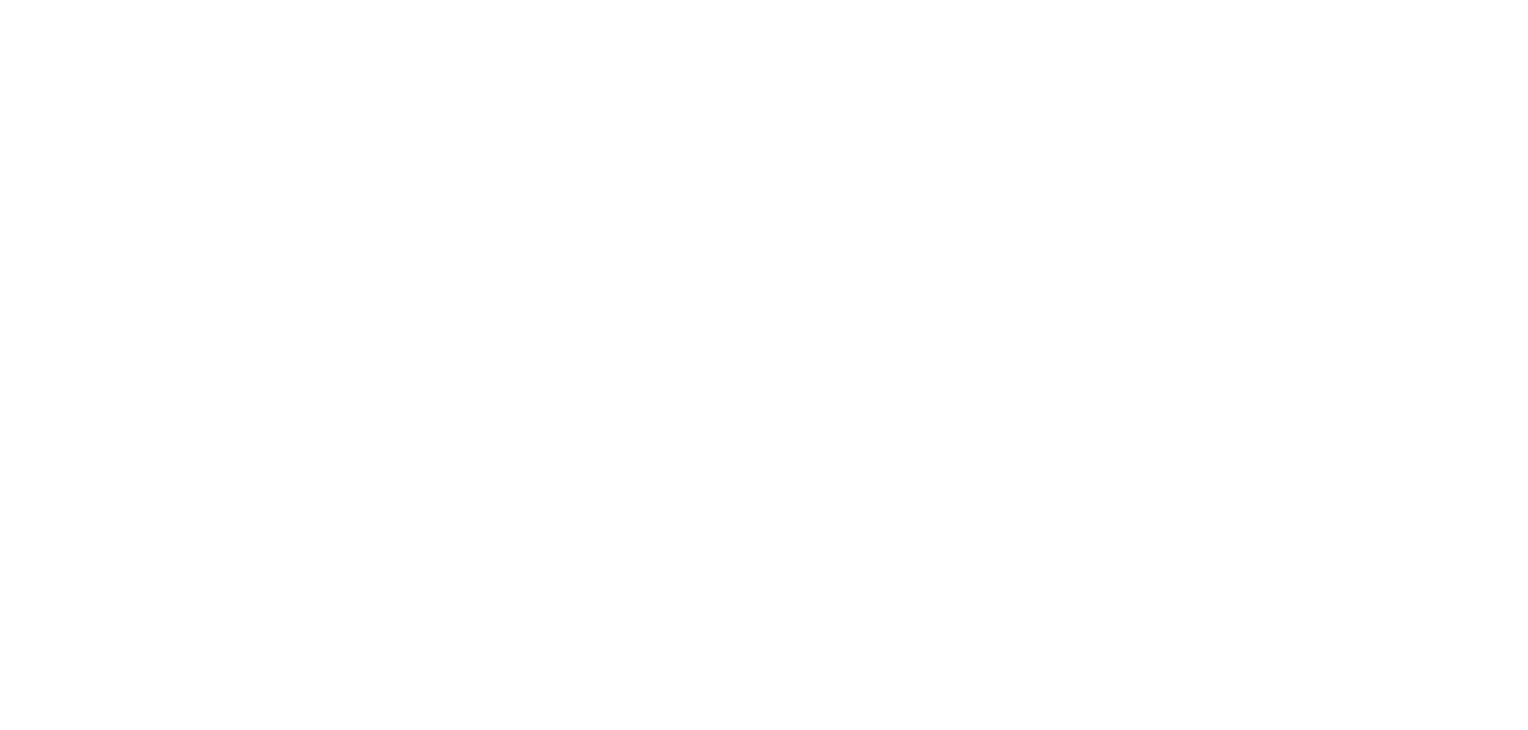 scroll, scrollTop: 0, scrollLeft: 0, axis: both 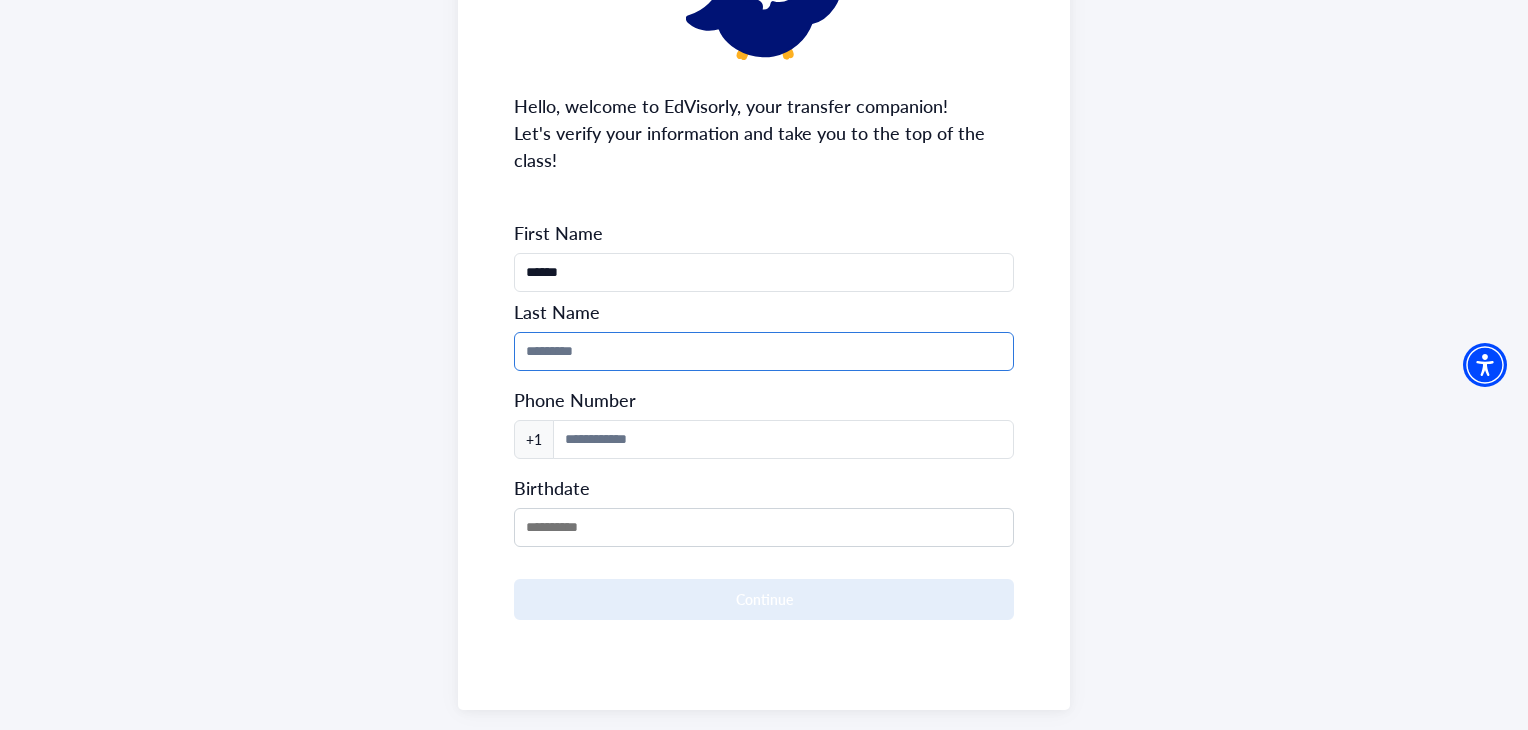 click at bounding box center [763, 351] 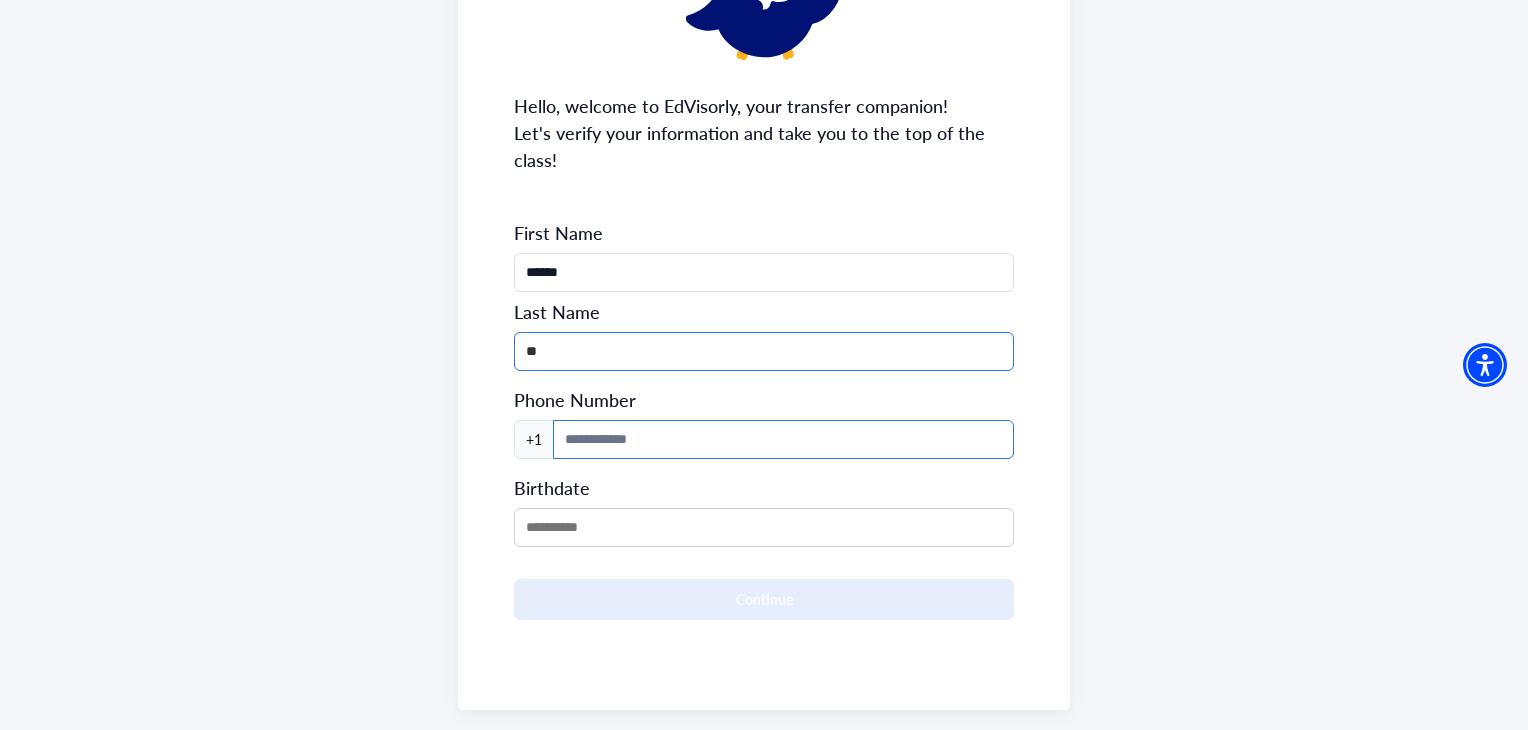 type on "**" 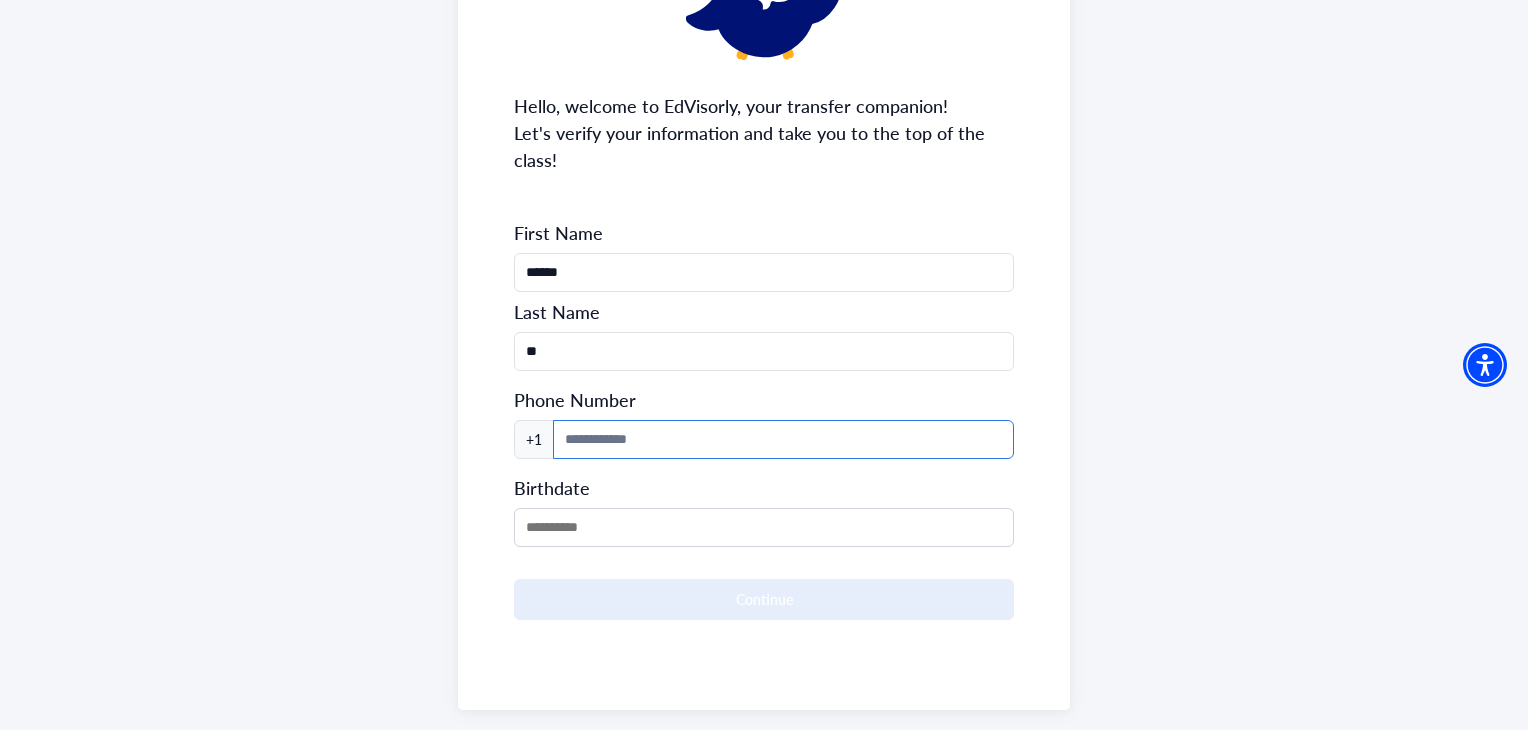 click at bounding box center [783, 439] 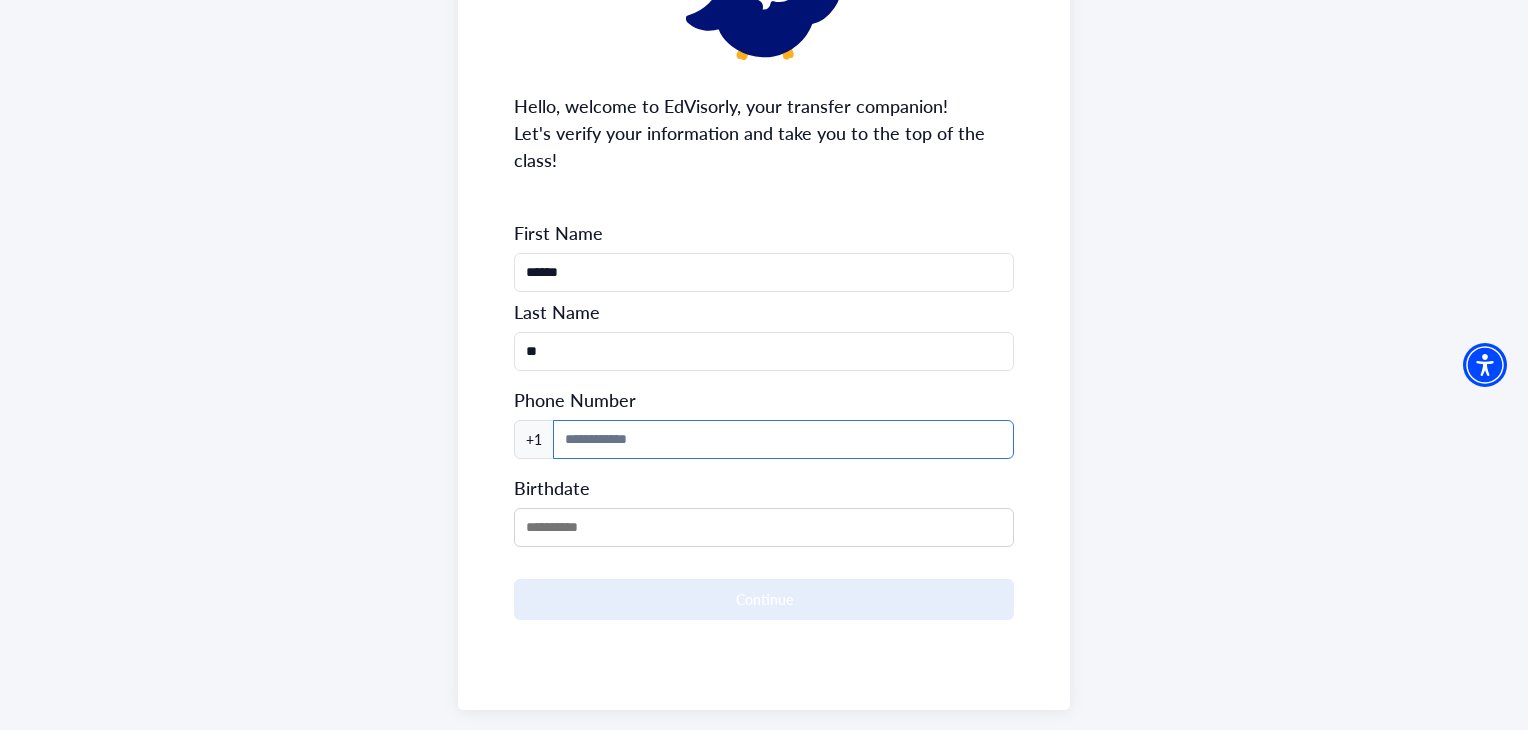 type on "**********" 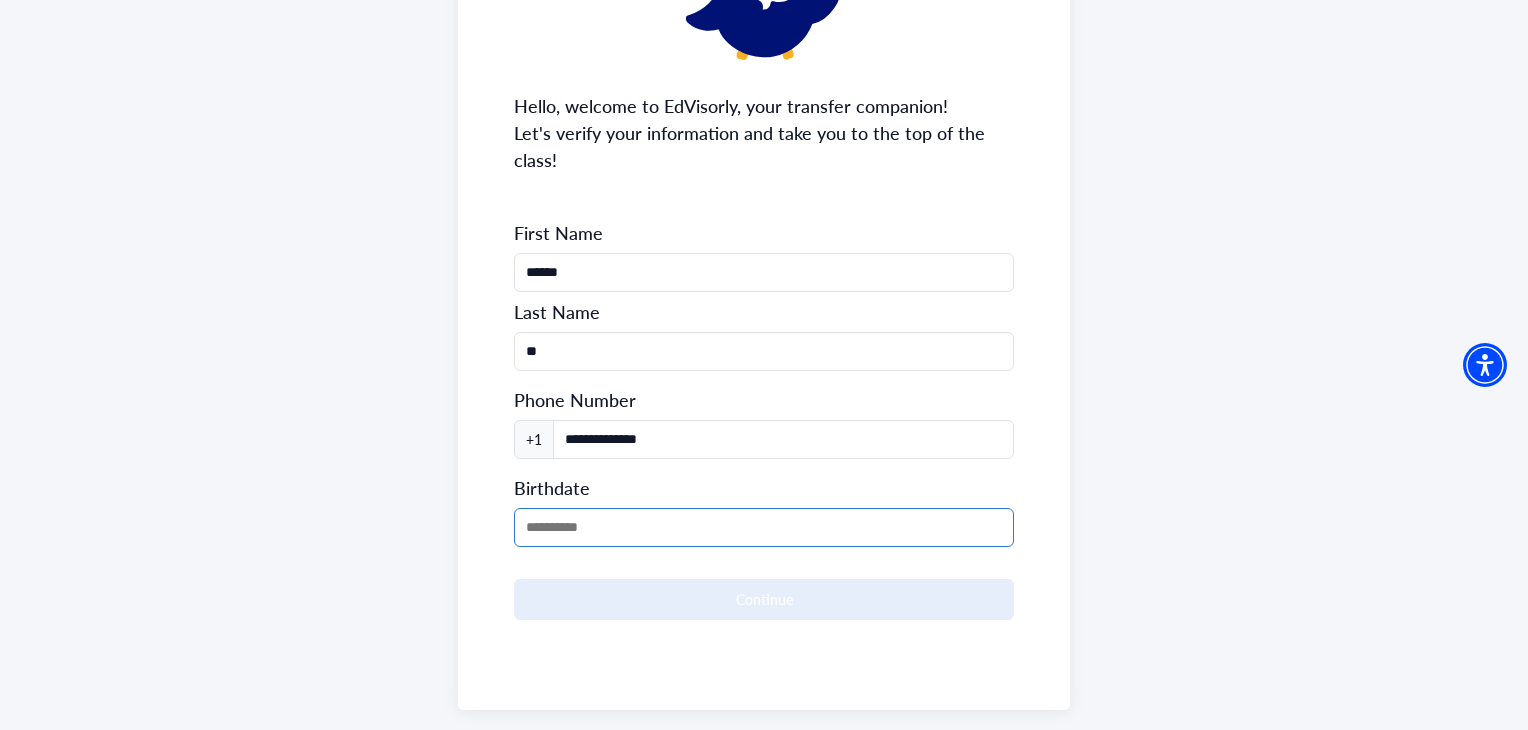 click at bounding box center (763, 527) 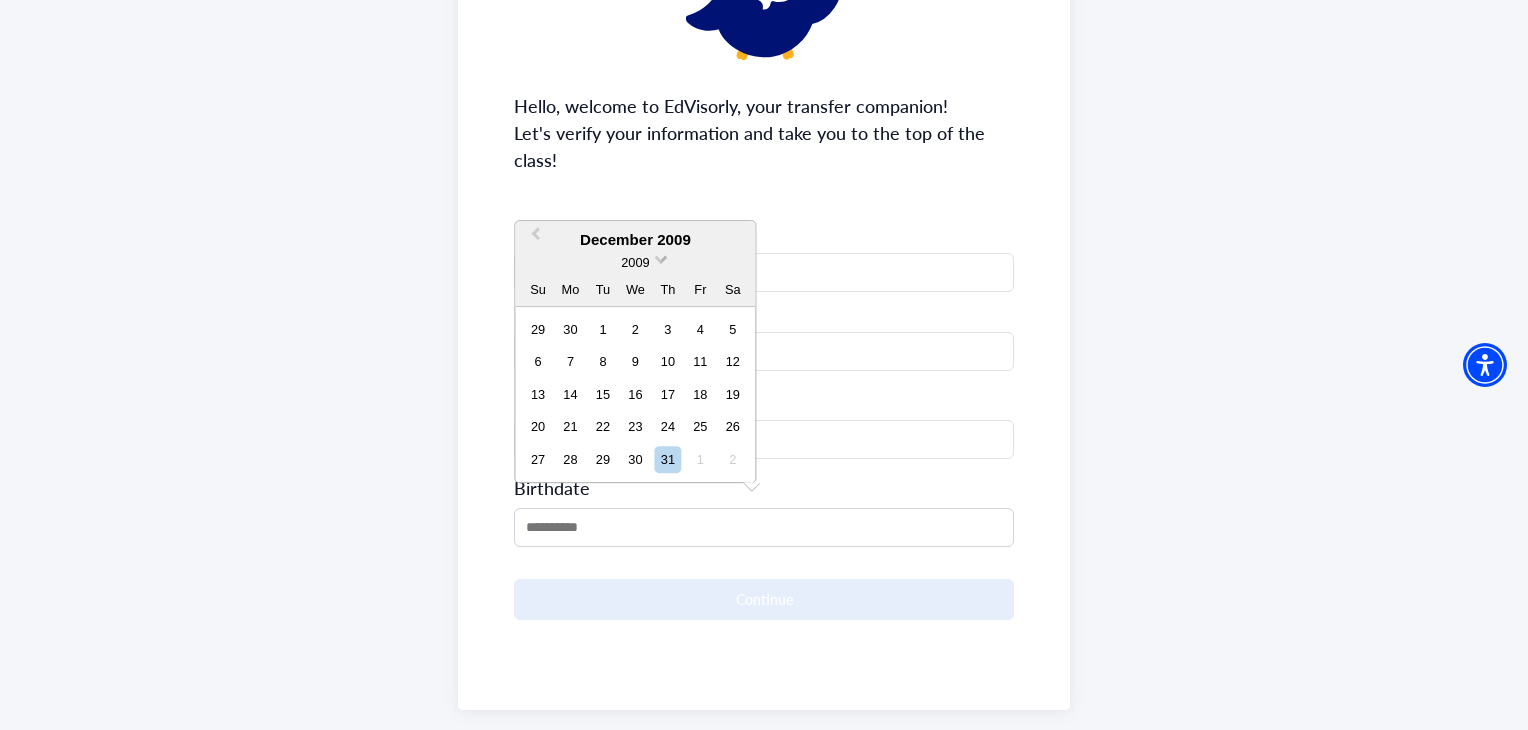 click at bounding box center [661, 257] 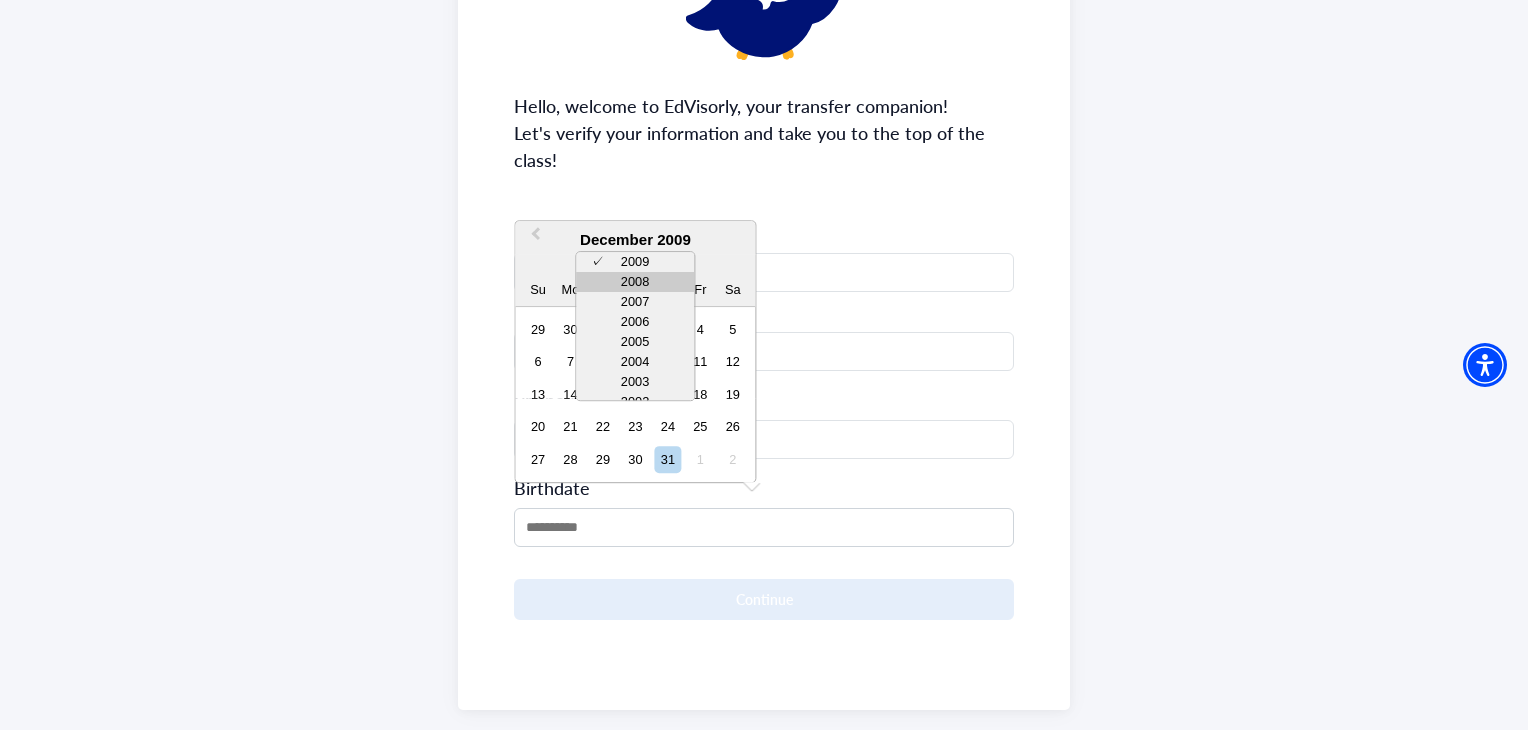 click on "2008" at bounding box center (635, 283) 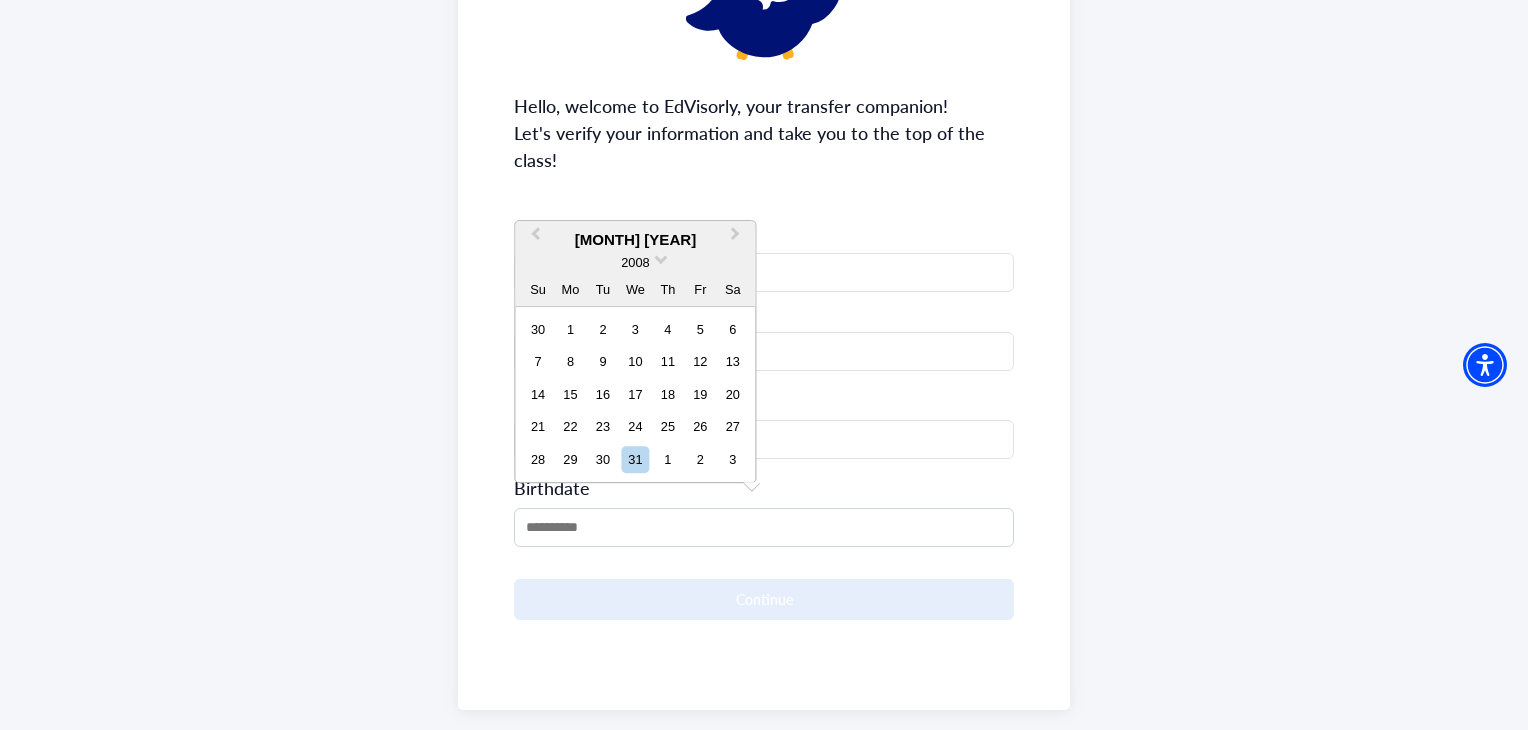 click on "[MONTH] [YEAR]" at bounding box center [635, 241] 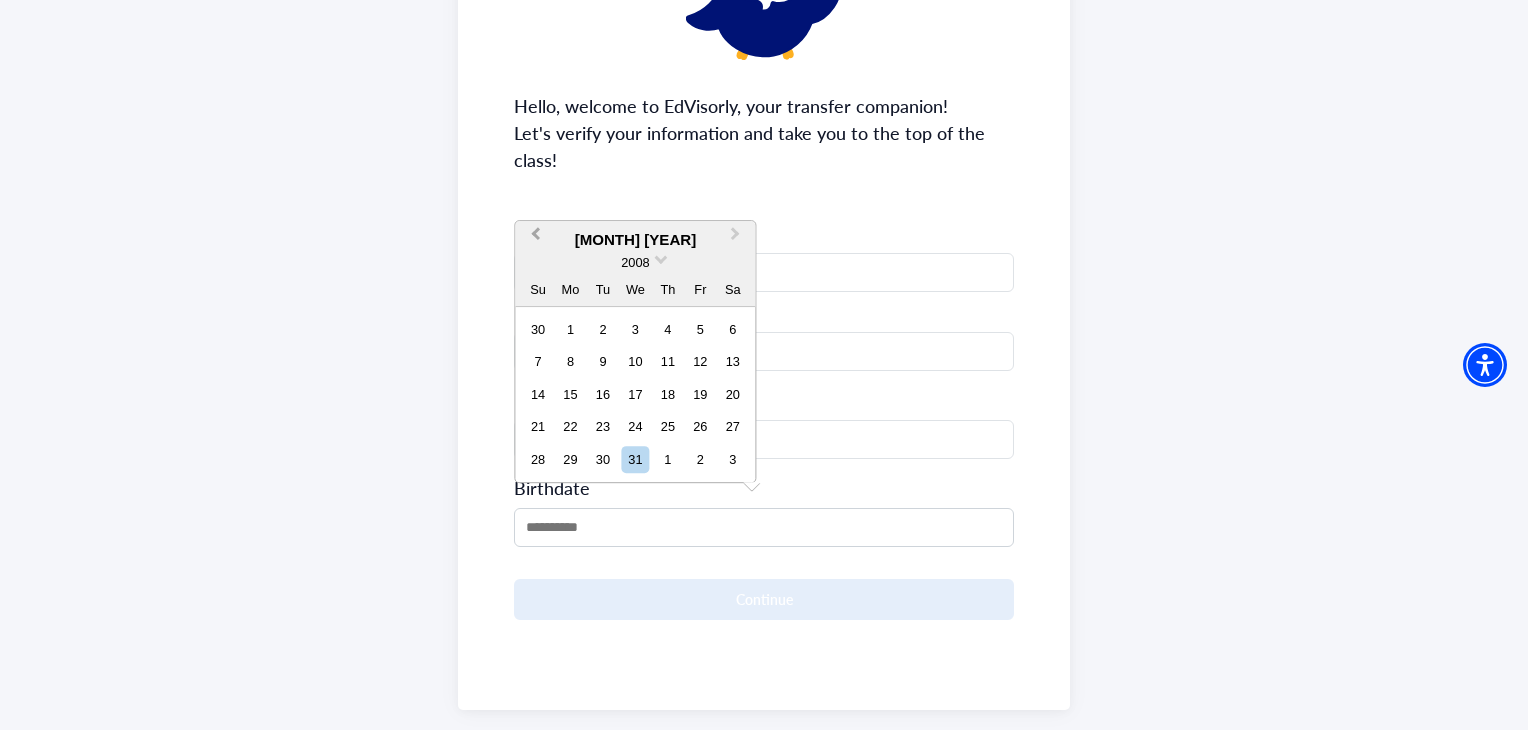 click on "Previous Month" at bounding box center (533, 240) 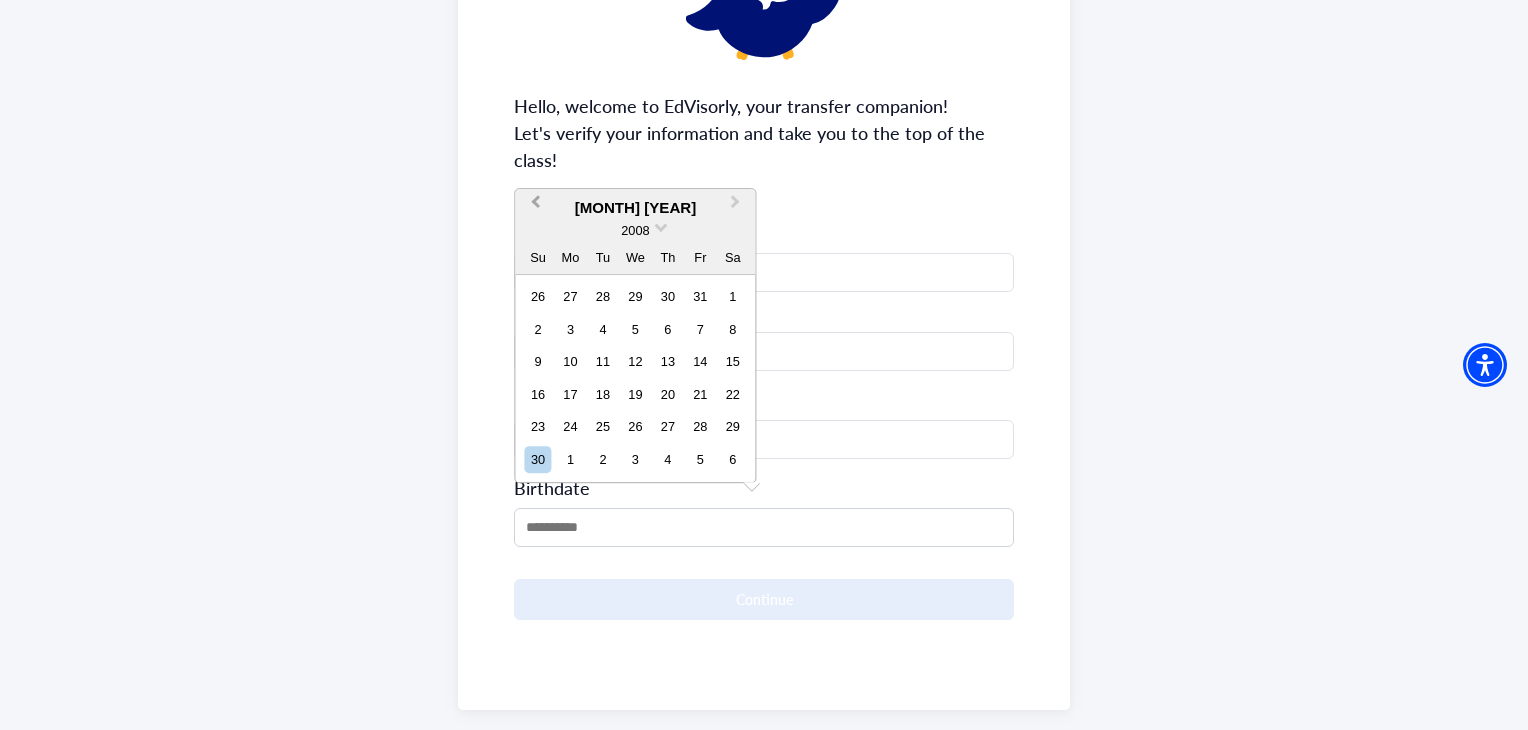 click on "2008" at bounding box center (635, 230) 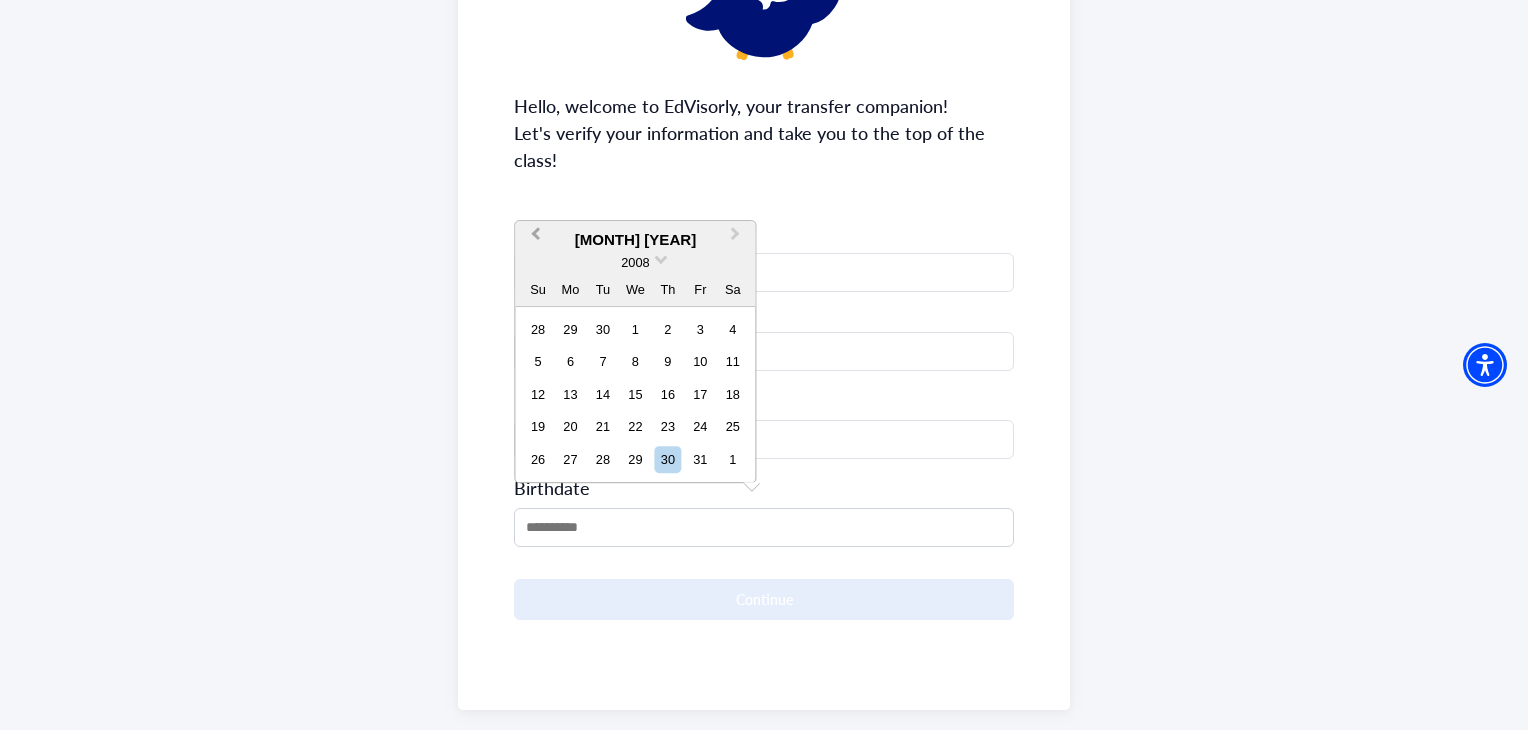 click on "Previous Month" at bounding box center (533, 240) 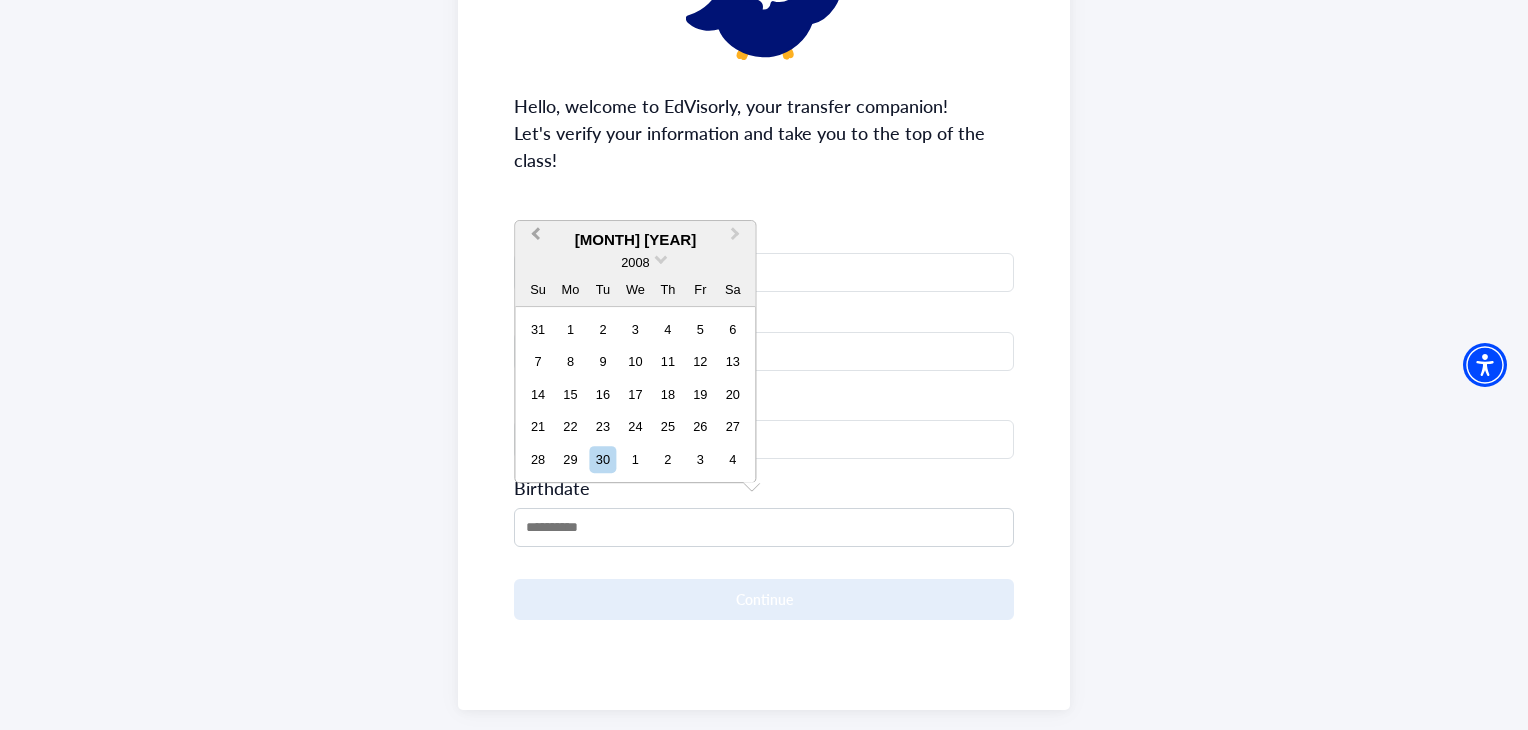 click on "Previous Month" at bounding box center [533, 240] 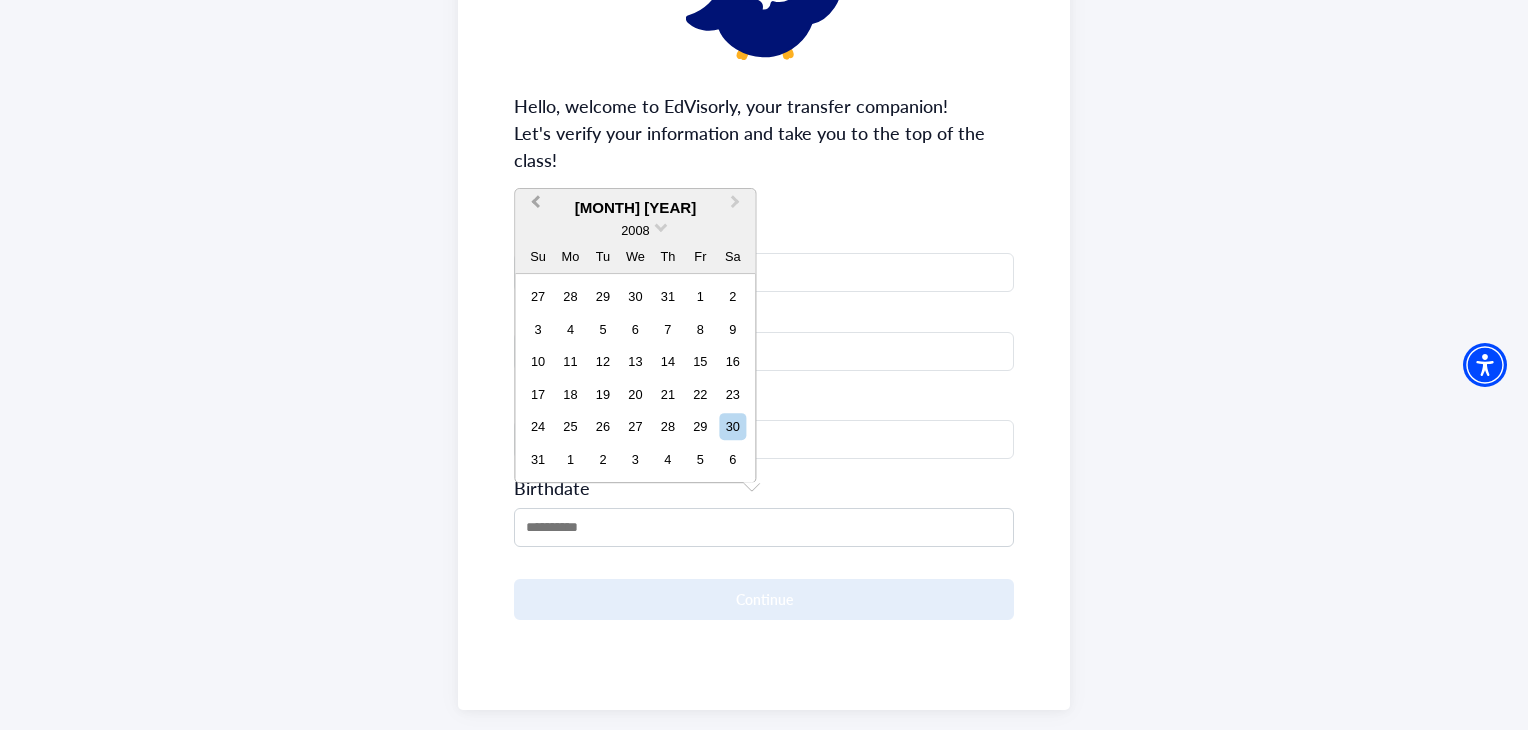 click on "Previous Month" at bounding box center (533, 207) 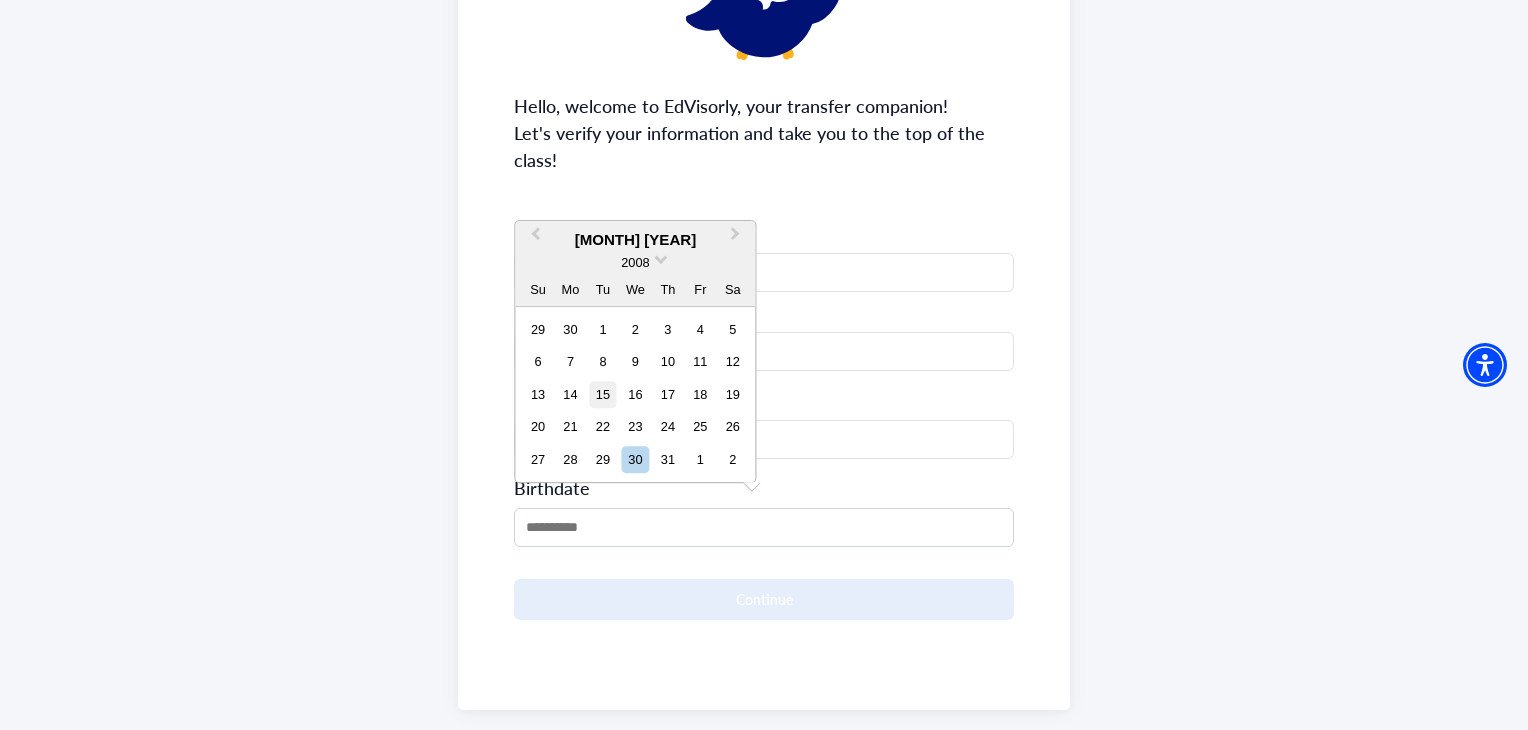 click on "15" at bounding box center (602, 394) 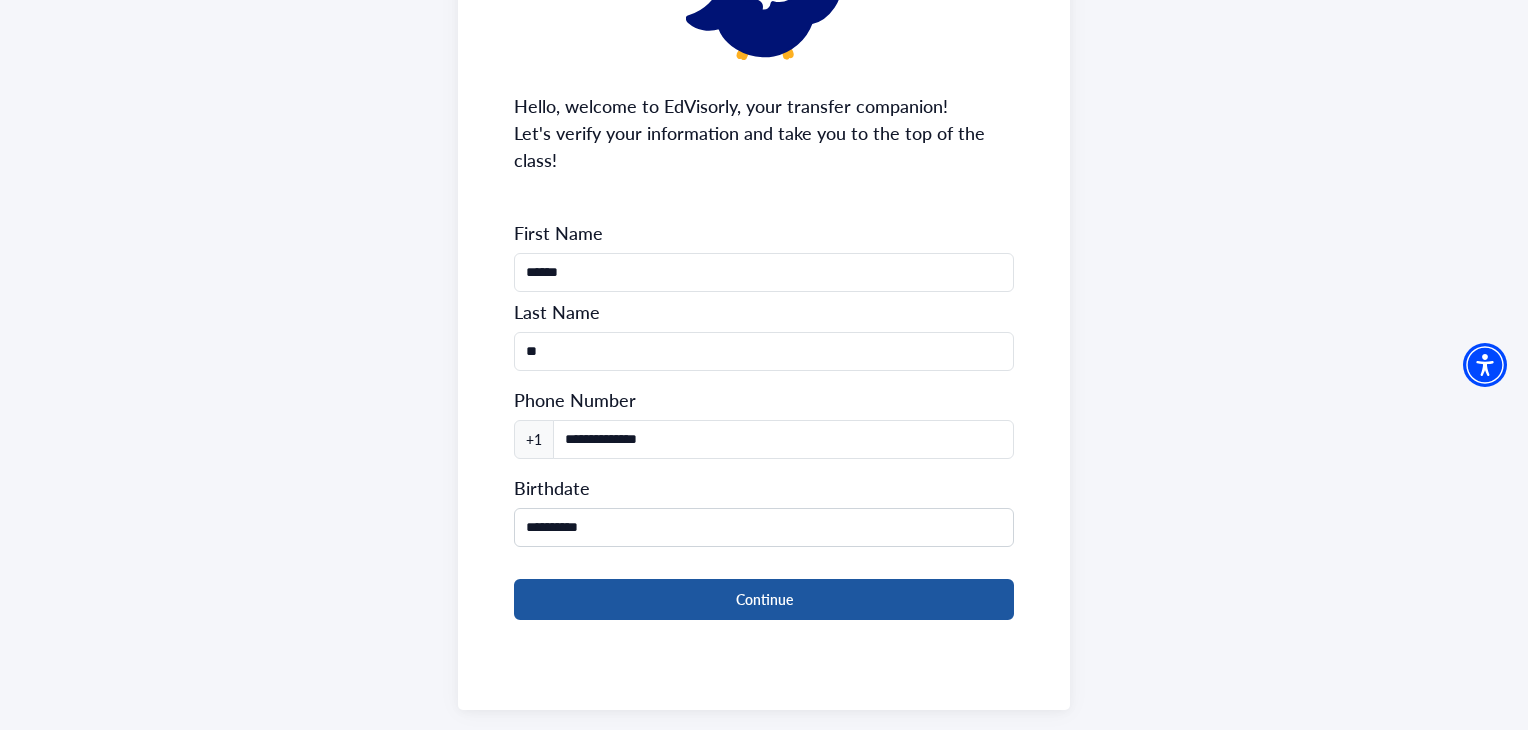 click on "Continue" at bounding box center (763, 599) 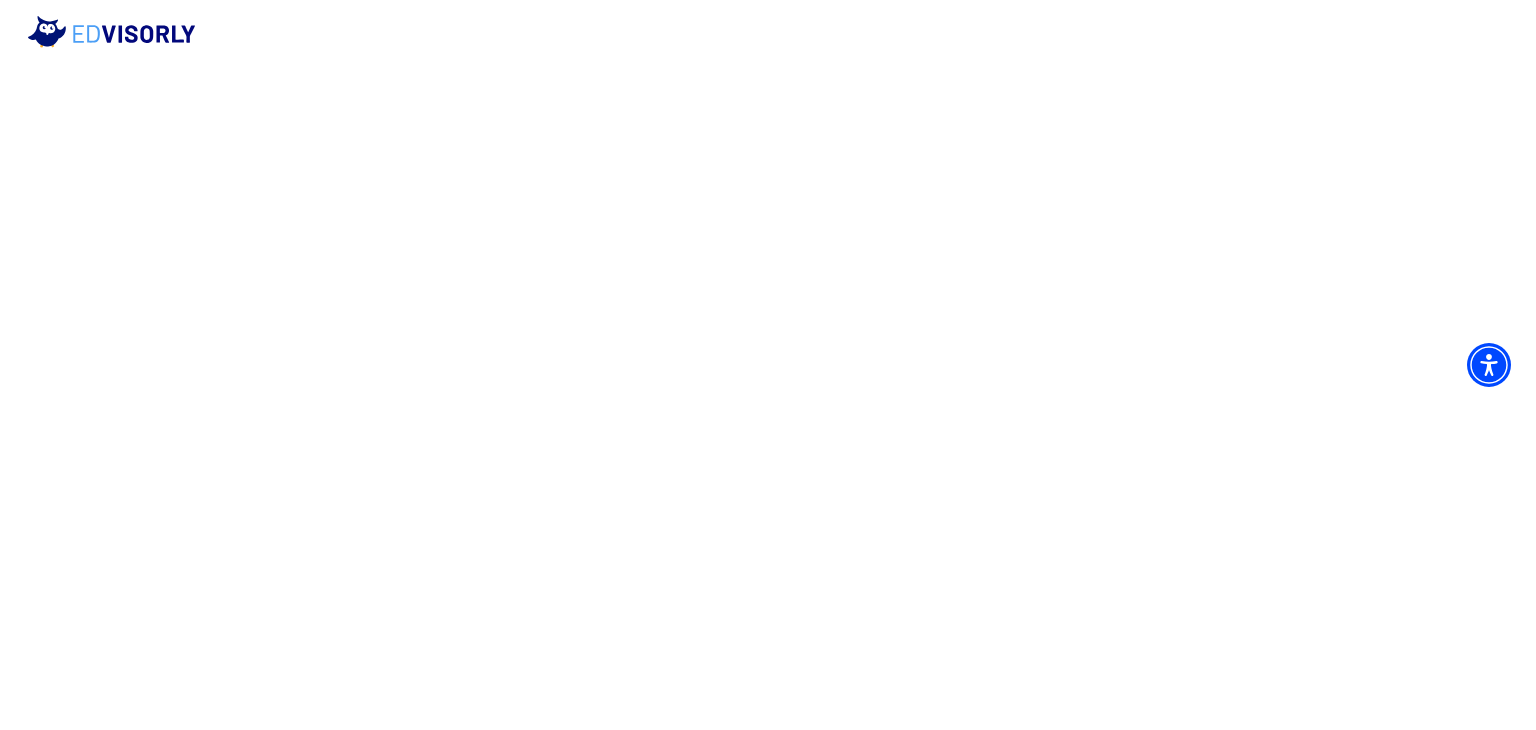 scroll, scrollTop: 0, scrollLeft: 0, axis: both 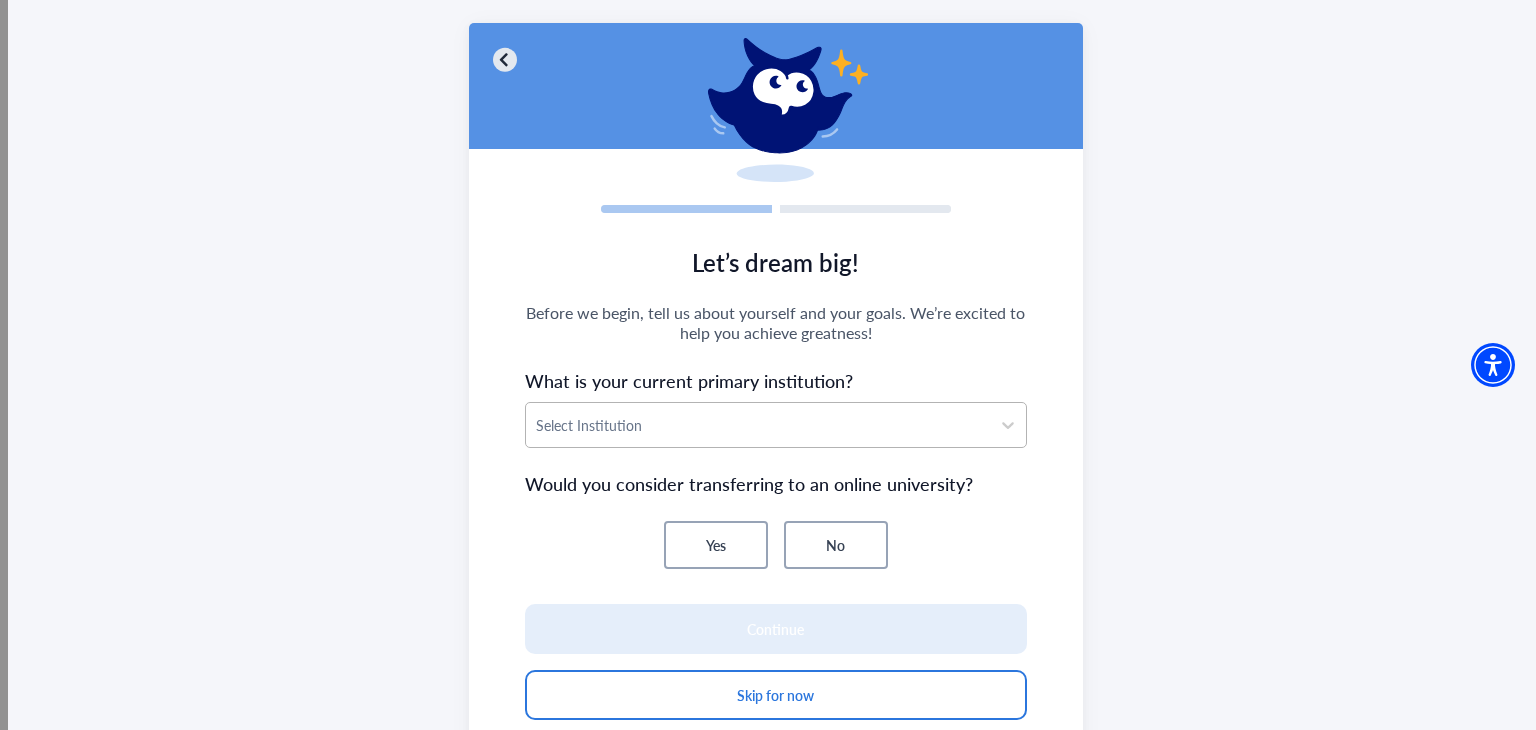click at bounding box center [758, 425] 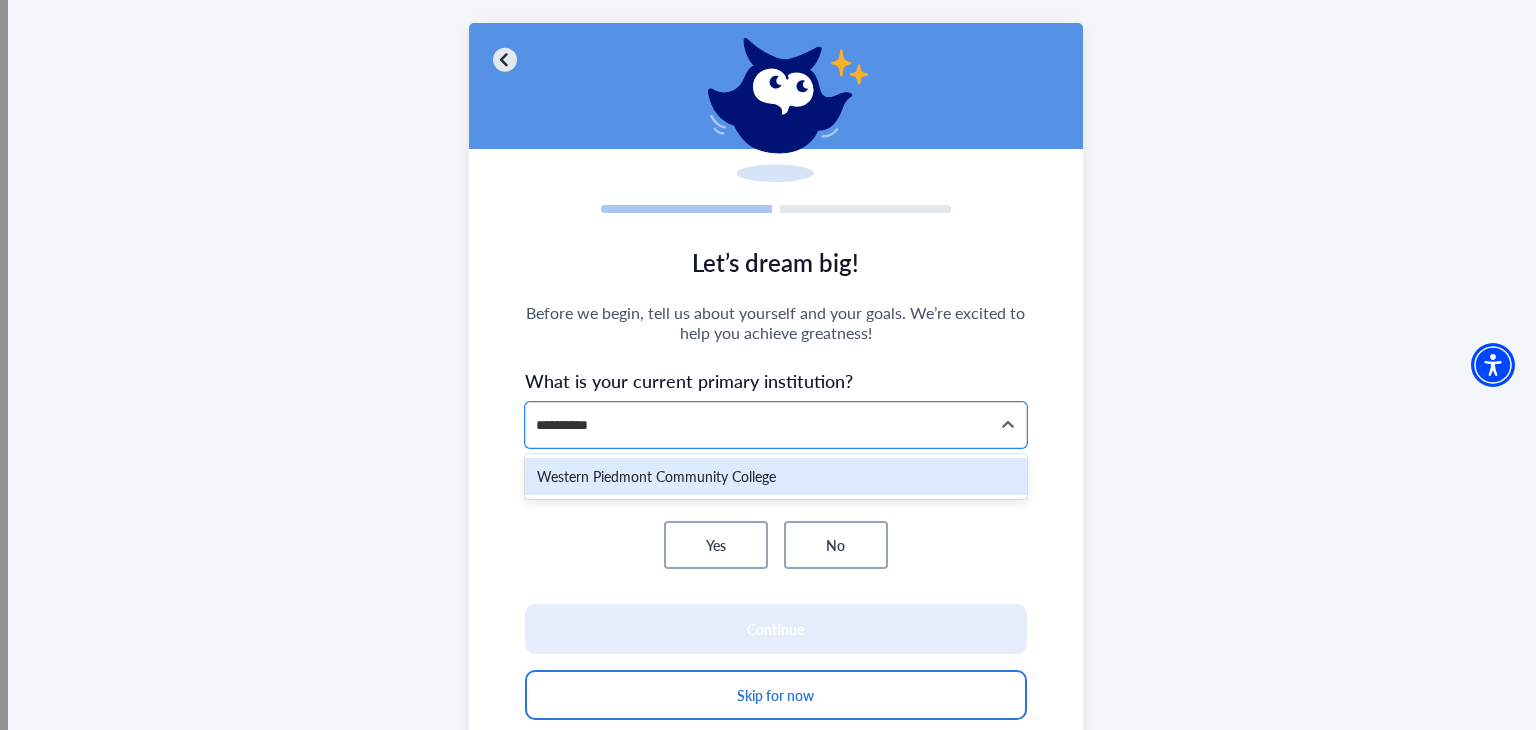 type on "**********" 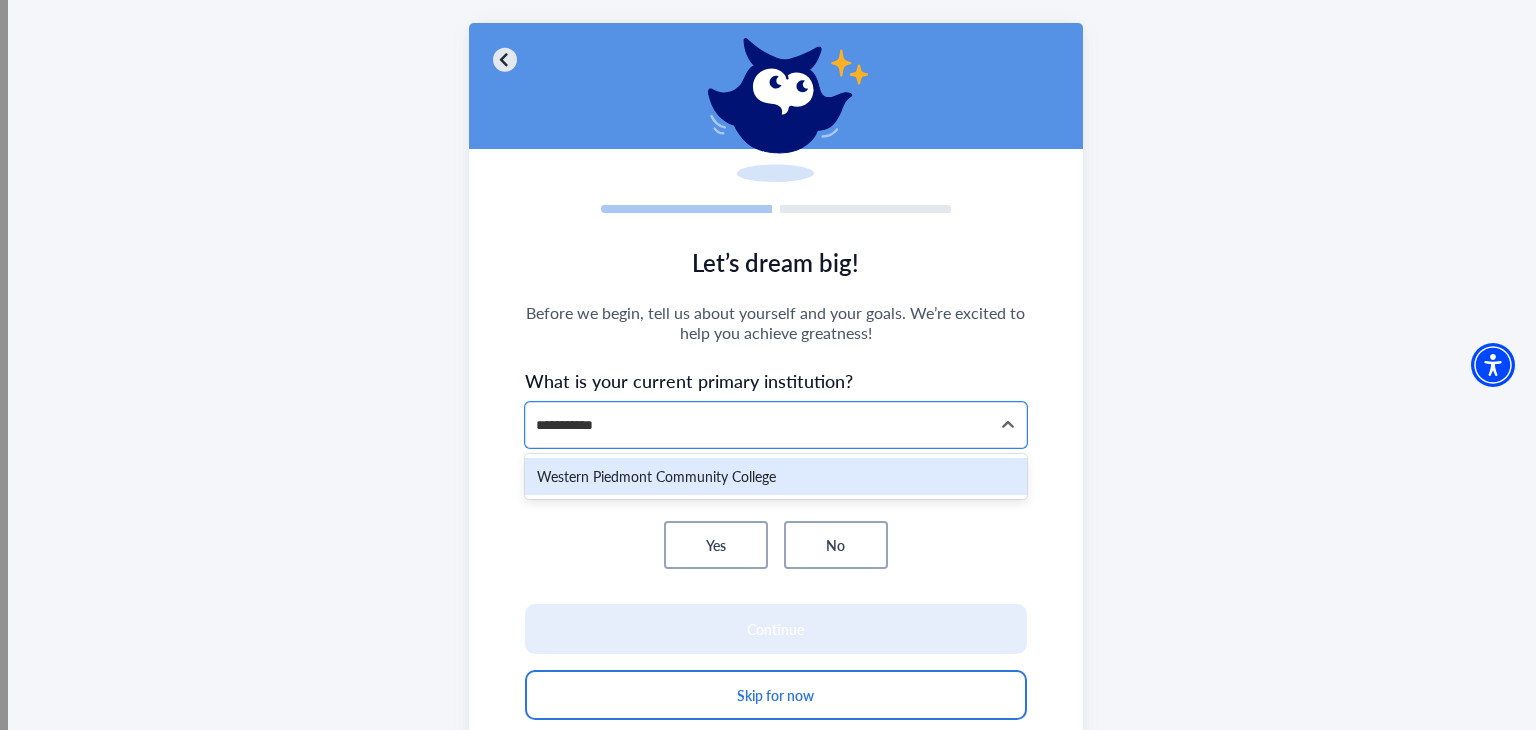 click on "Western Piedmont Community College" at bounding box center [776, 476] 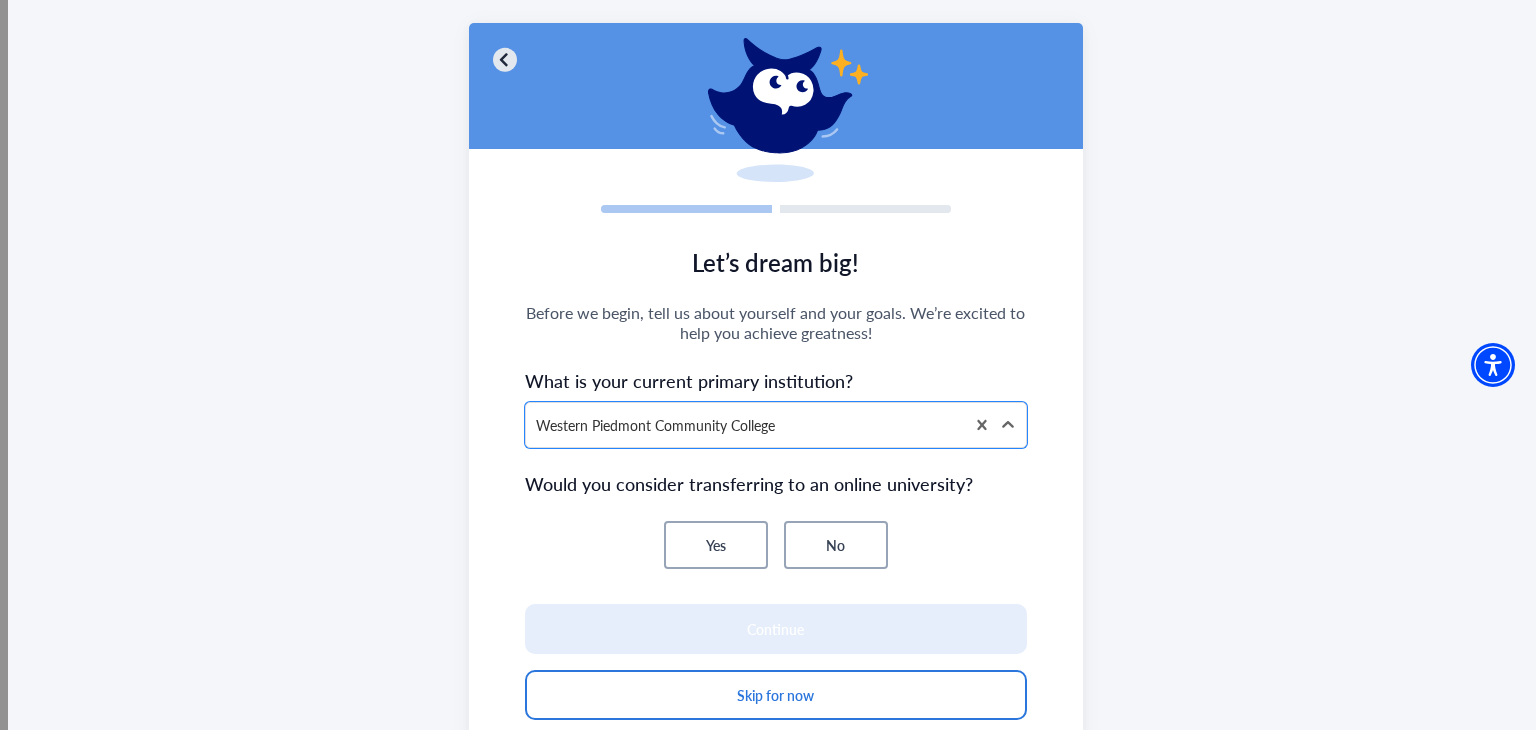 click on "No" at bounding box center [836, 545] 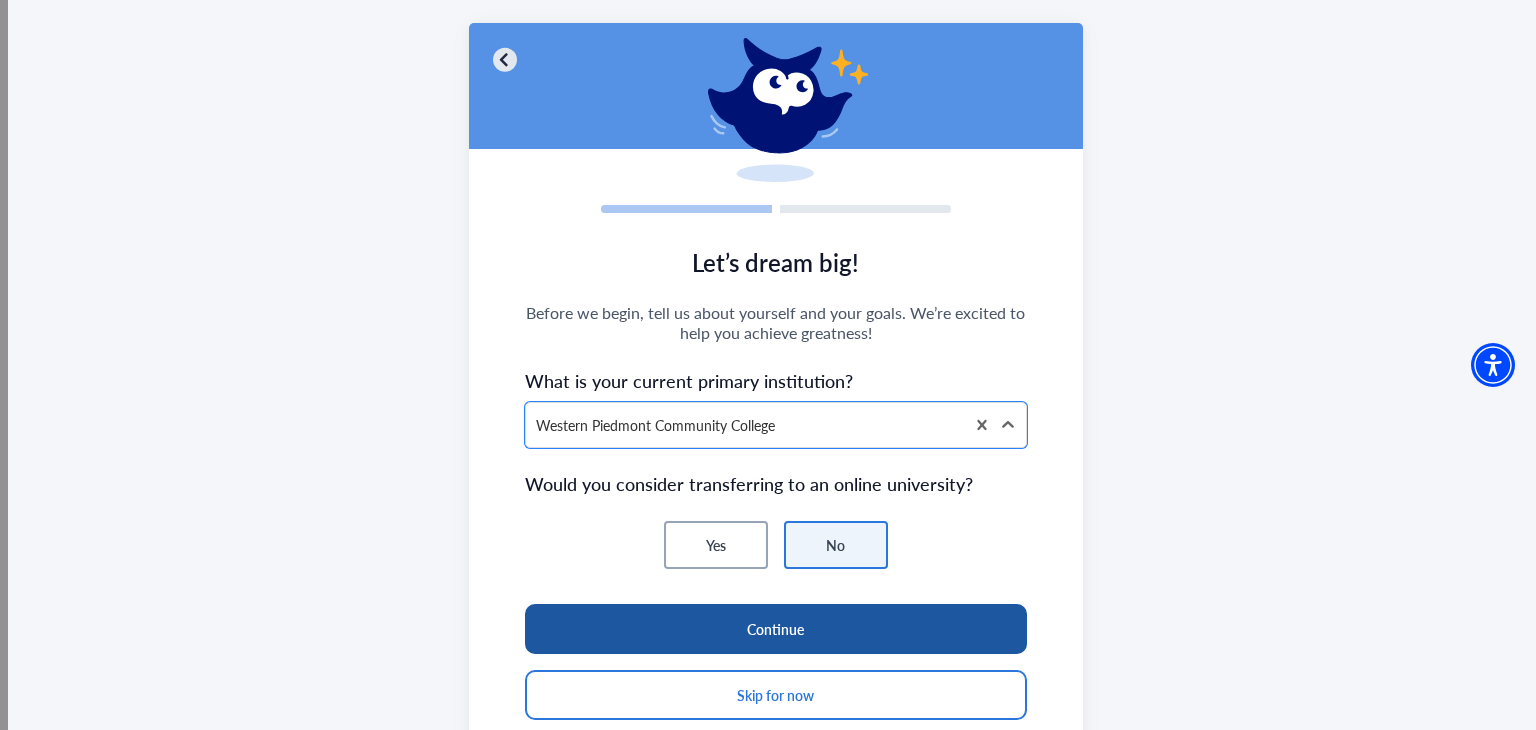 click on "Continue" at bounding box center (776, 629) 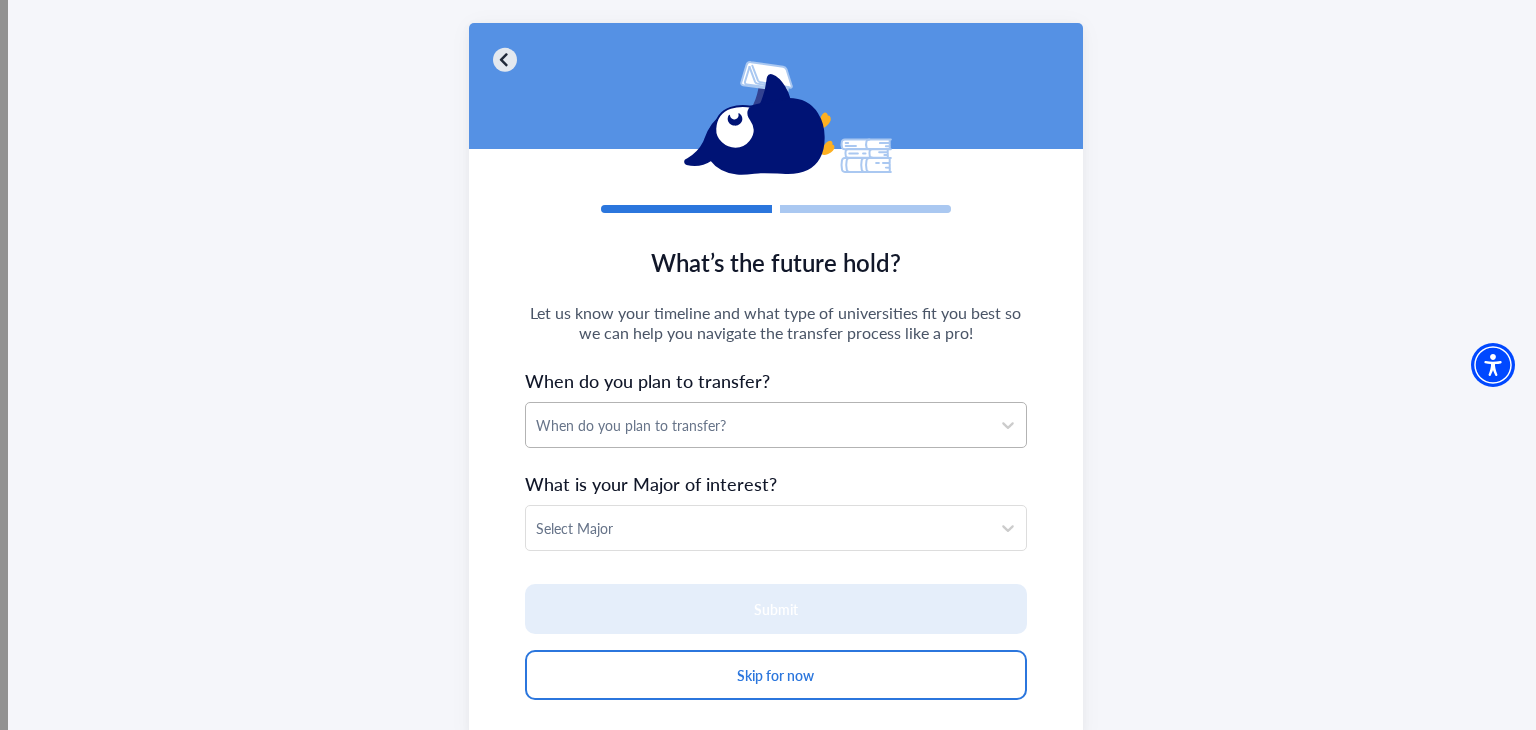 click on "When do you plan to transfer?" at bounding box center [758, 425] 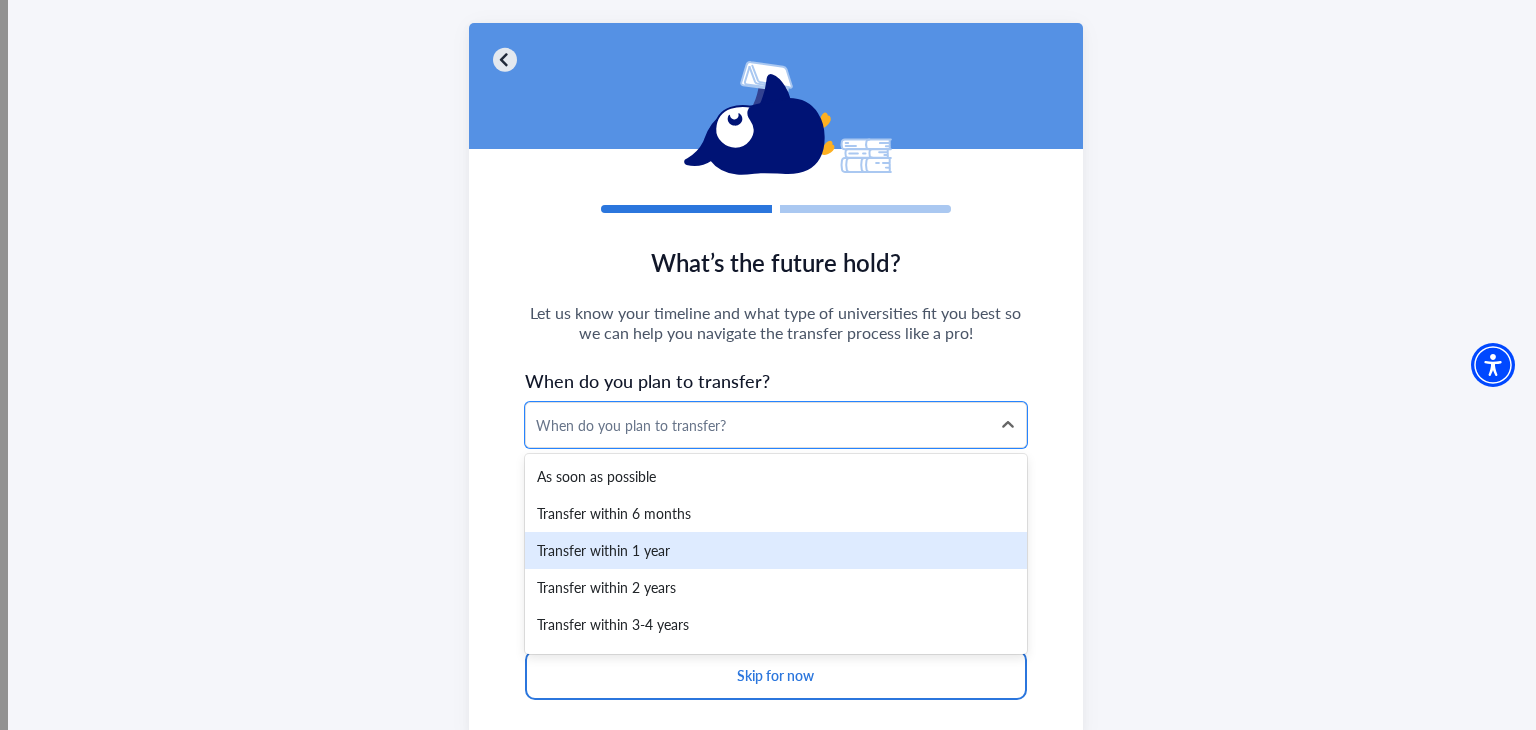 click on "Transfer within 1 year" at bounding box center [776, 550] 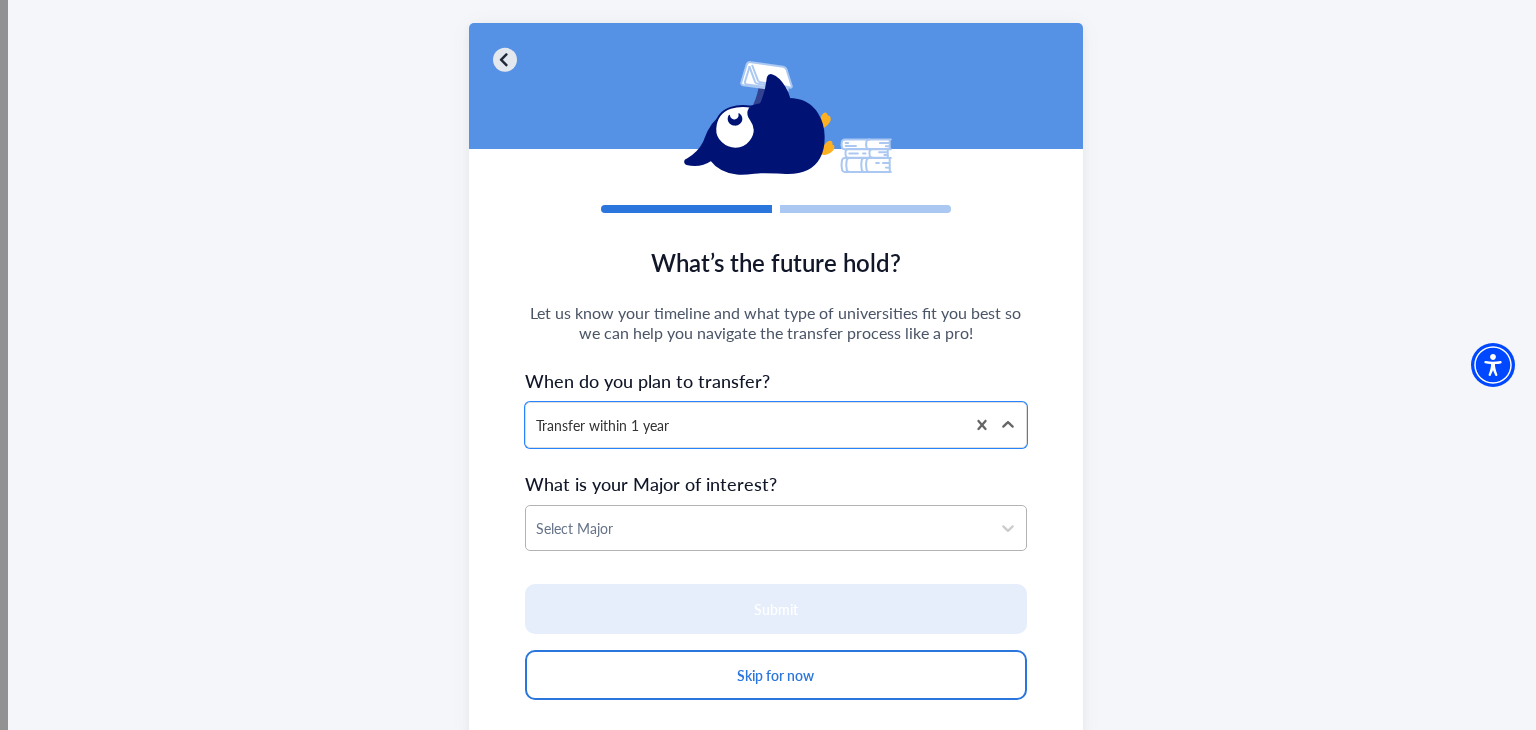 click on "Select Major" at bounding box center (758, 528) 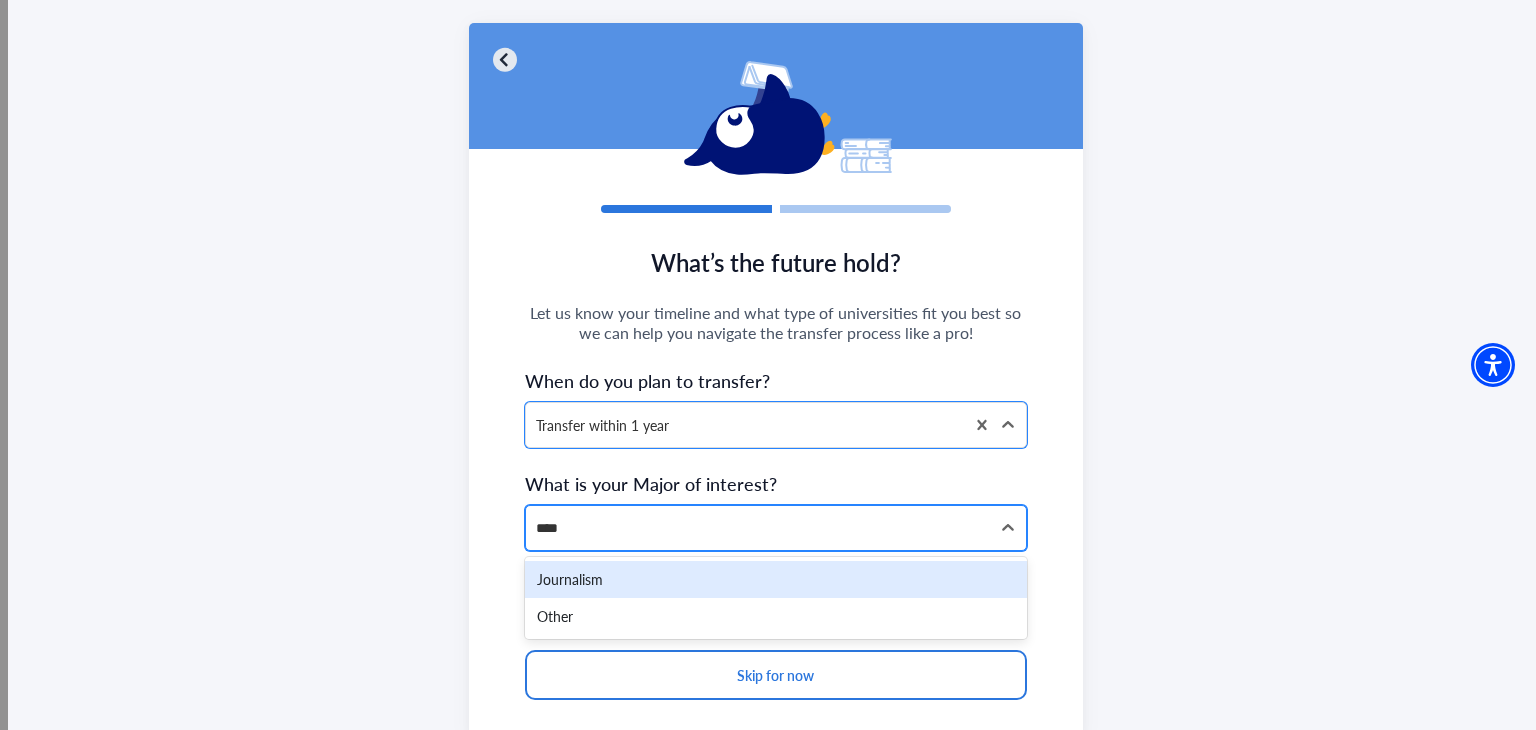 type on "*****" 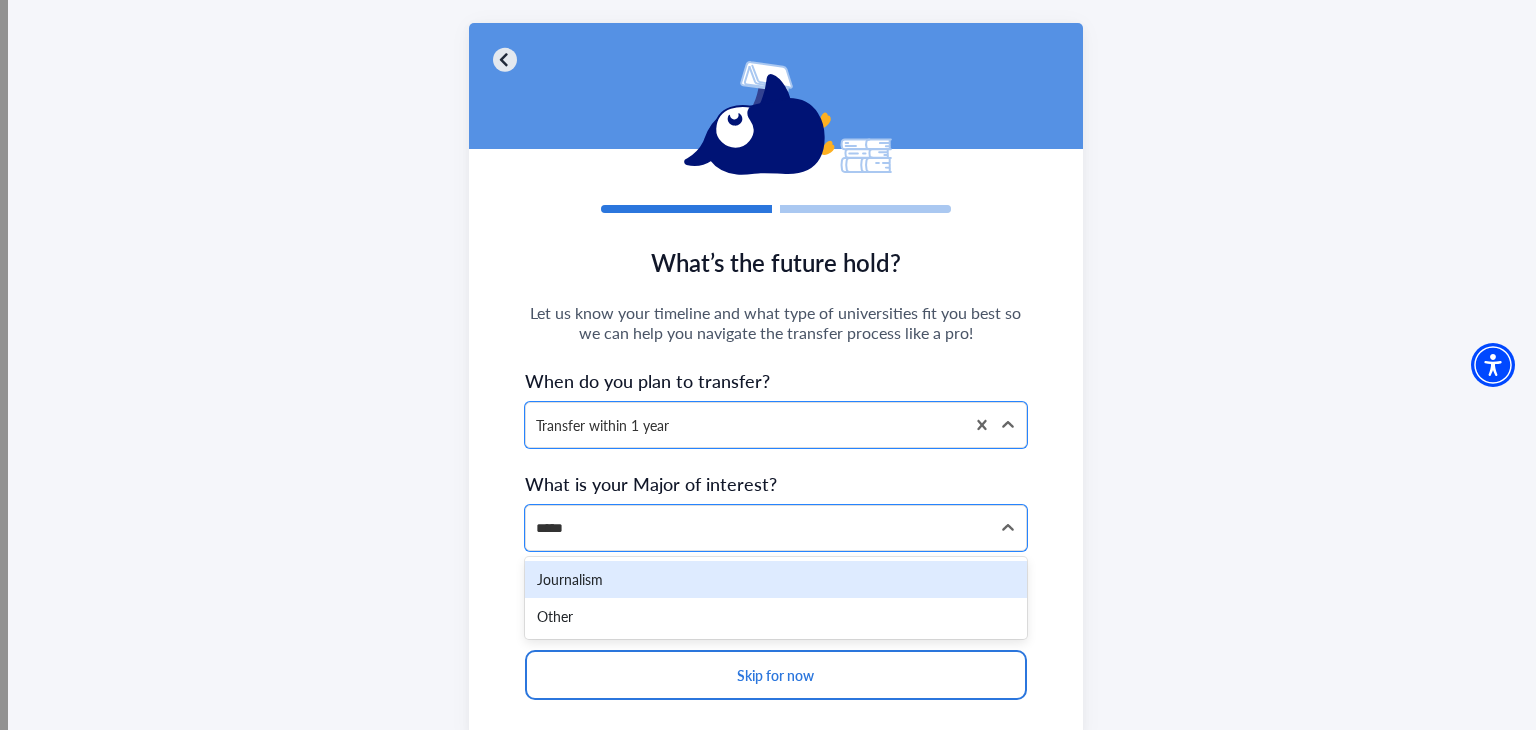 click on "Journalism" at bounding box center (776, 579) 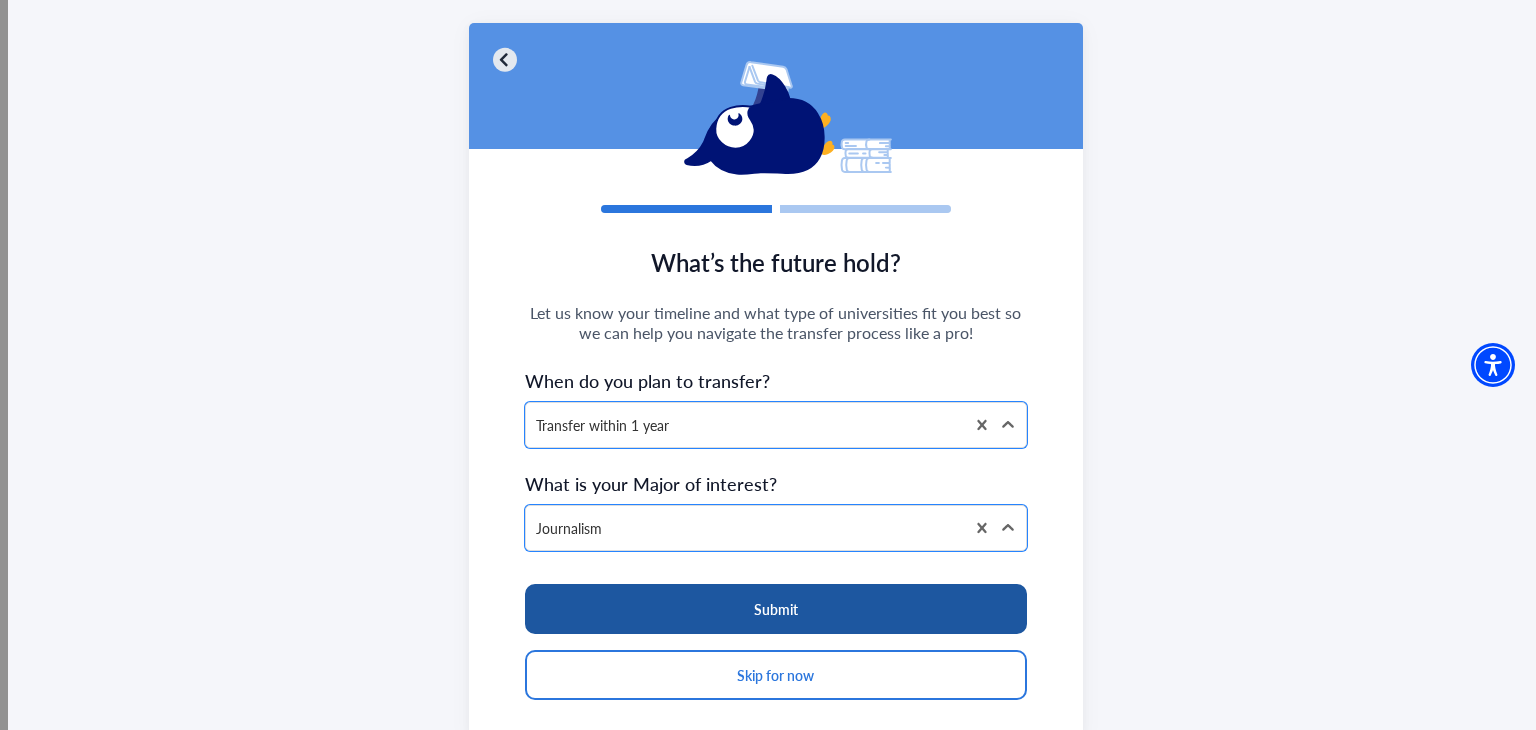 click on "Submit" at bounding box center (776, 609) 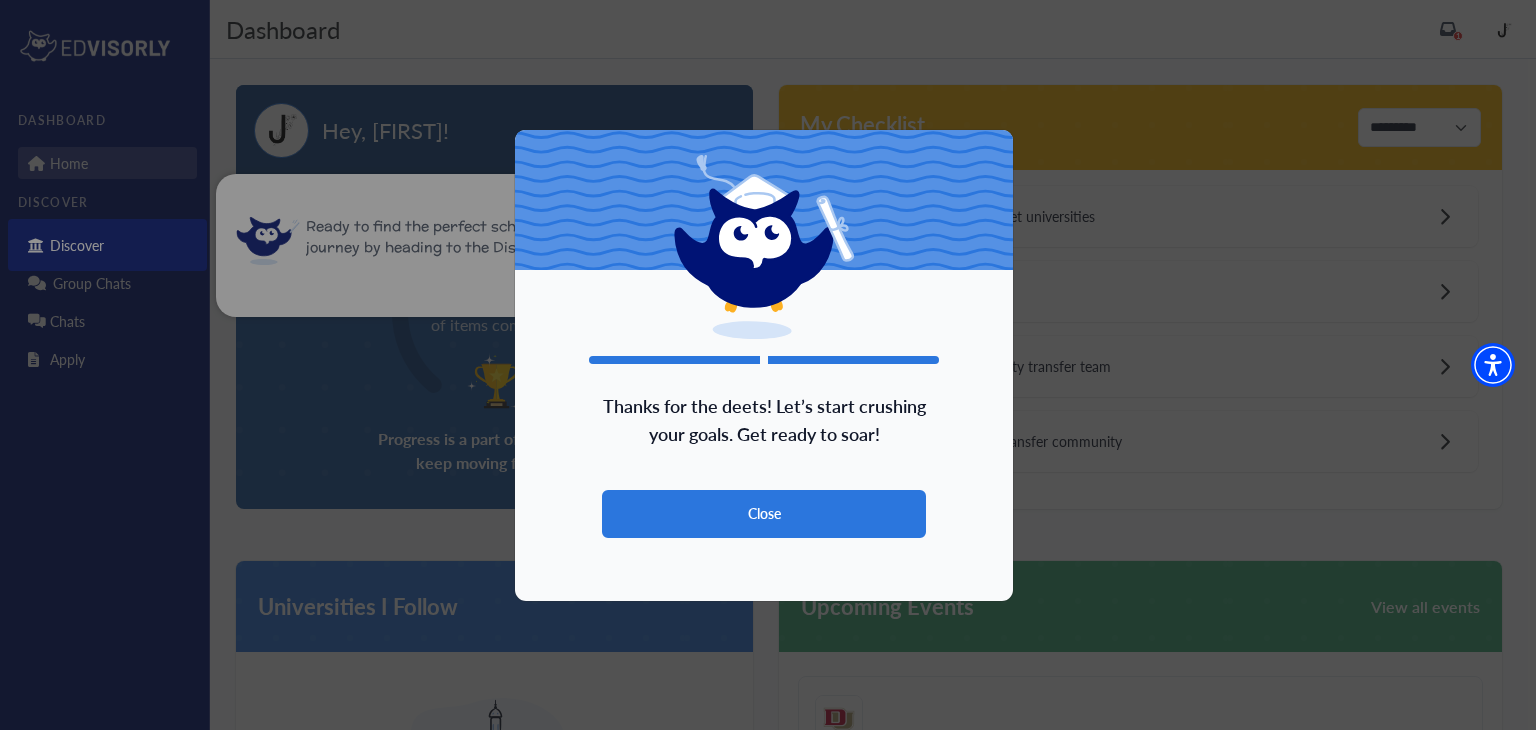 scroll, scrollTop: 0, scrollLeft: 0, axis: both 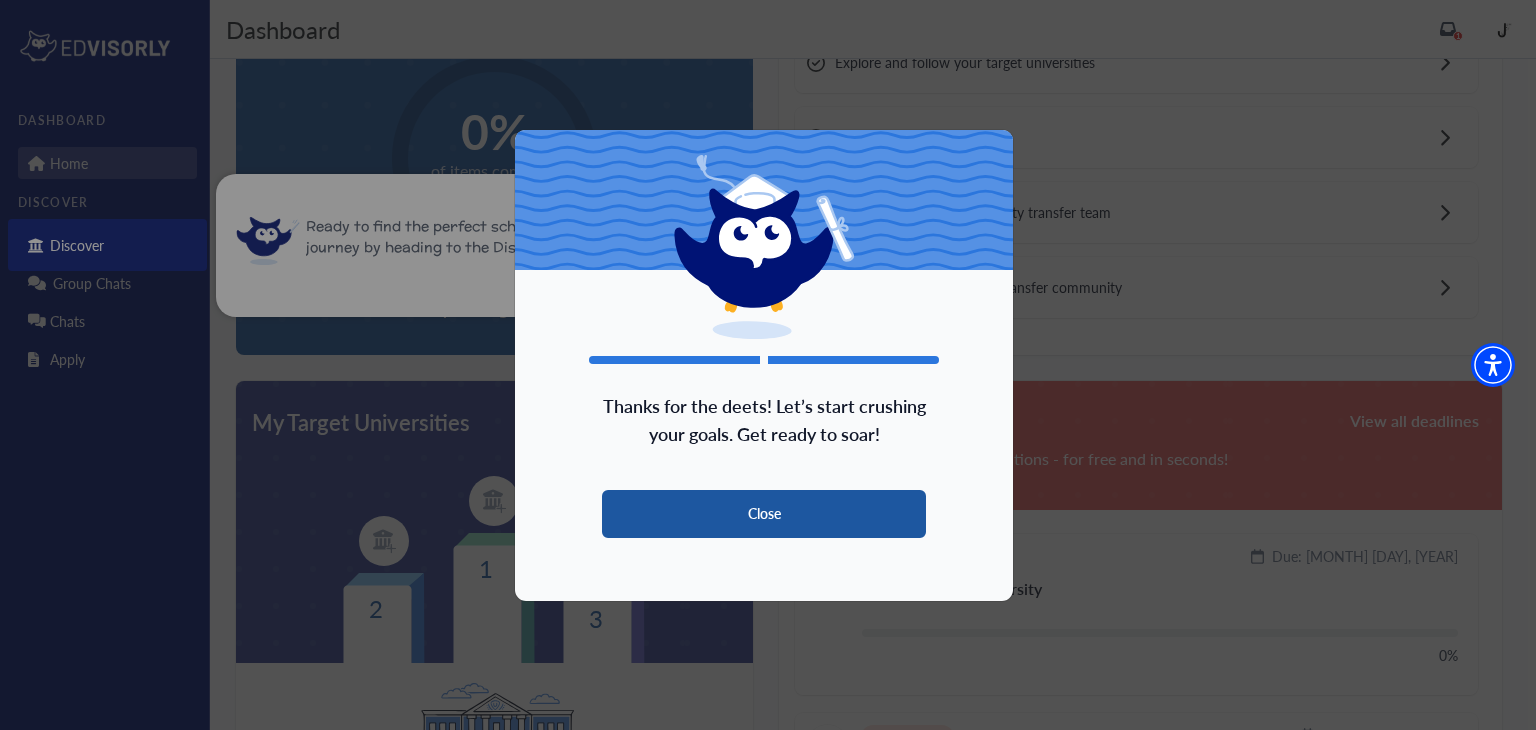 click on "Close" at bounding box center (764, 514) 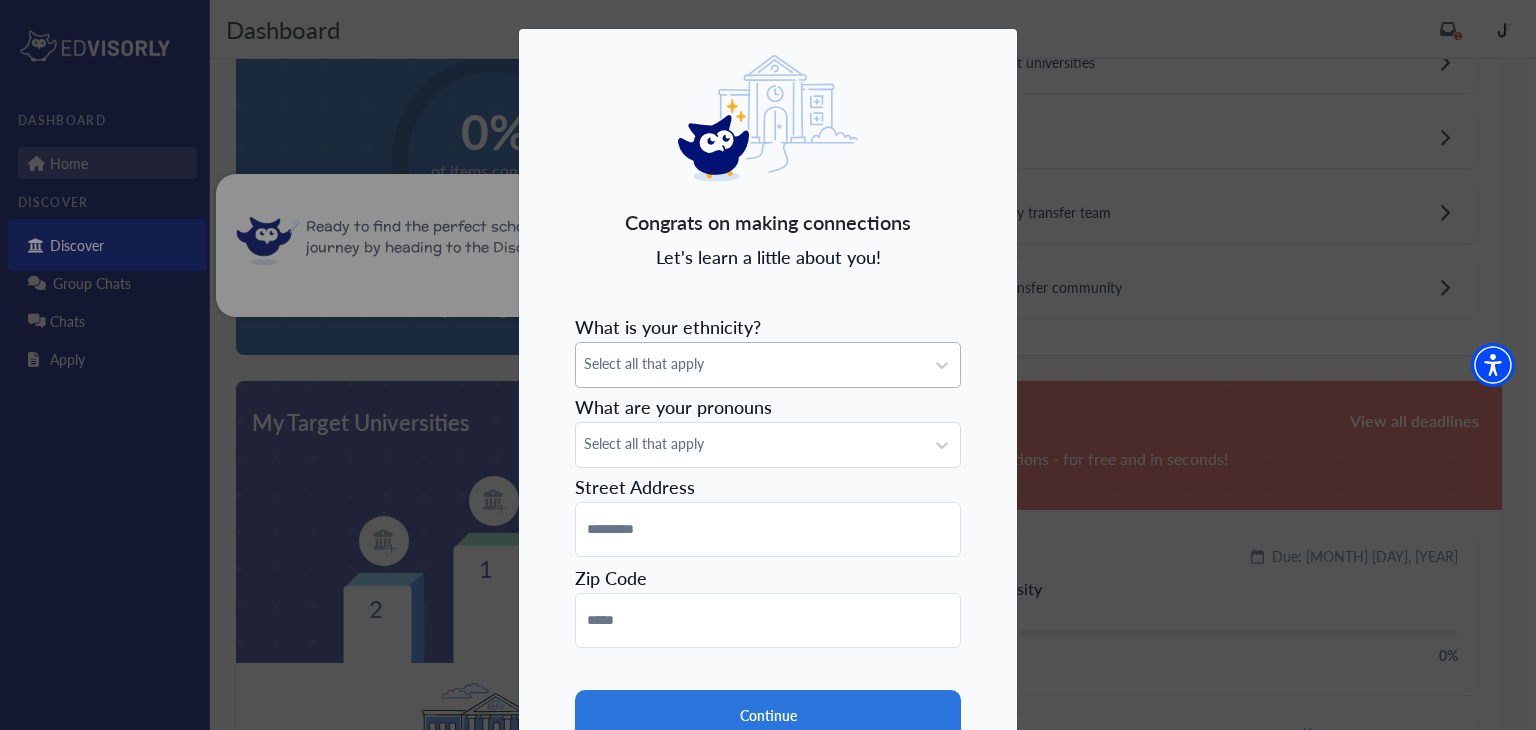 click on "Select all that apply" at bounding box center (750, 365) 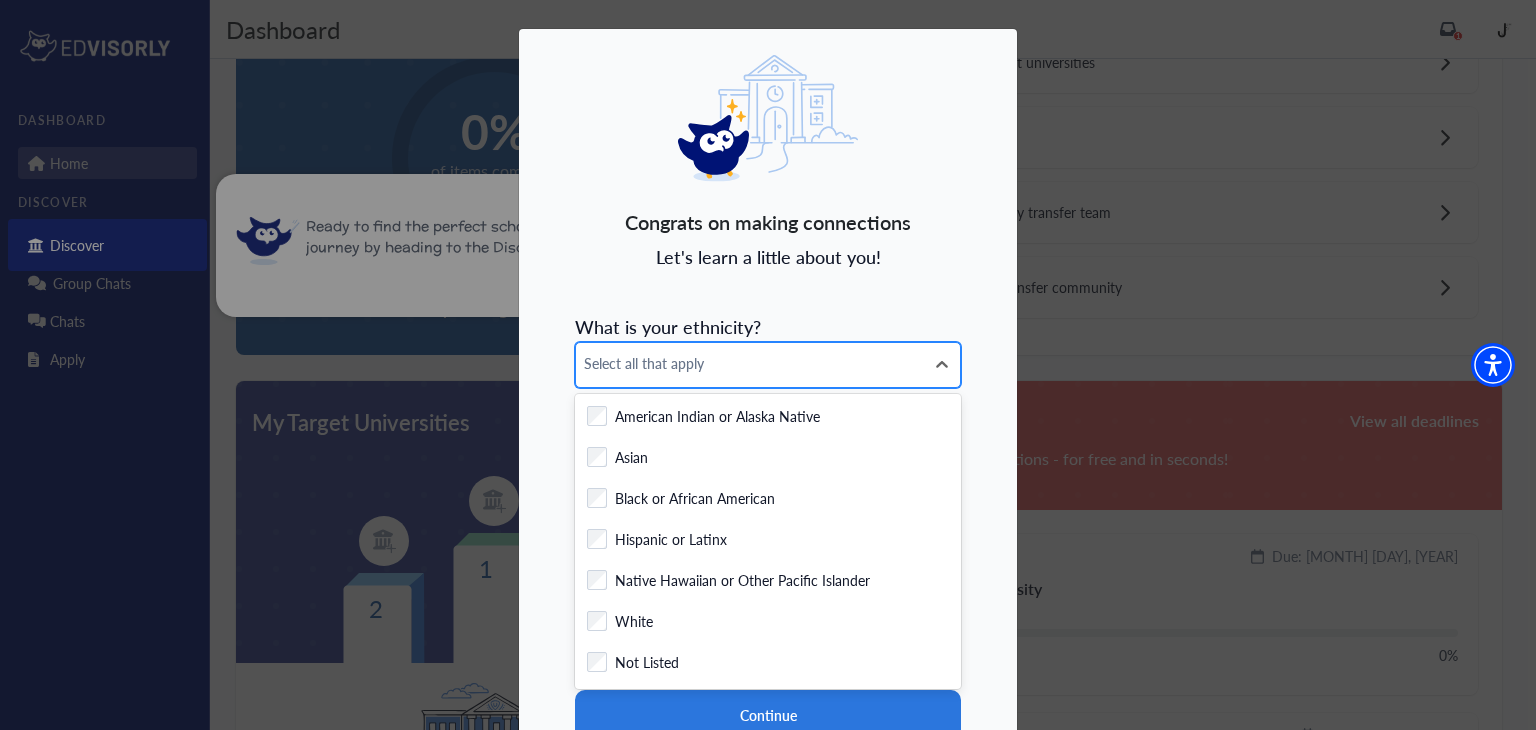 type 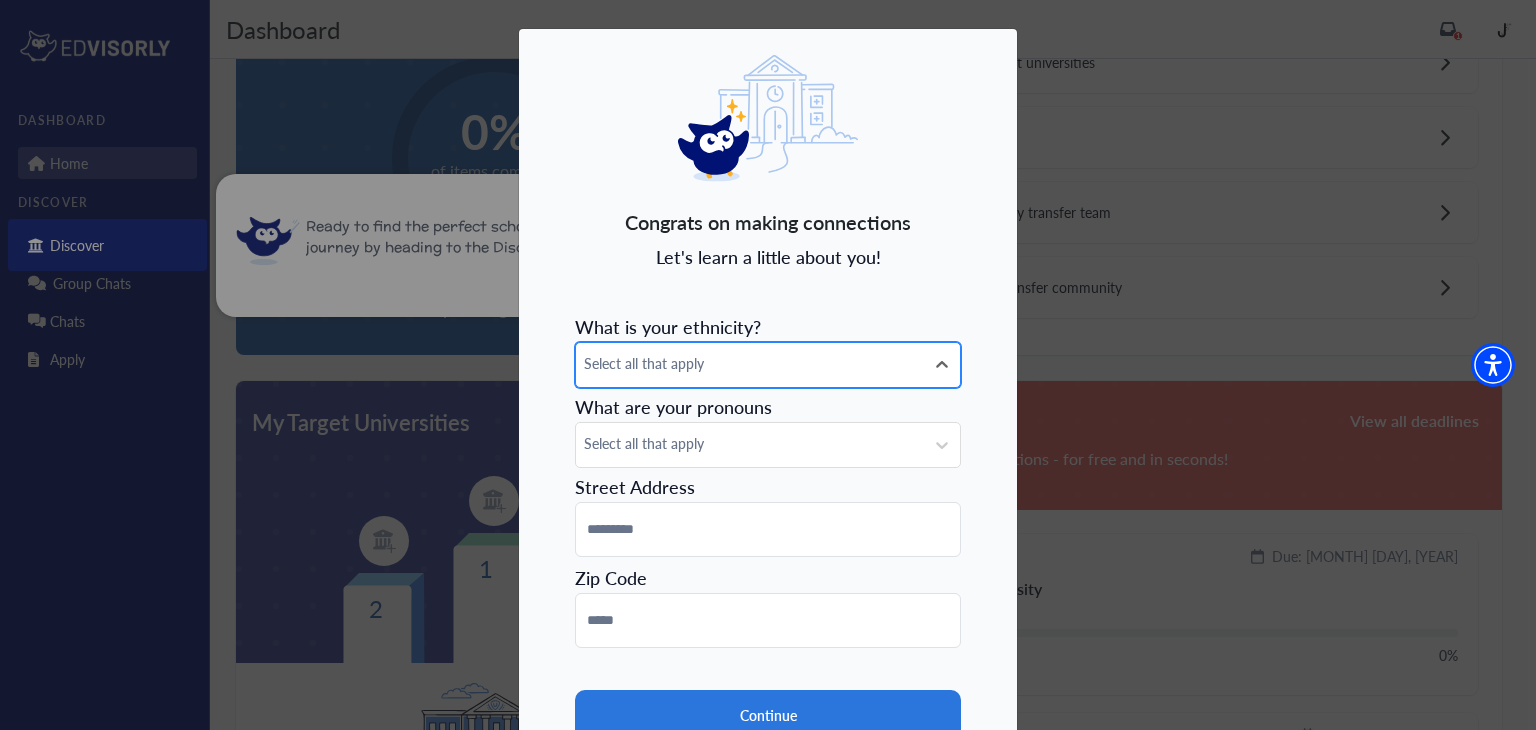 click on "Select all that apply" at bounding box center (750, 363) 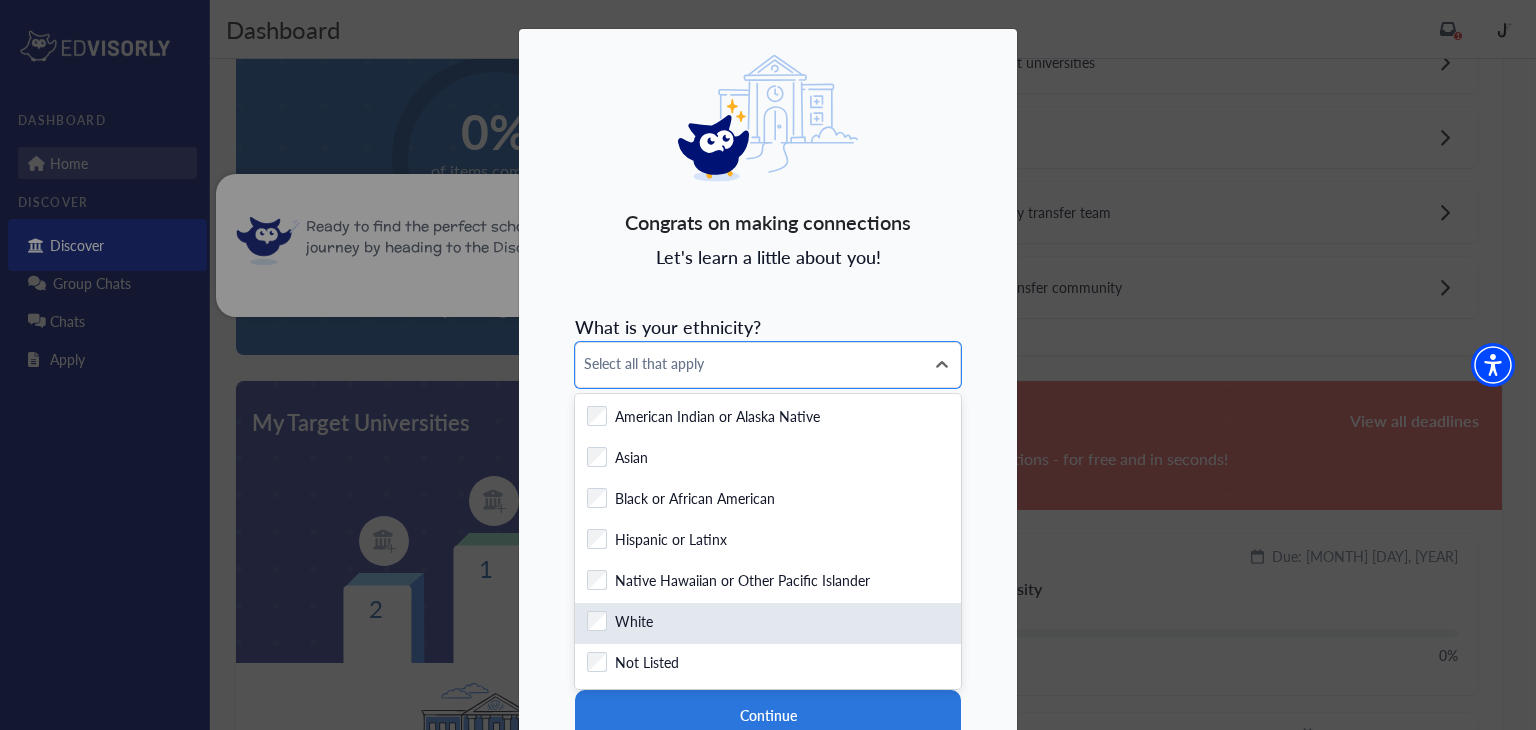 click on "Checkbox field White" at bounding box center [768, 623] 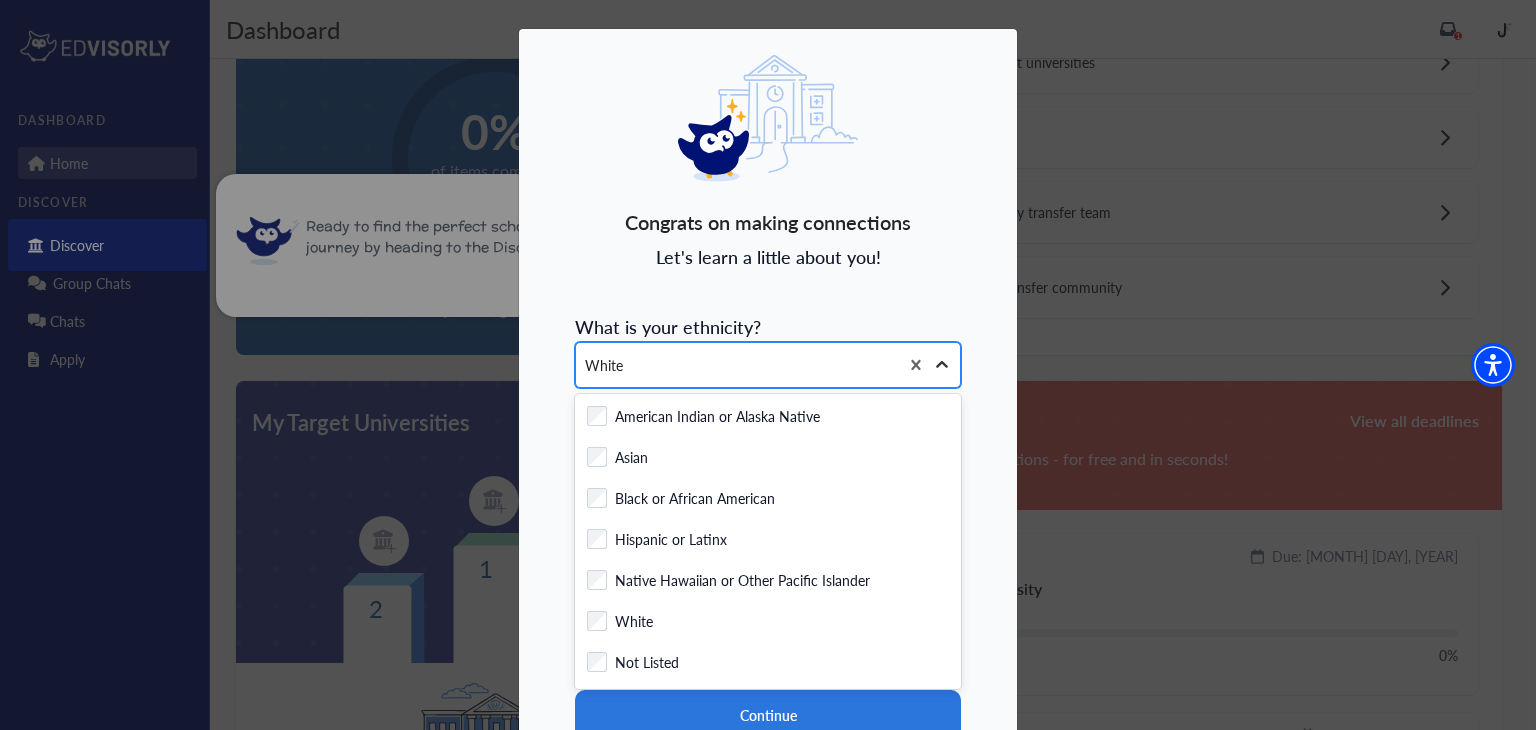 click 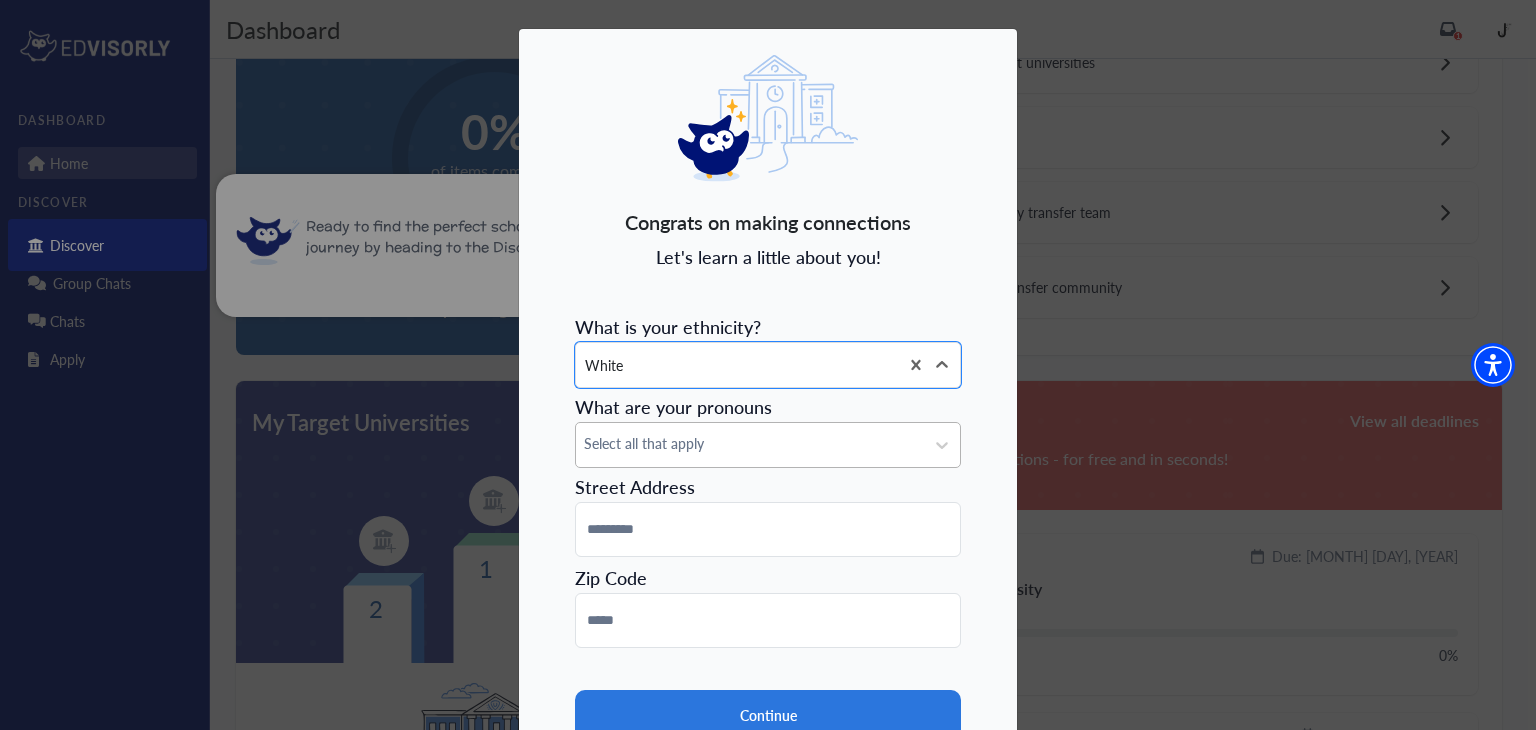 click on "Select all that apply" at bounding box center (750, 445) 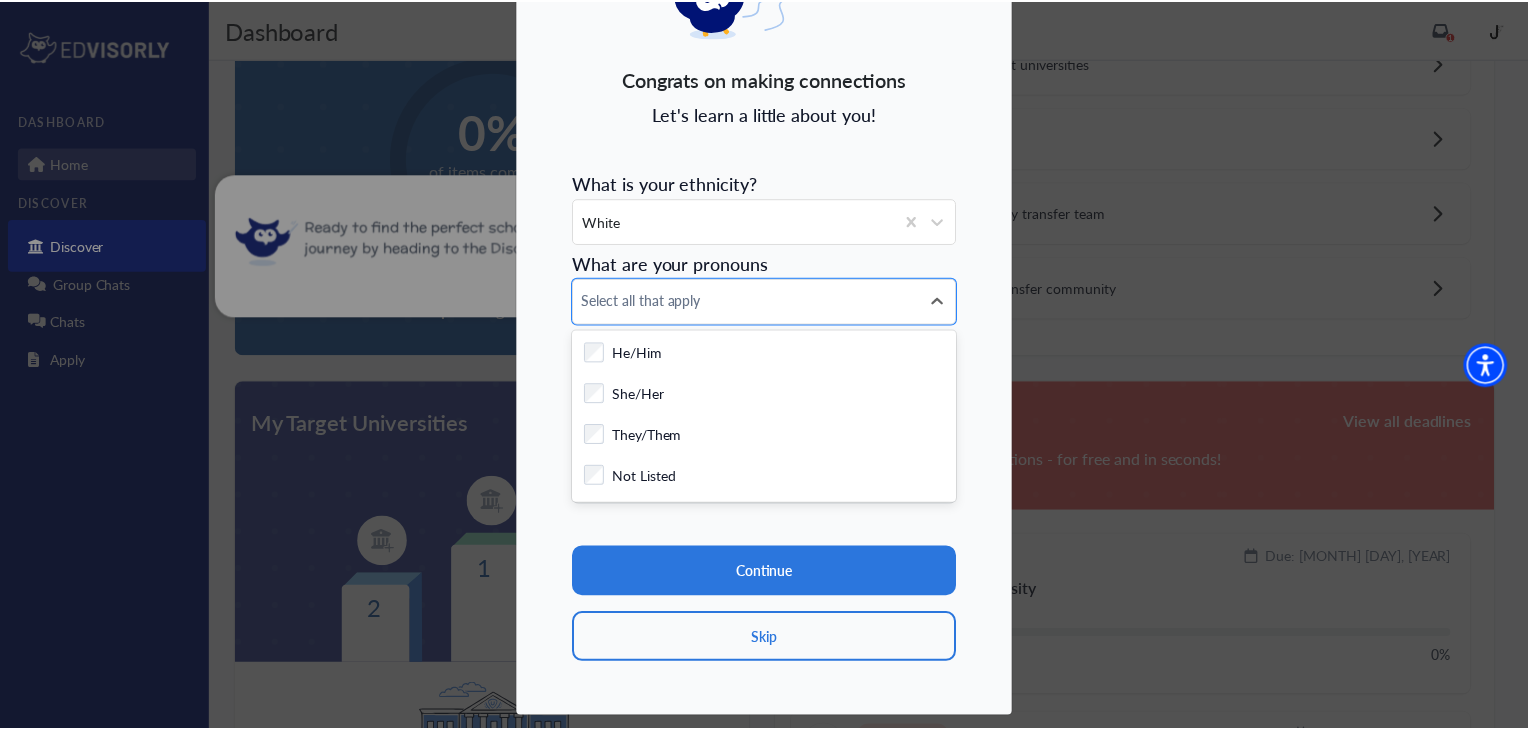 scroll, scrollTop: 159, scrollLeft: 0, axis: vertical 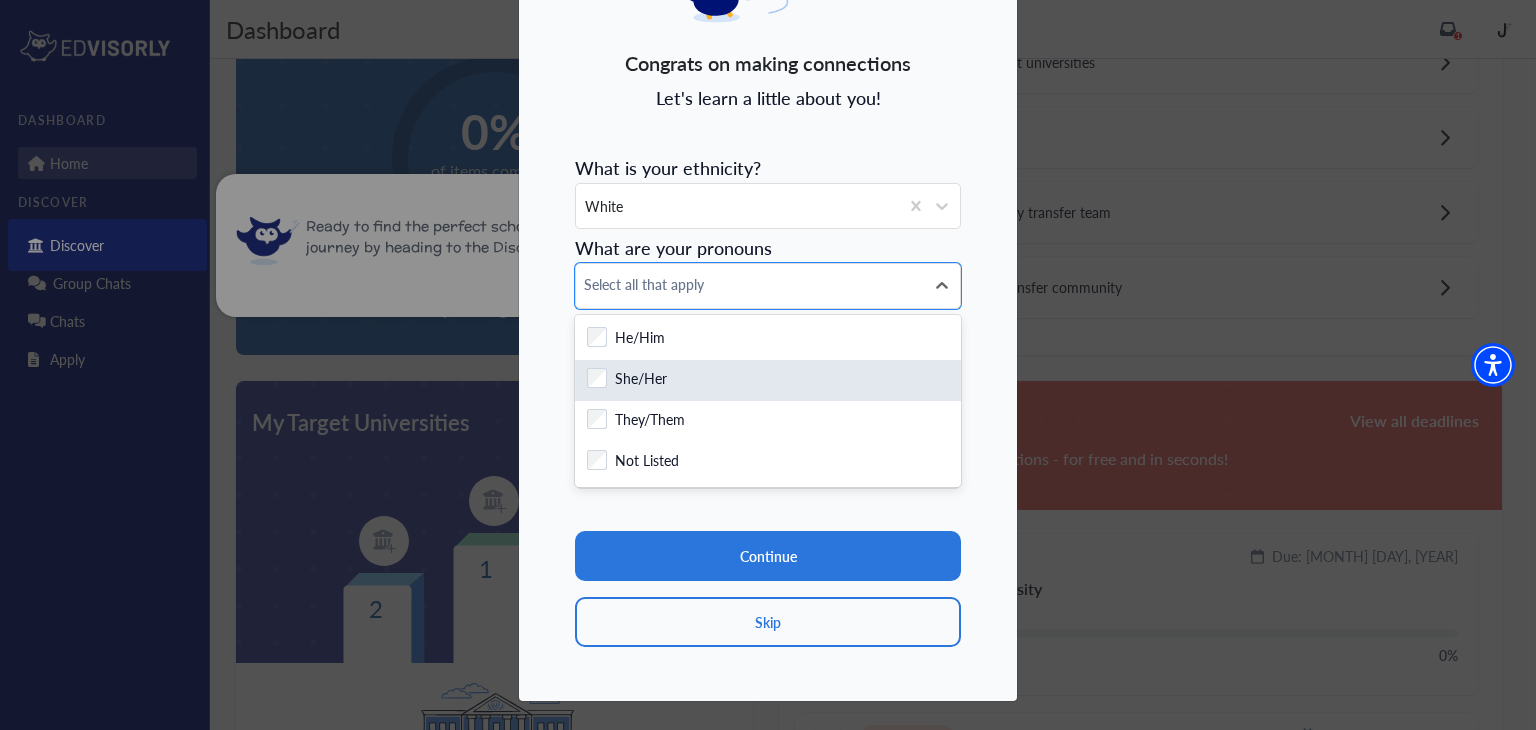 click on "Checkbox field She/Her" at bounding box center [768, 380] 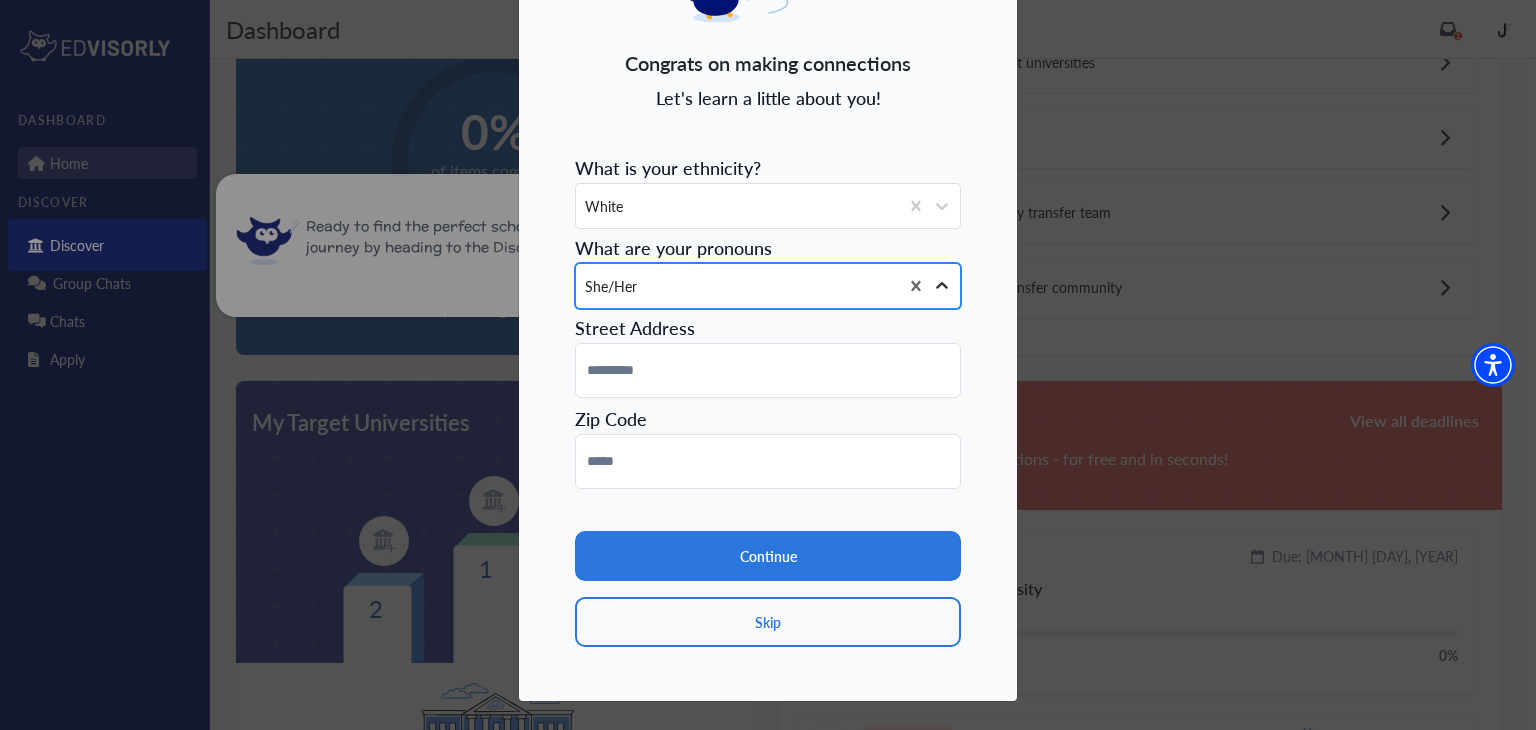 click 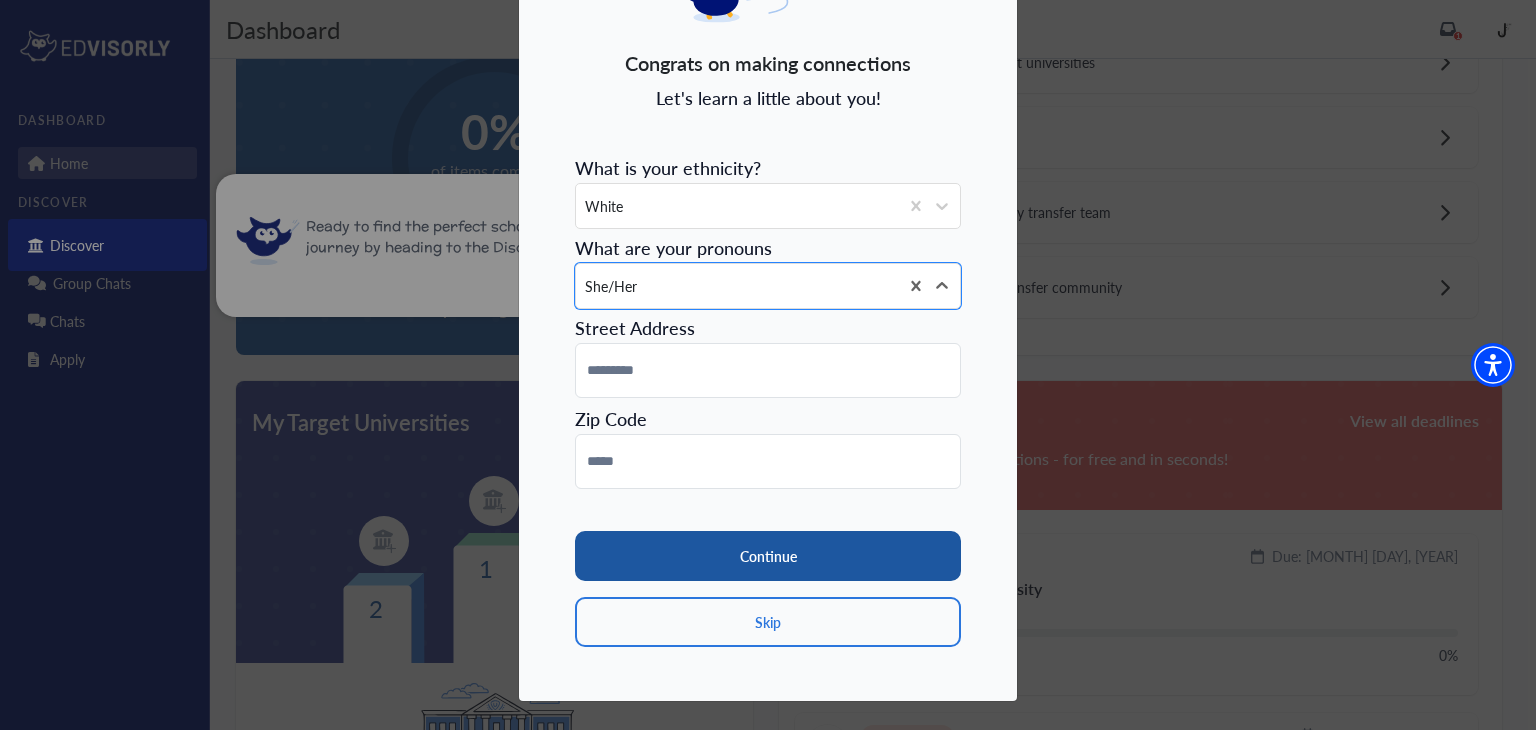 click on "Continue" at bounding box center (768, 556) 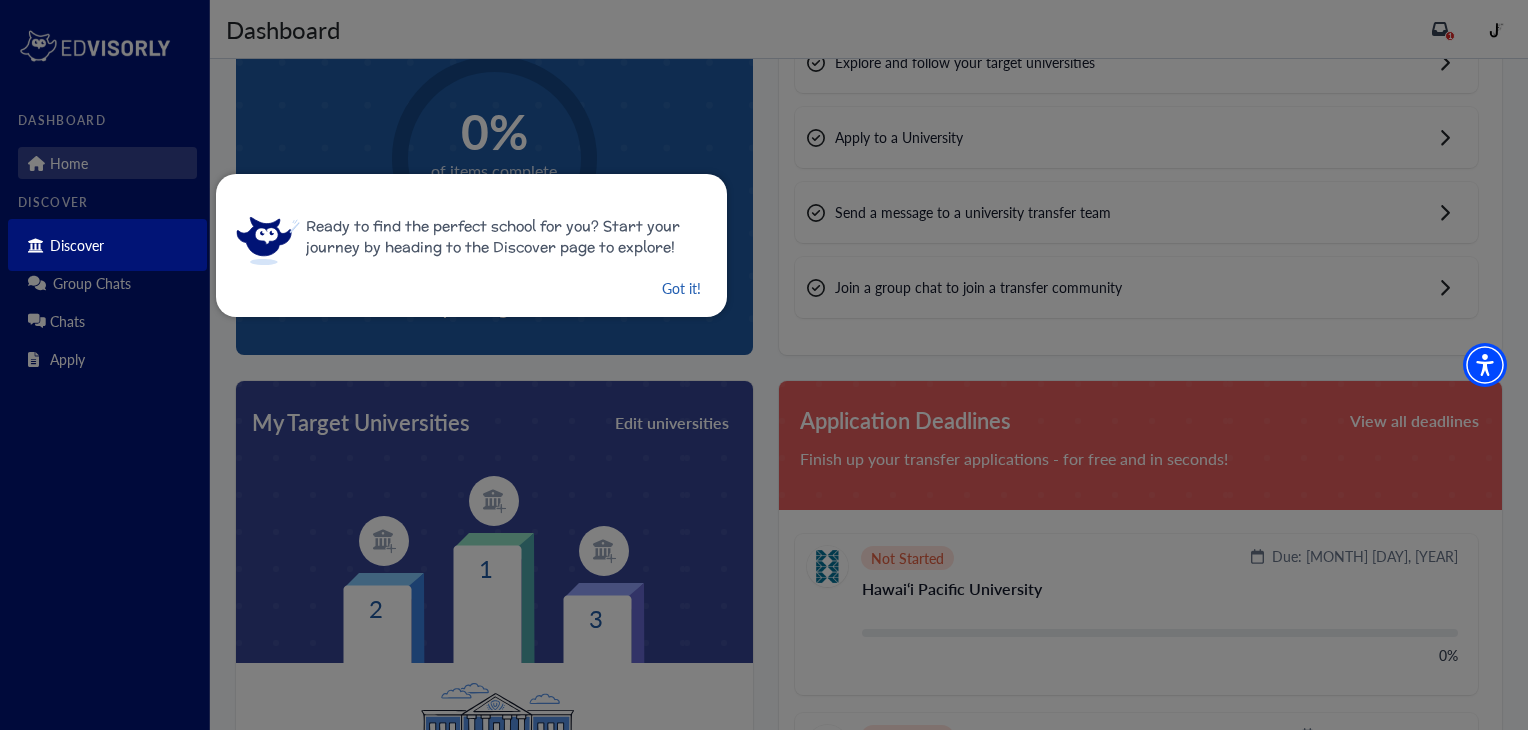 click on "Got it!" at bounding box center (681, 288) 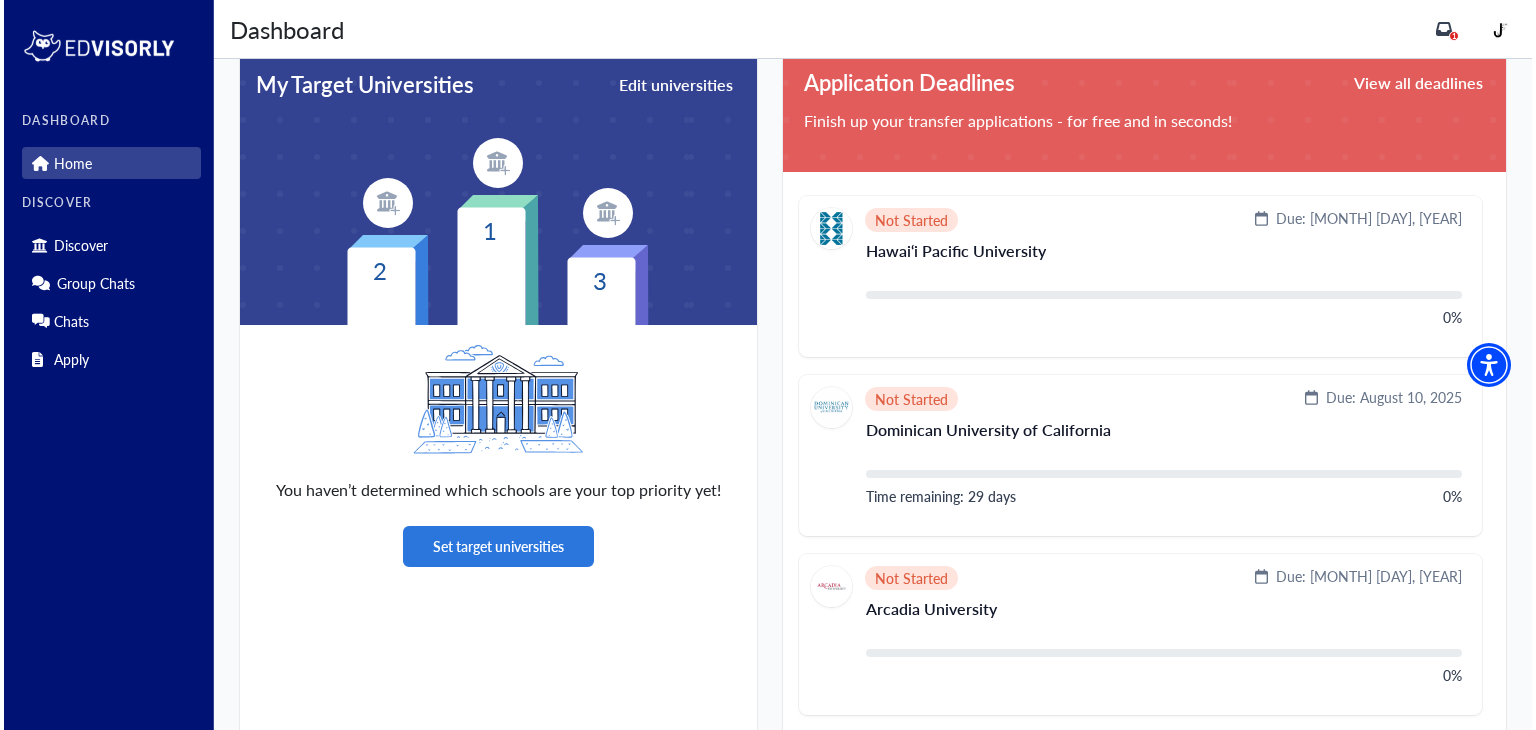 scroll, scrollTop: 494, scrollLeft: 0, axis: vertical 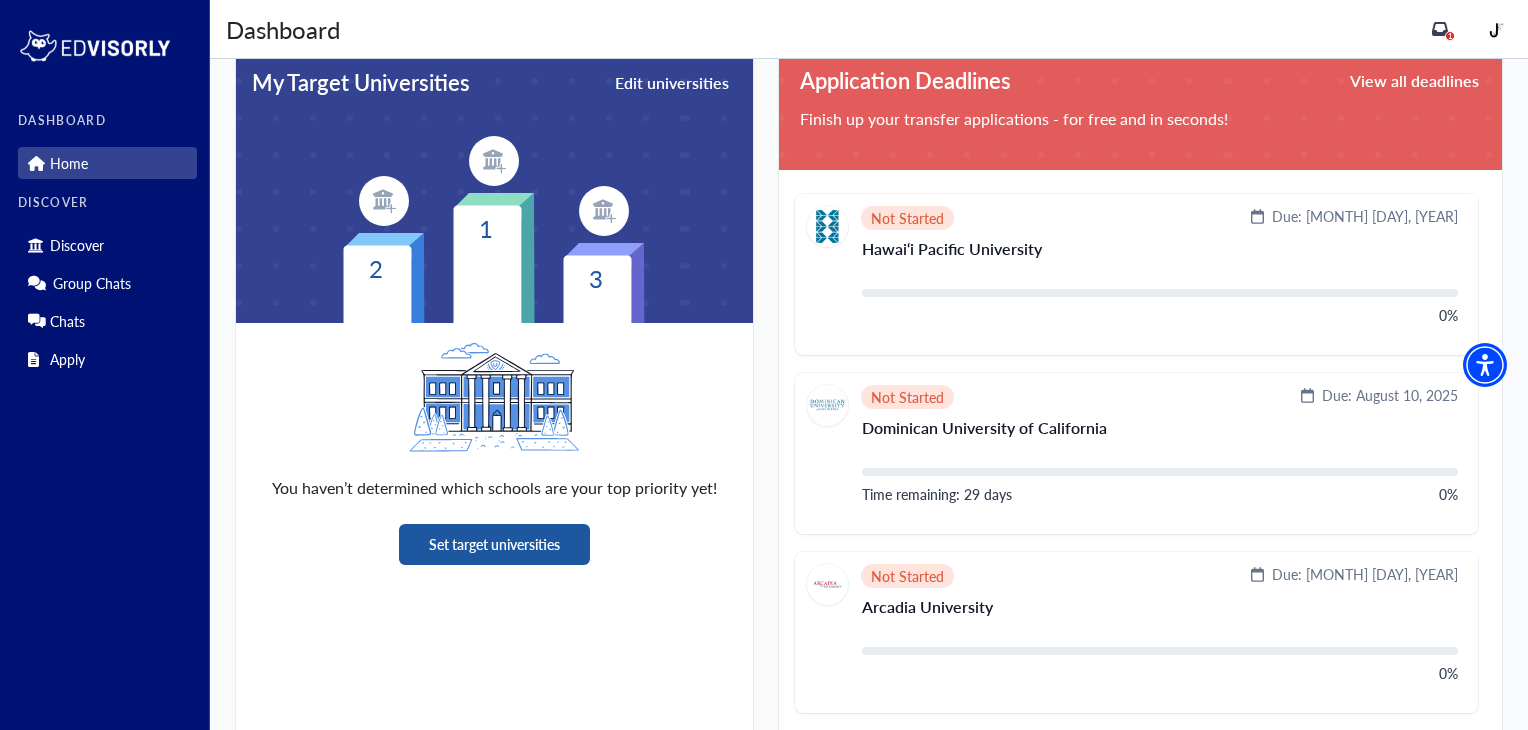 click on "Set target universities" at bounding box center [494, 544] 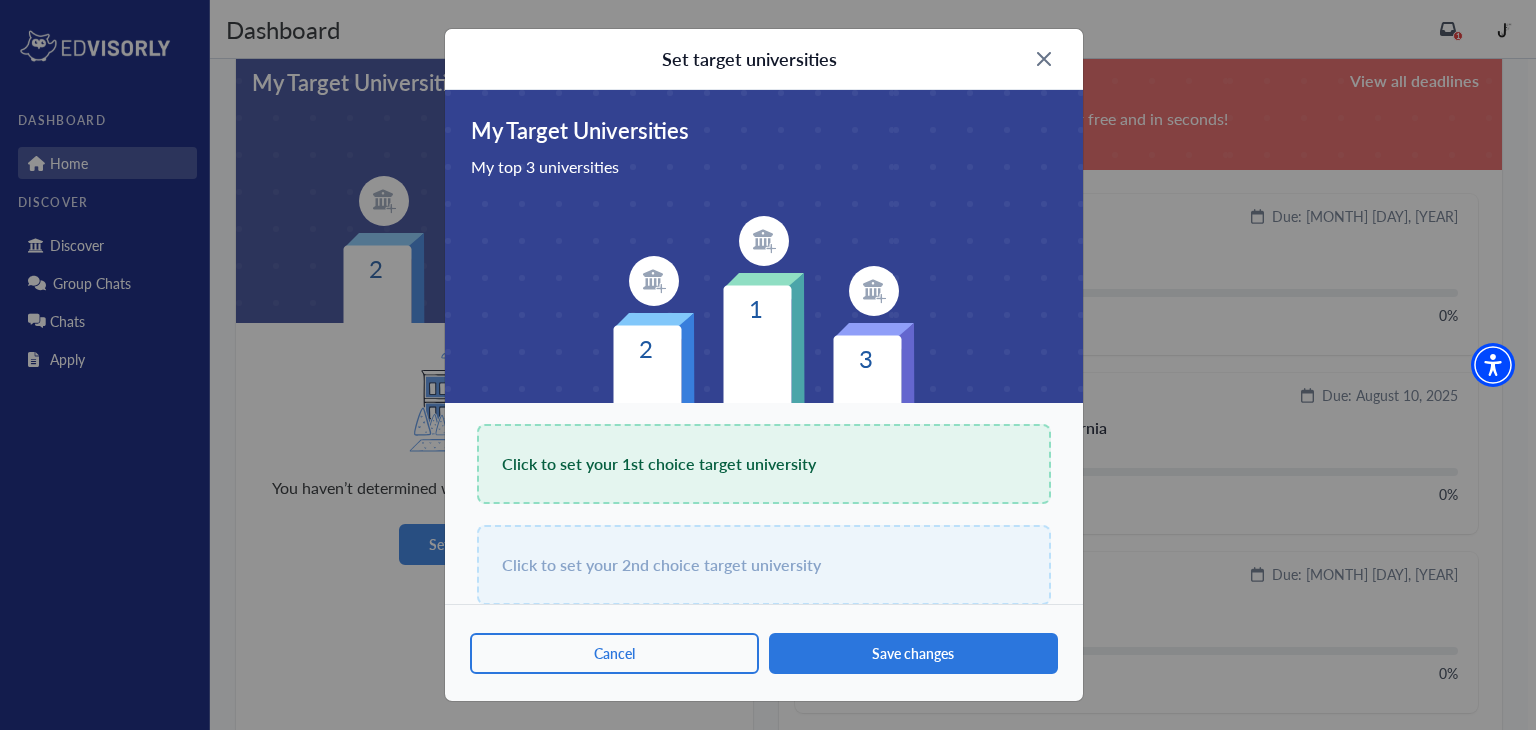 scroll, scrollTop: 56, scrollLeft: 0, axis: vertical 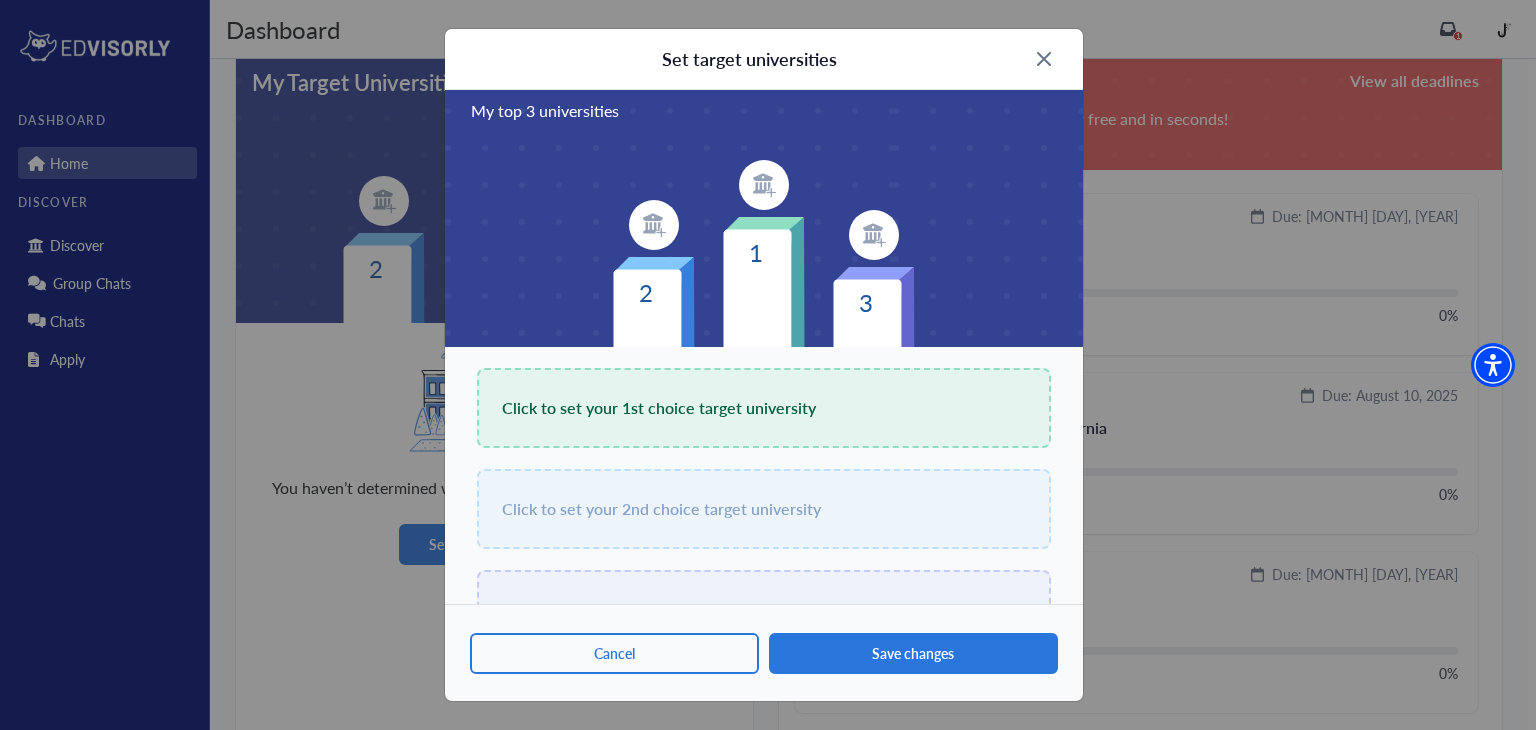 click on "Click to set your 1st choice target university" at bounding box center [659, 408] 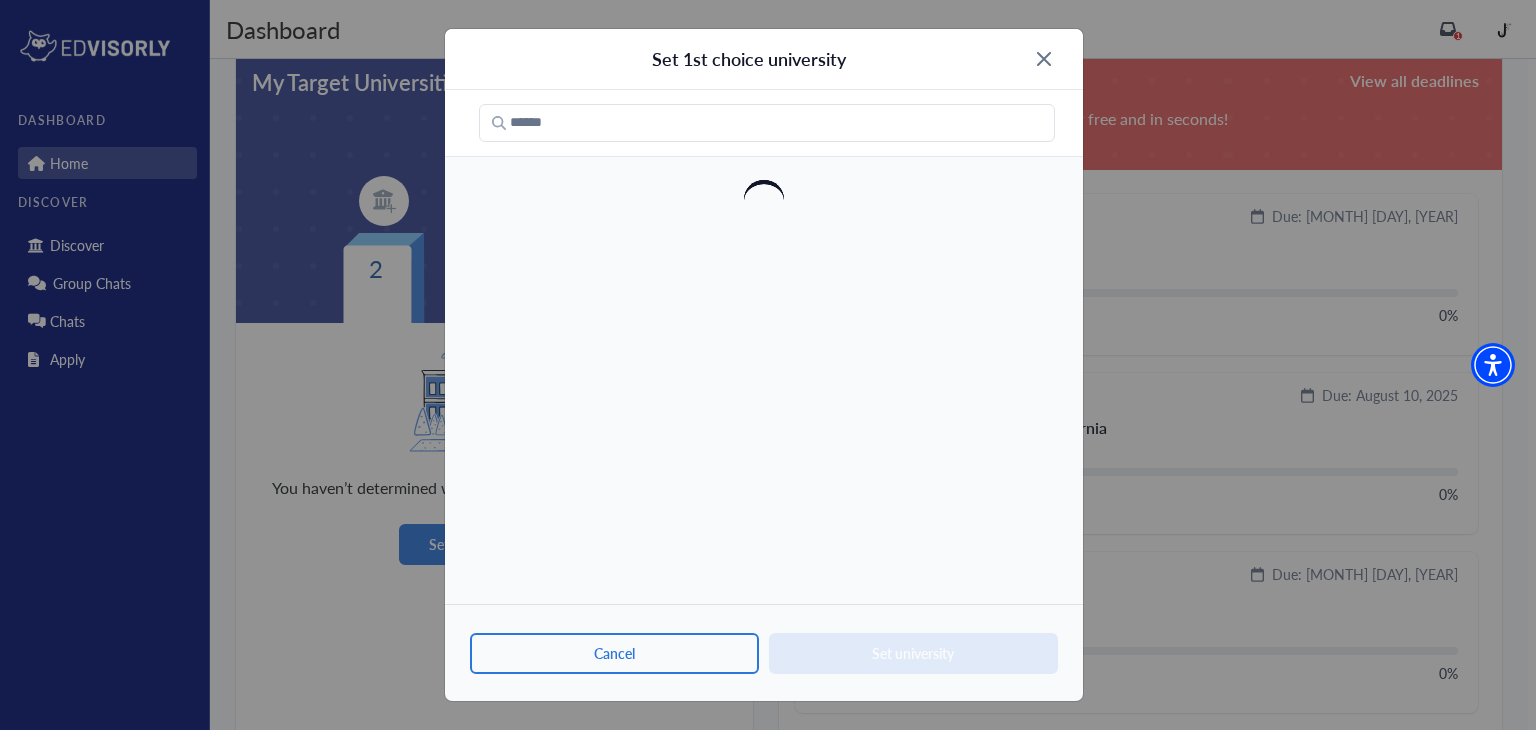scroll, scrollTop: 0, scrollLeft: 0, axis: both 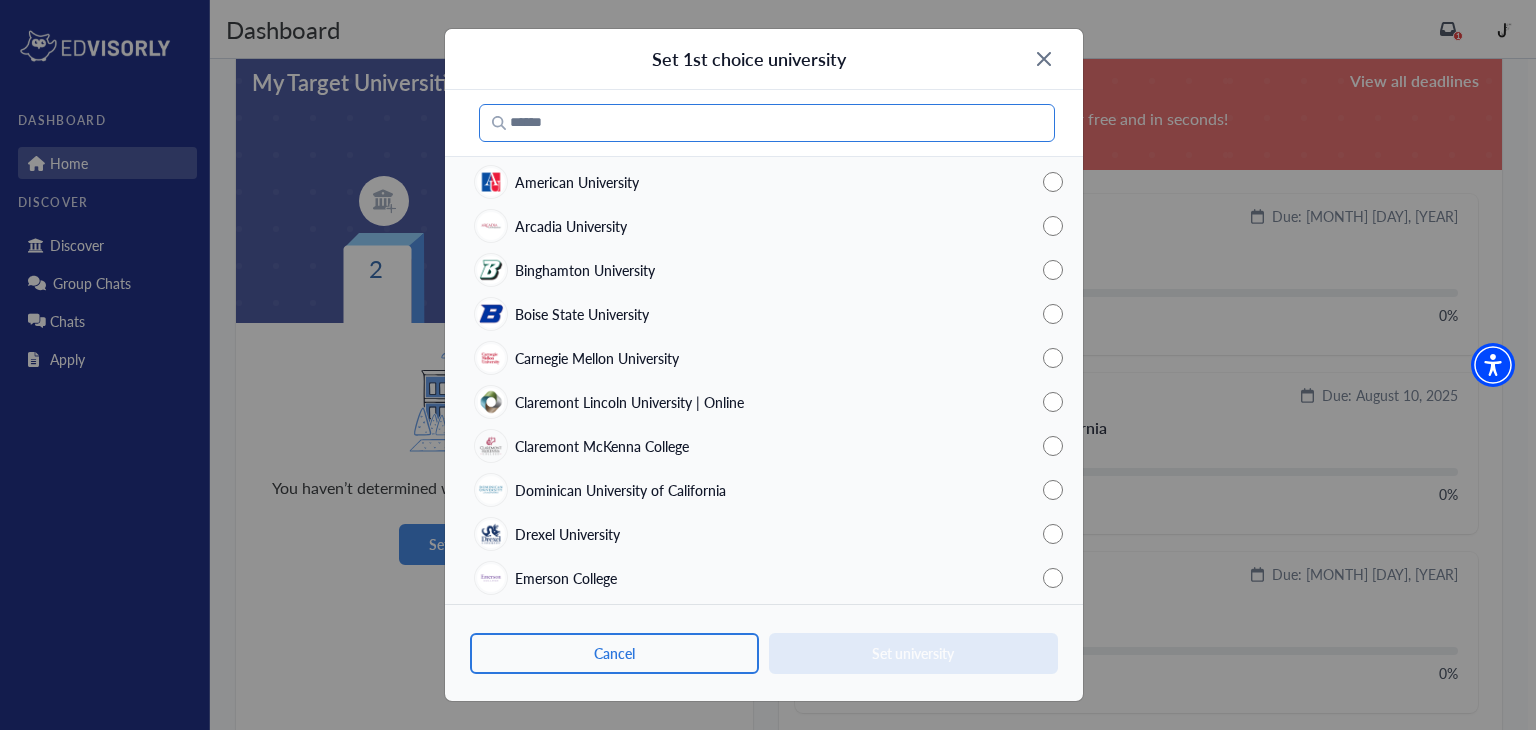 click at bounding box center (767, 123) 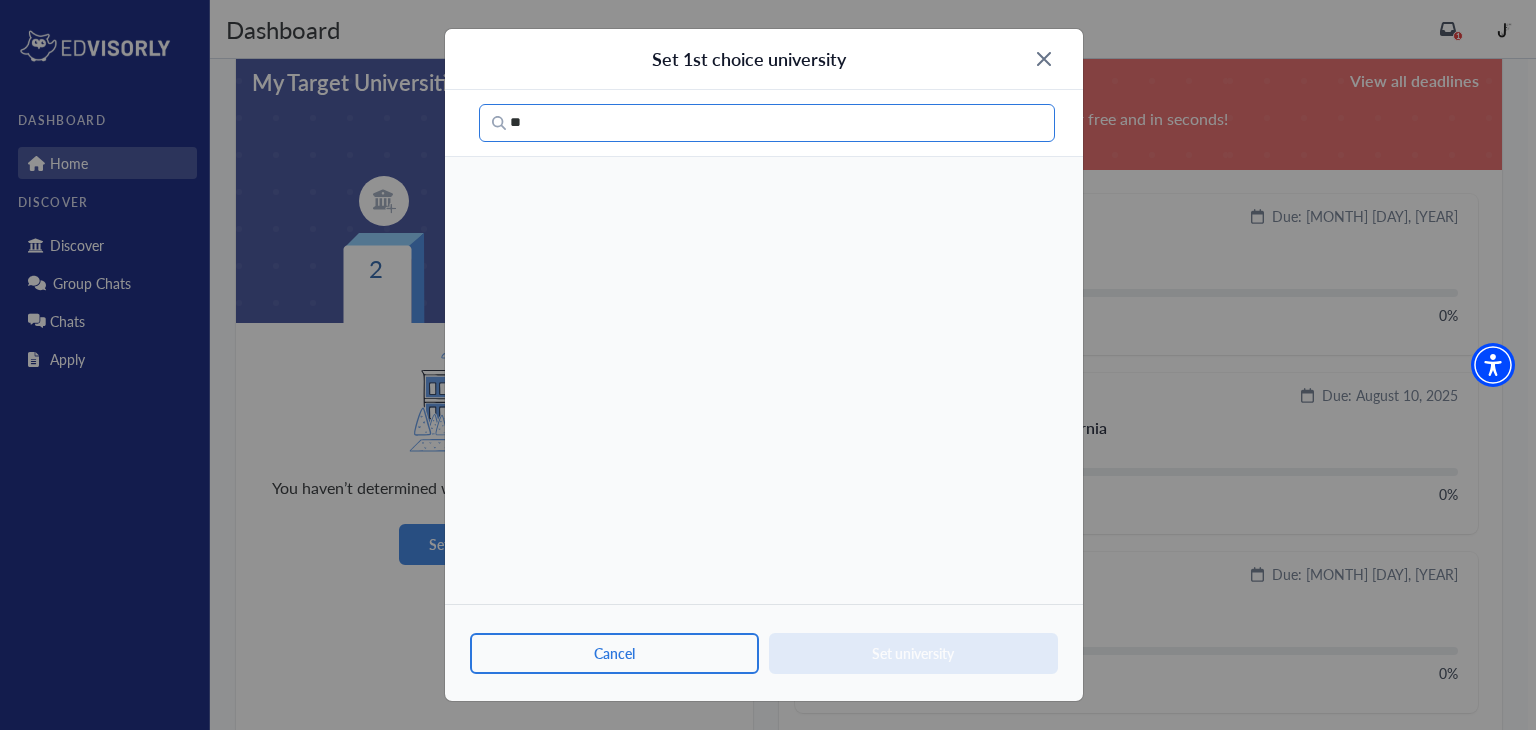 type on "*" 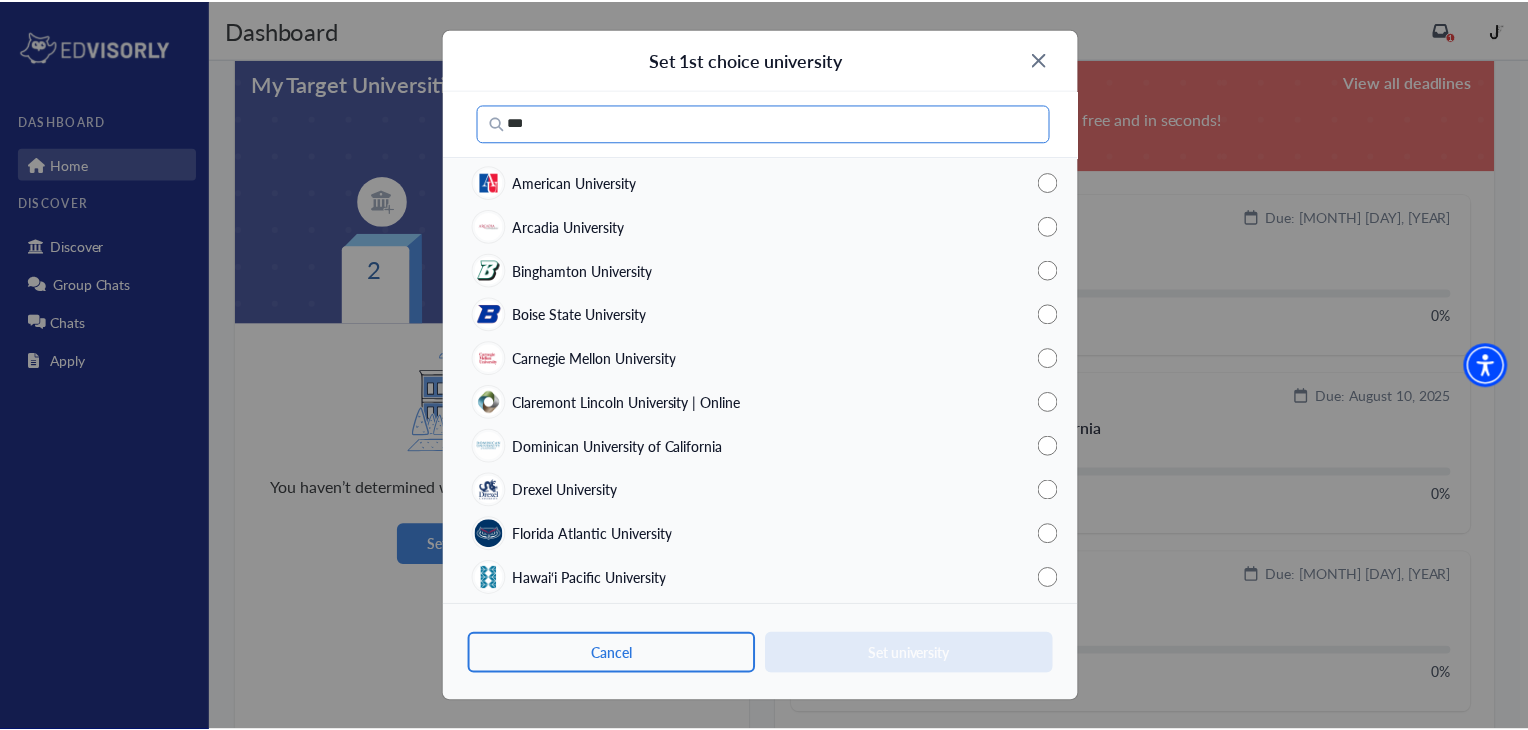 scroll, scrollTop: 0, scrollLeft: 0, axis: both 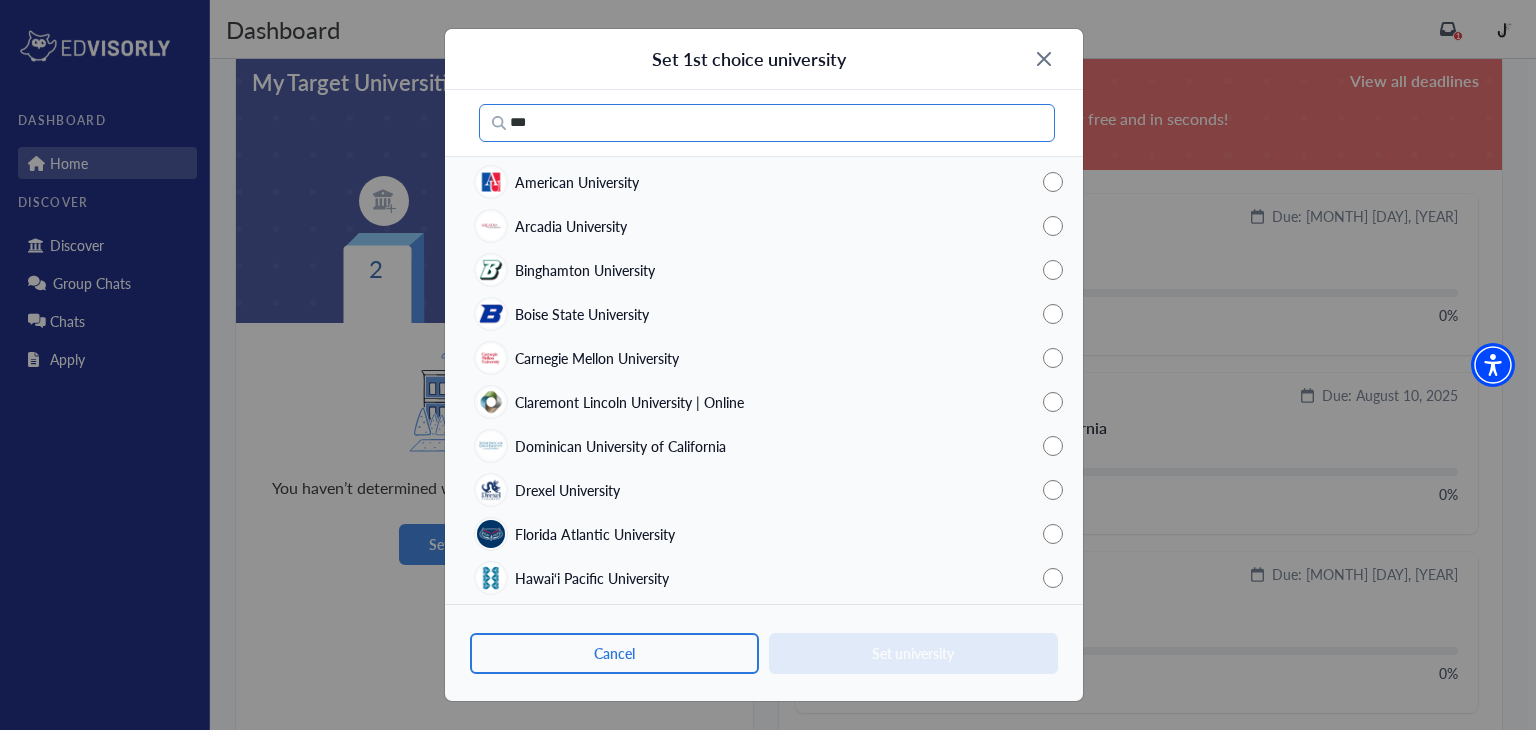 drag, startPoint x: 586, startPoint y: 112, endPoint x: 430, endPoint y: 115, distance: 156.02884 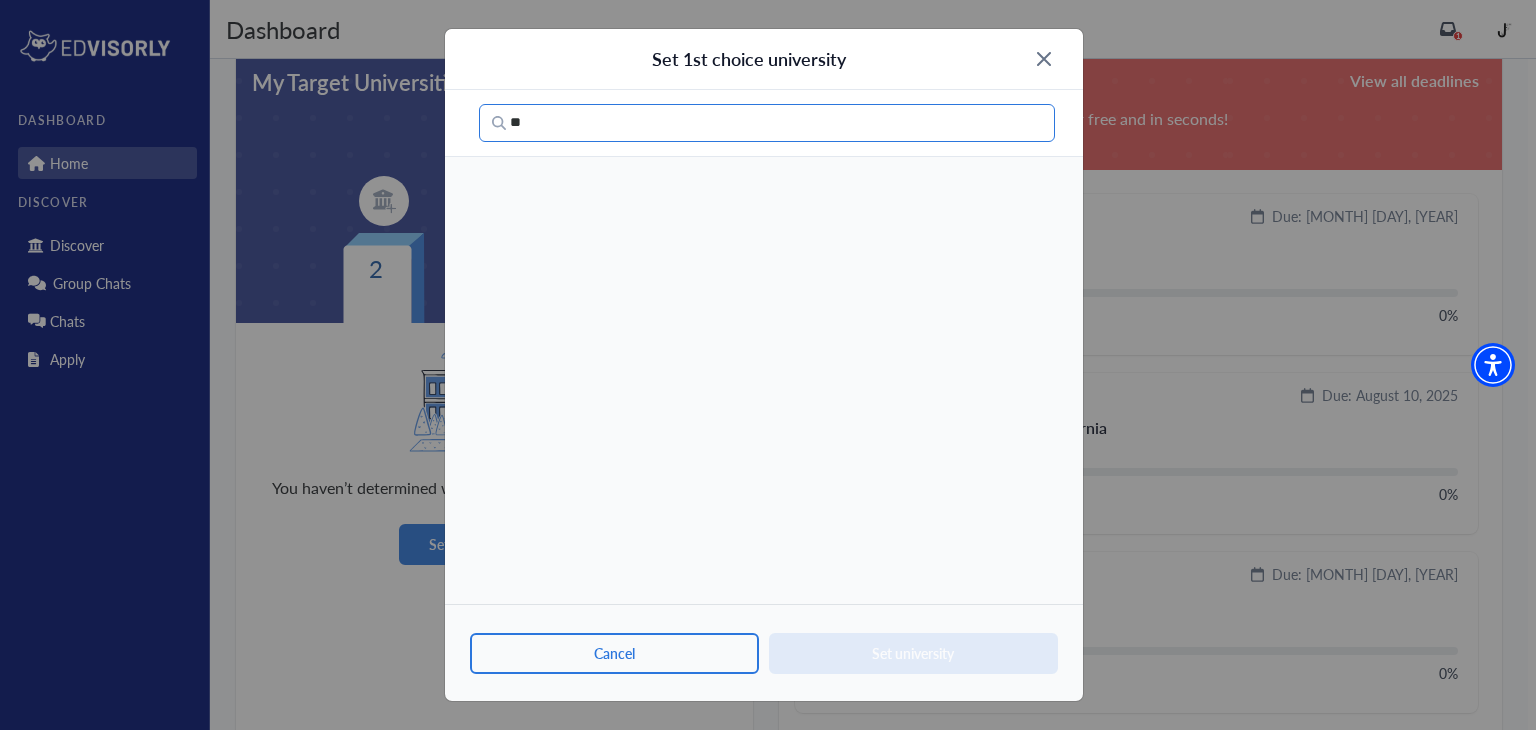 type on "*" 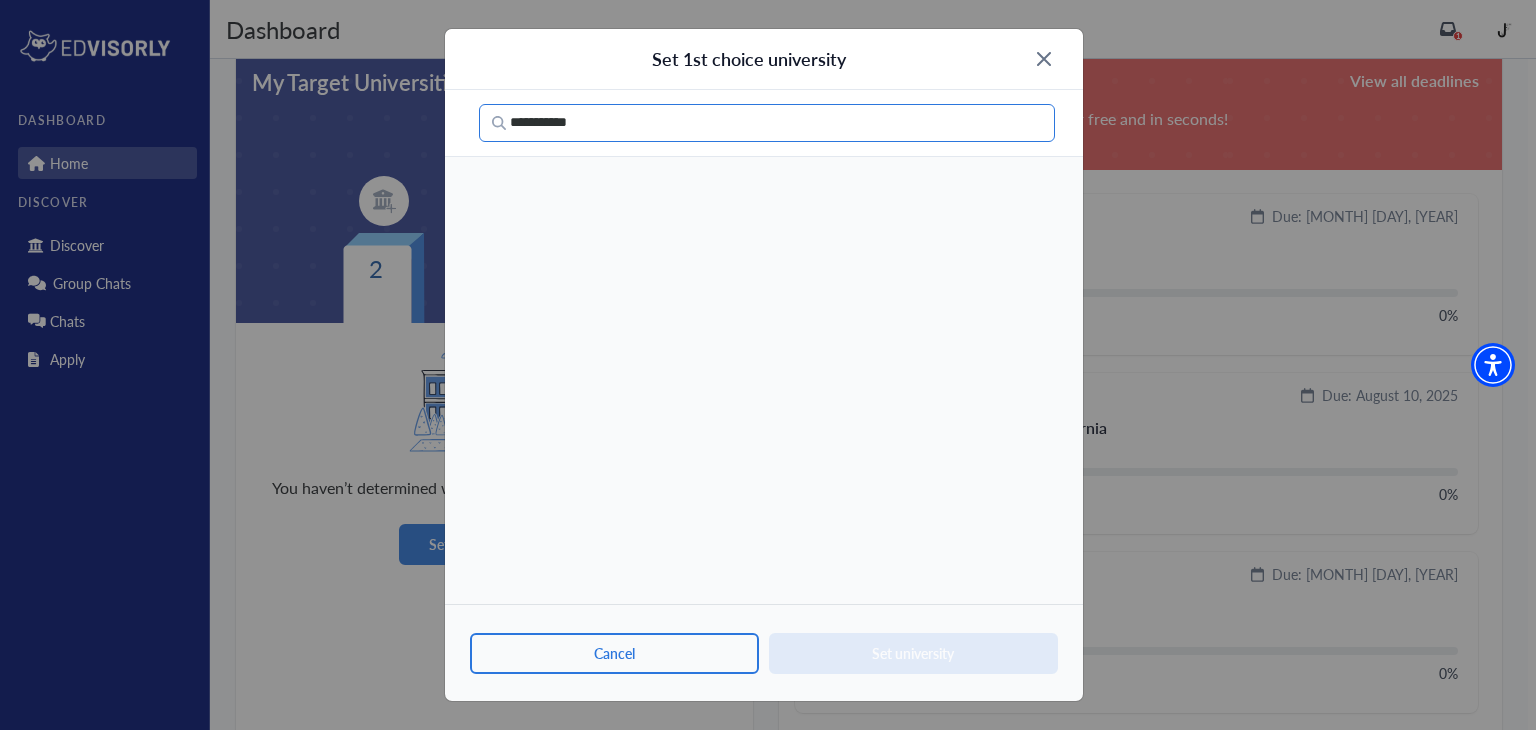type on "**********" 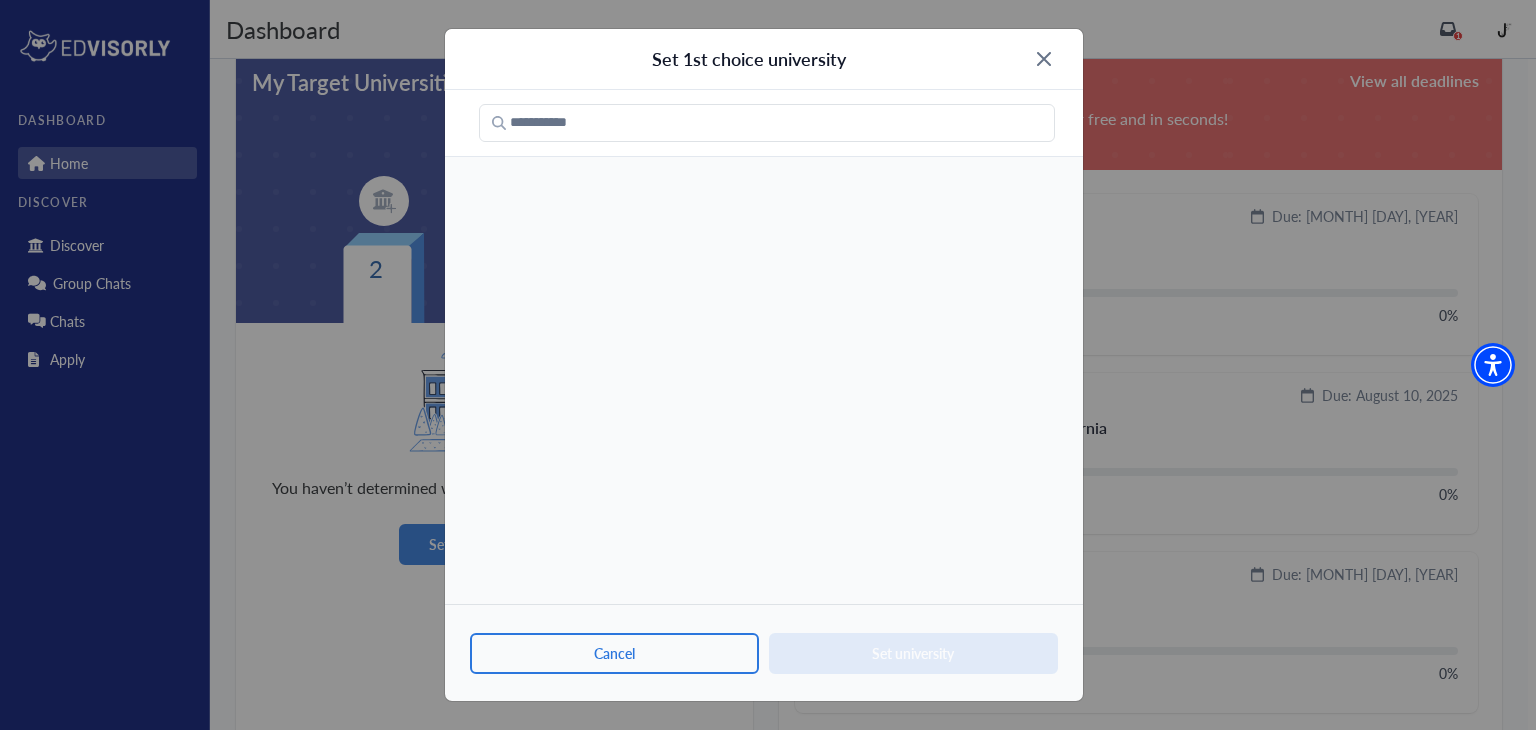 click on "Set 1st choice university" at bounding box center (764, 59) 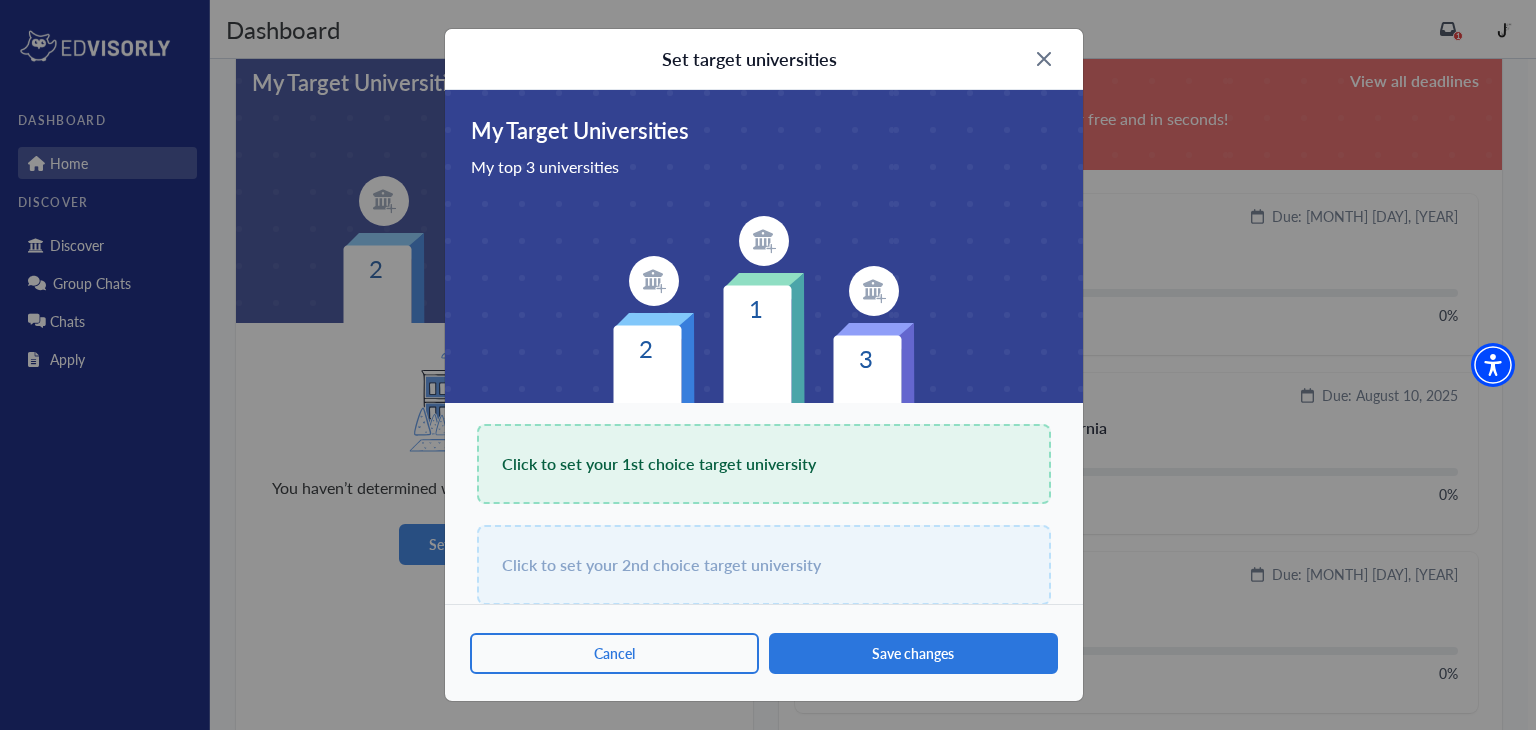 click at bounding box center [1044, 59] 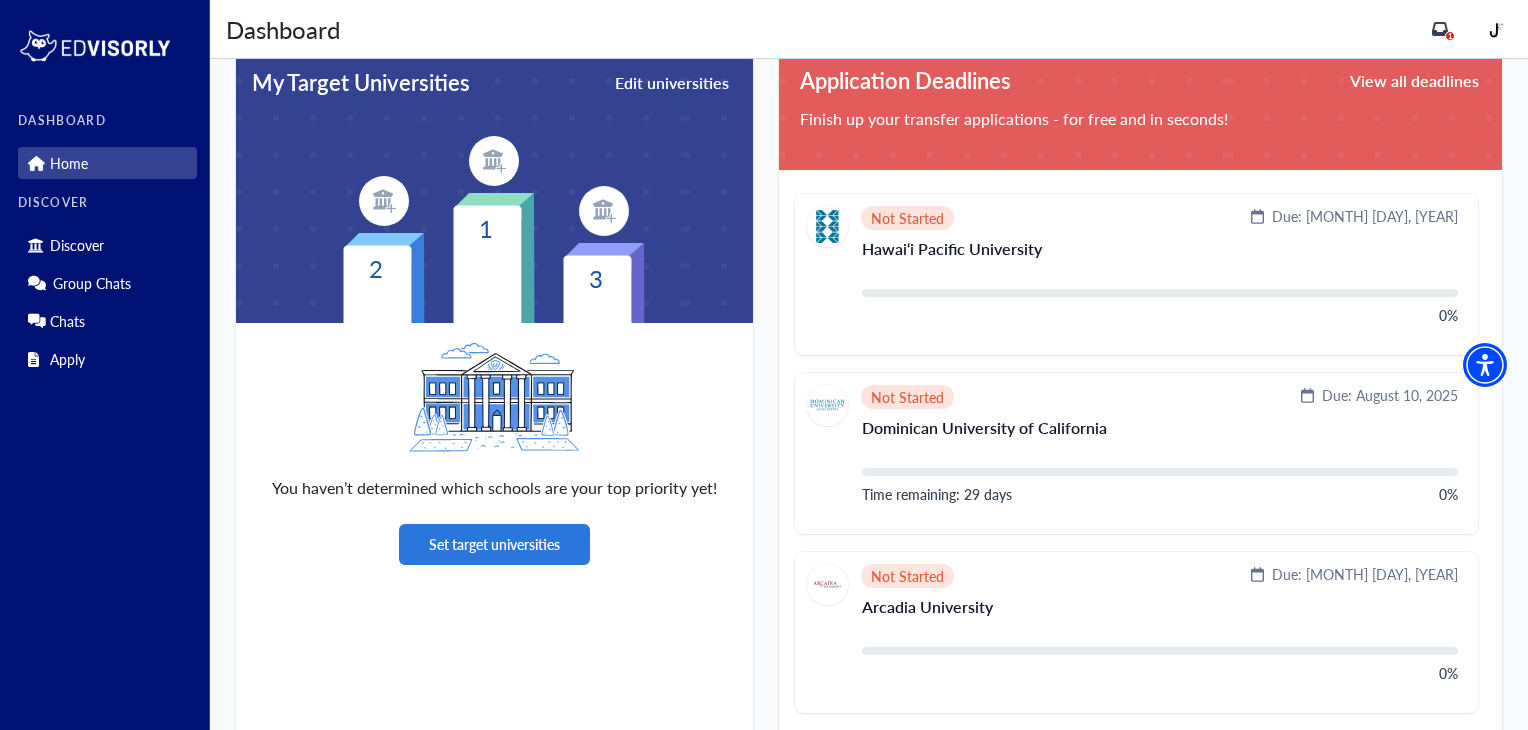 click 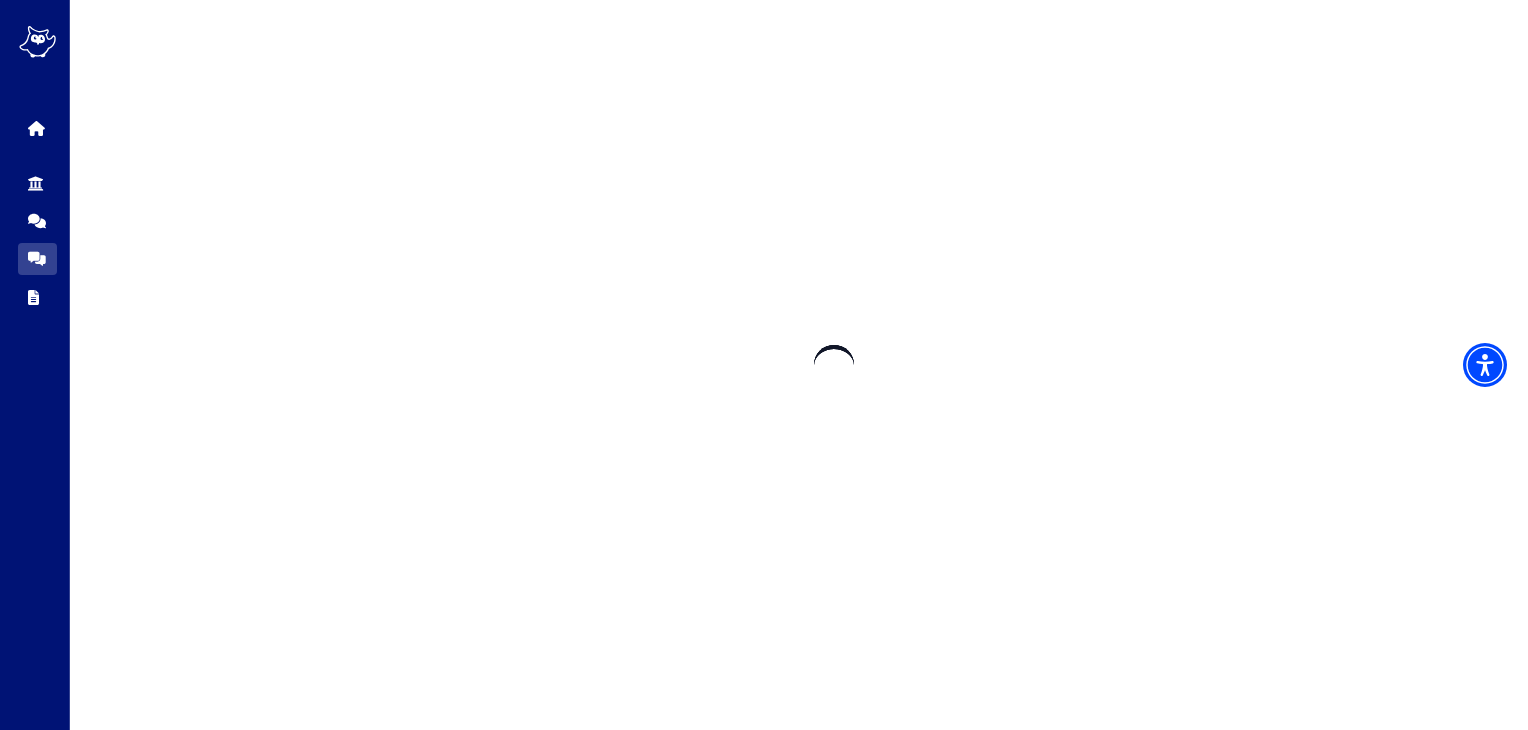 scroll, scrollTop: 0, scrollLeft: 0, axis: both 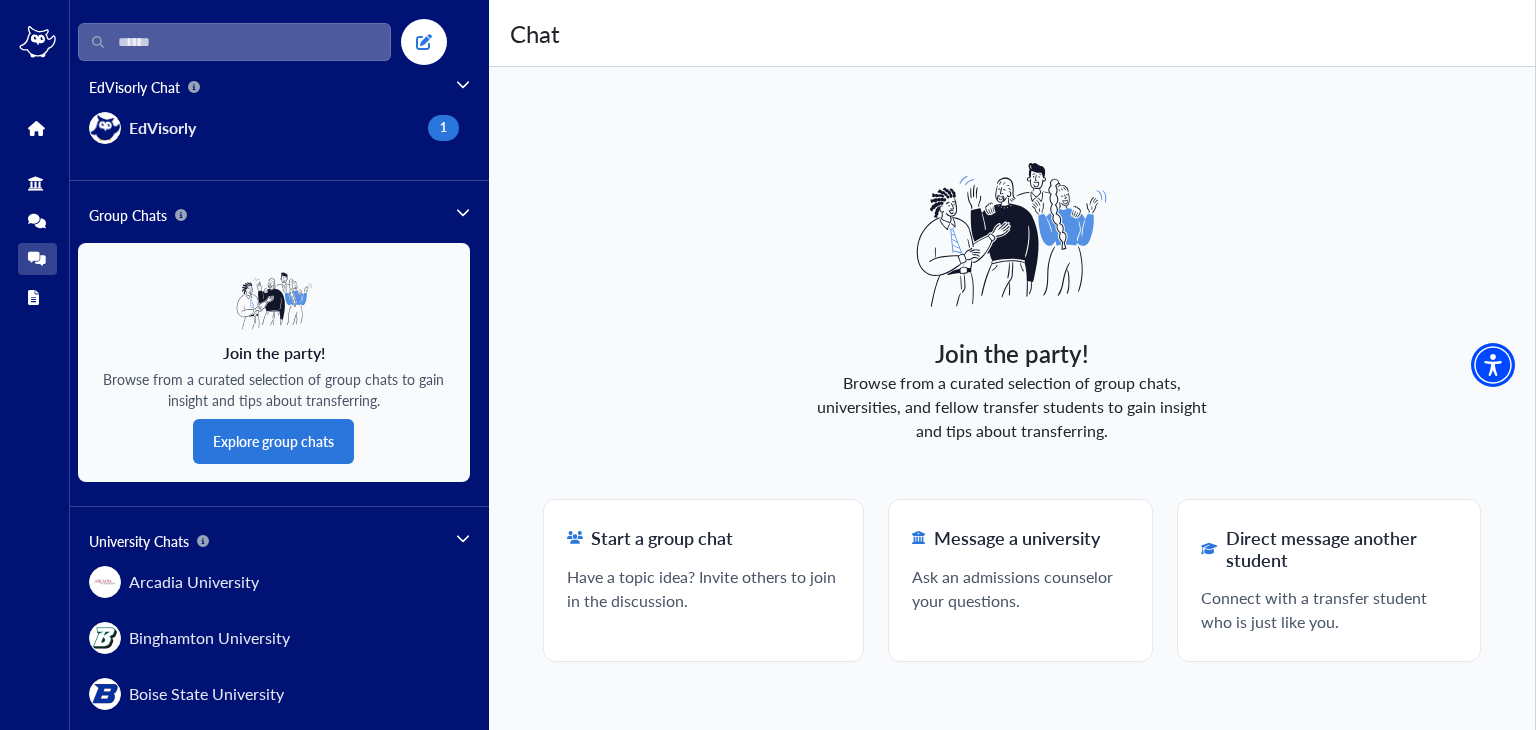 click on "DASHBOARD Home DISCOVER Discover Group Chats Chats Apply" at bounding box center [35, 365] 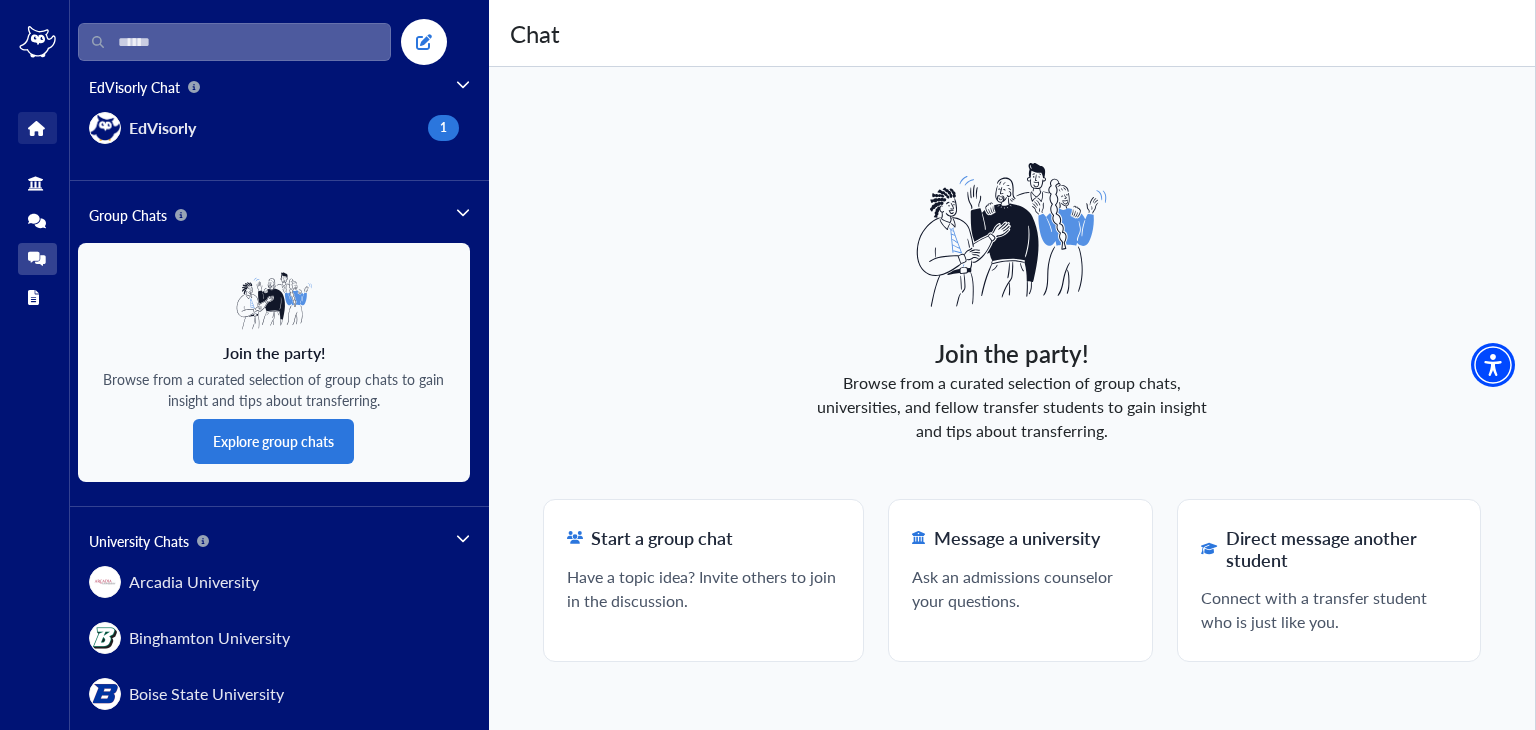 click at bounding box center (35, 128) 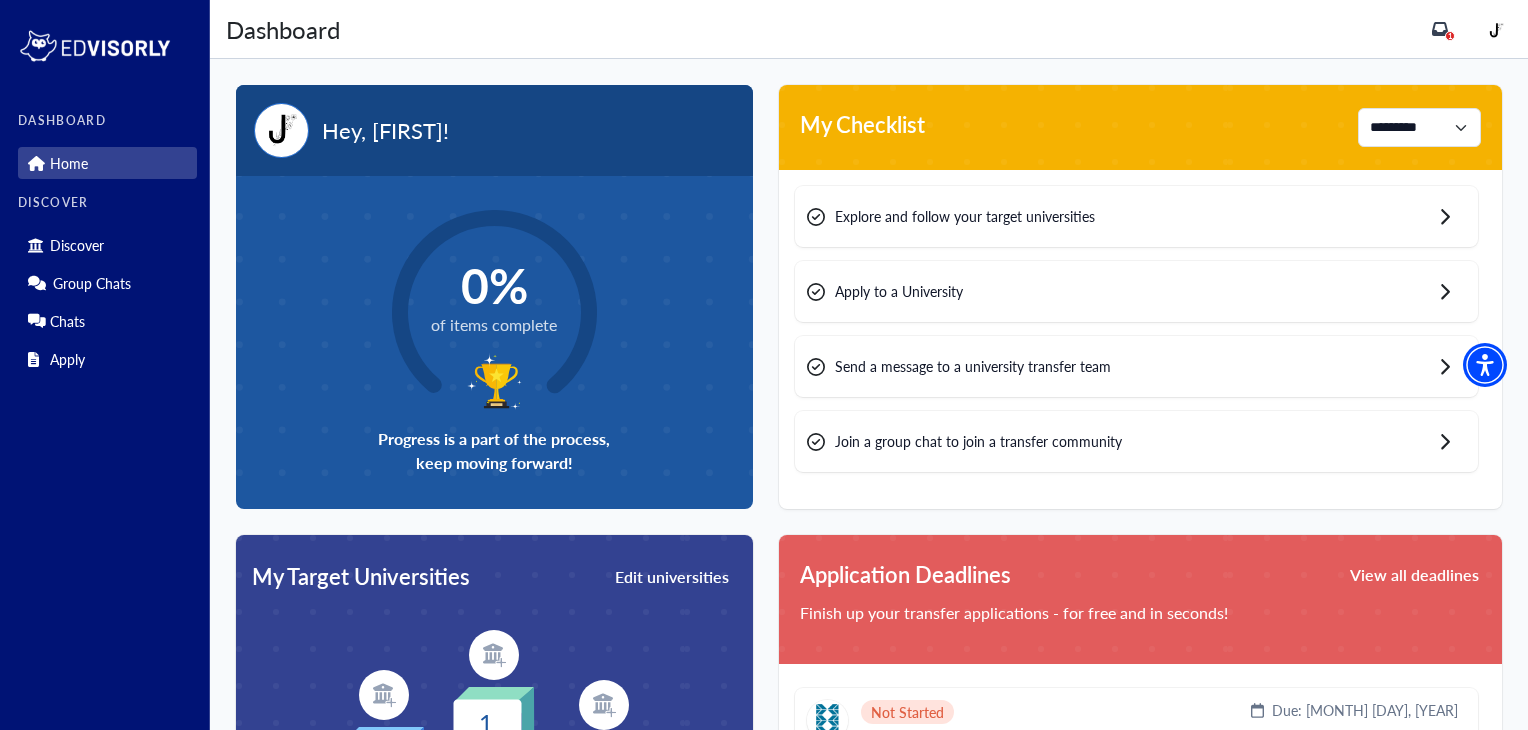 click at bounding box center (1496, 31) 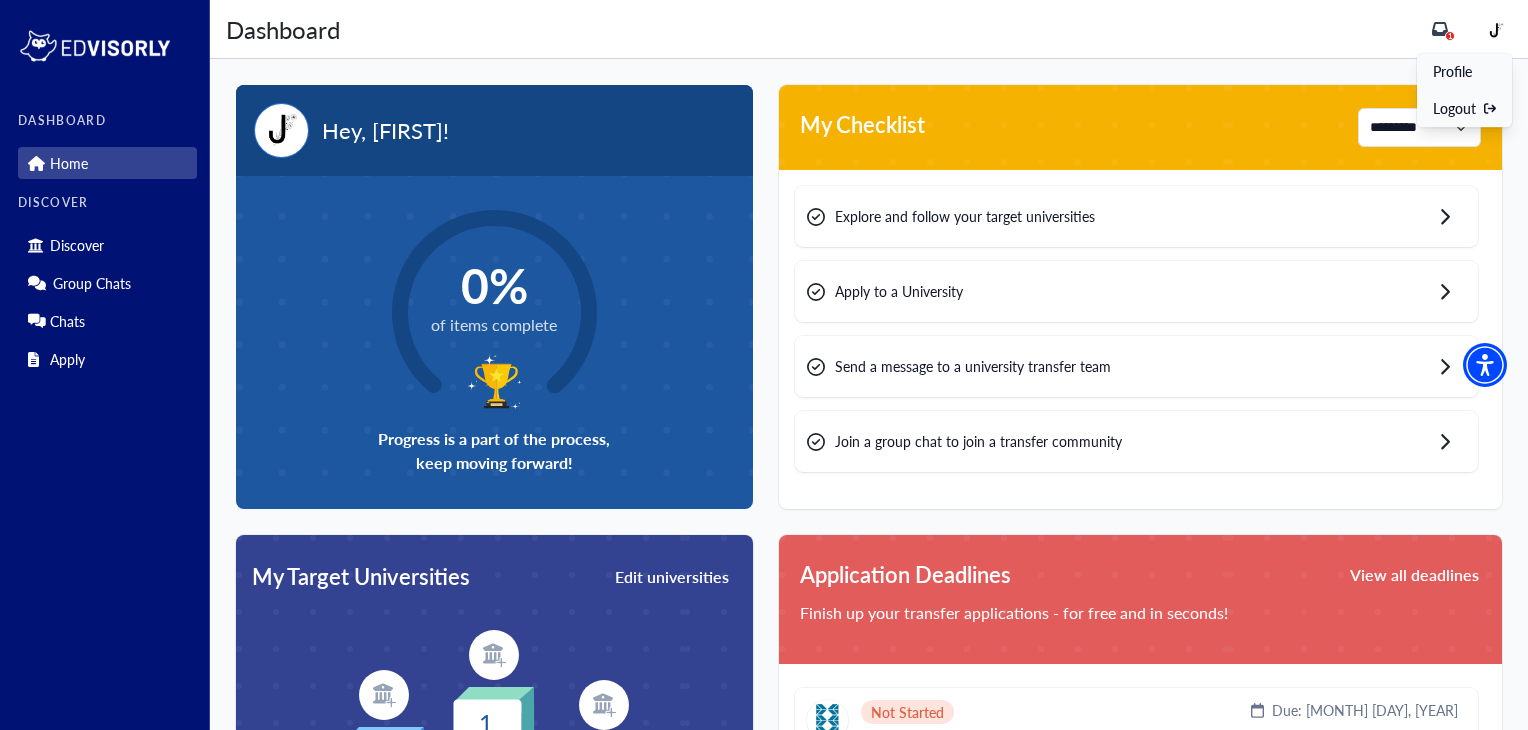 click on "Profile" at bounding box center (1464, 71) 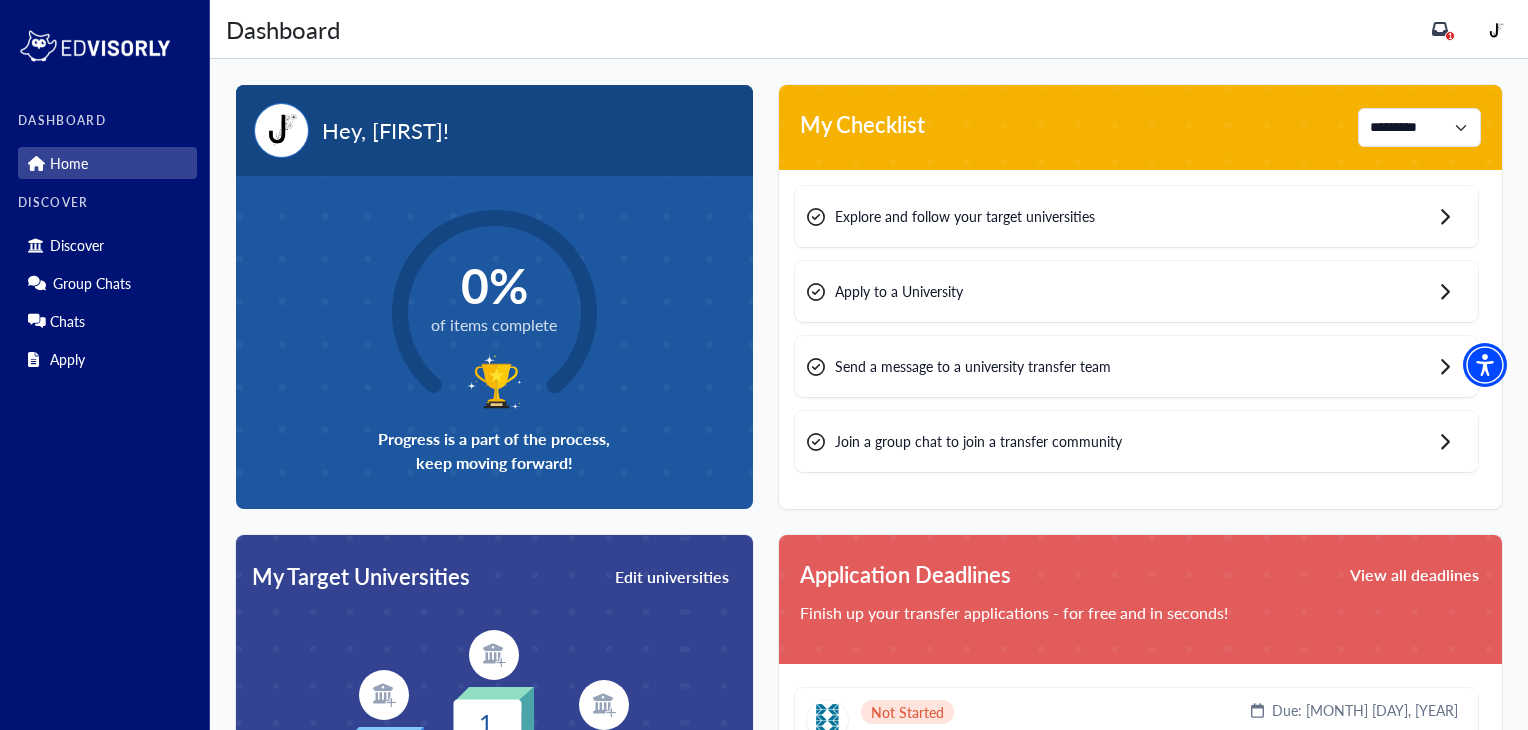 click at bounding box center (1496, 31) 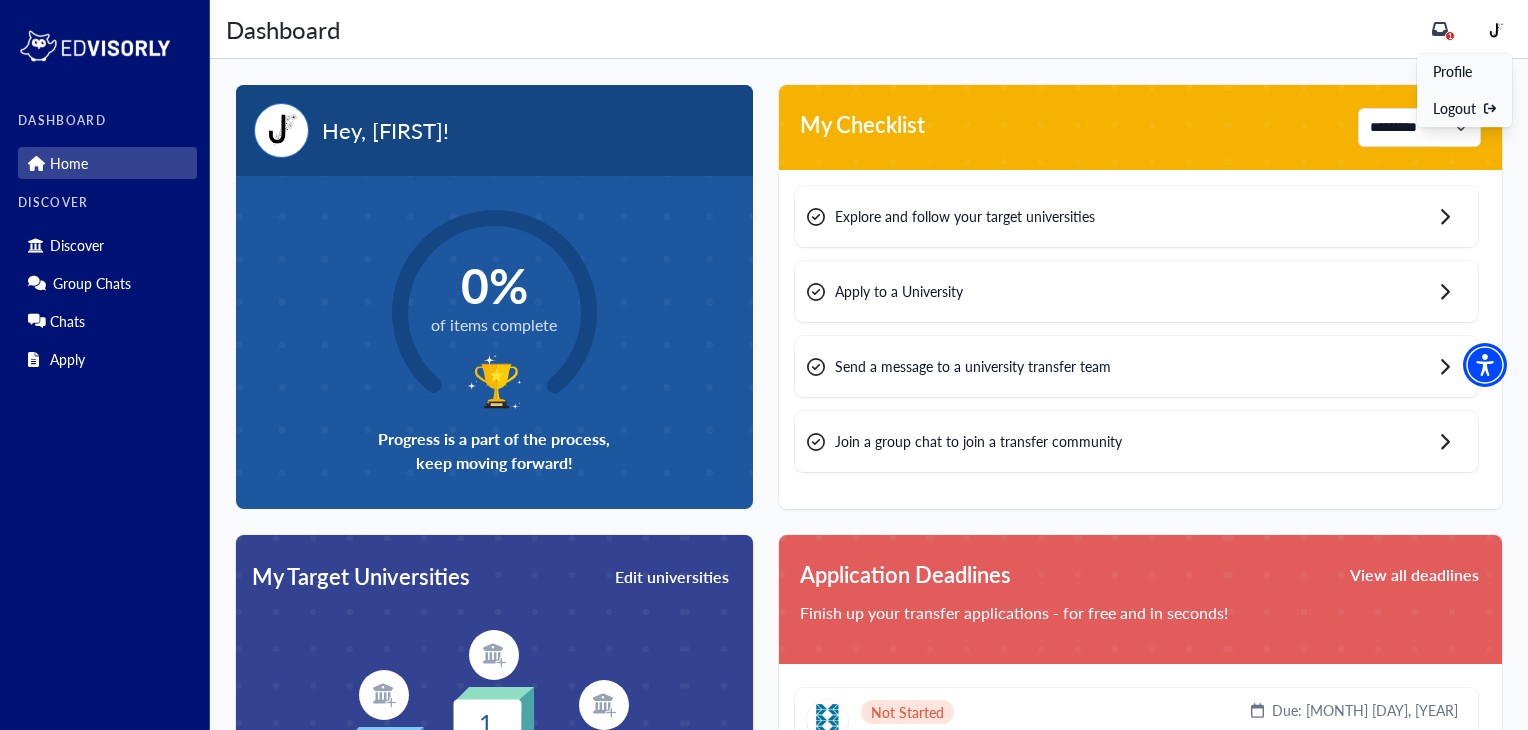 click on "Profile" at bounding box center [1452, 71] 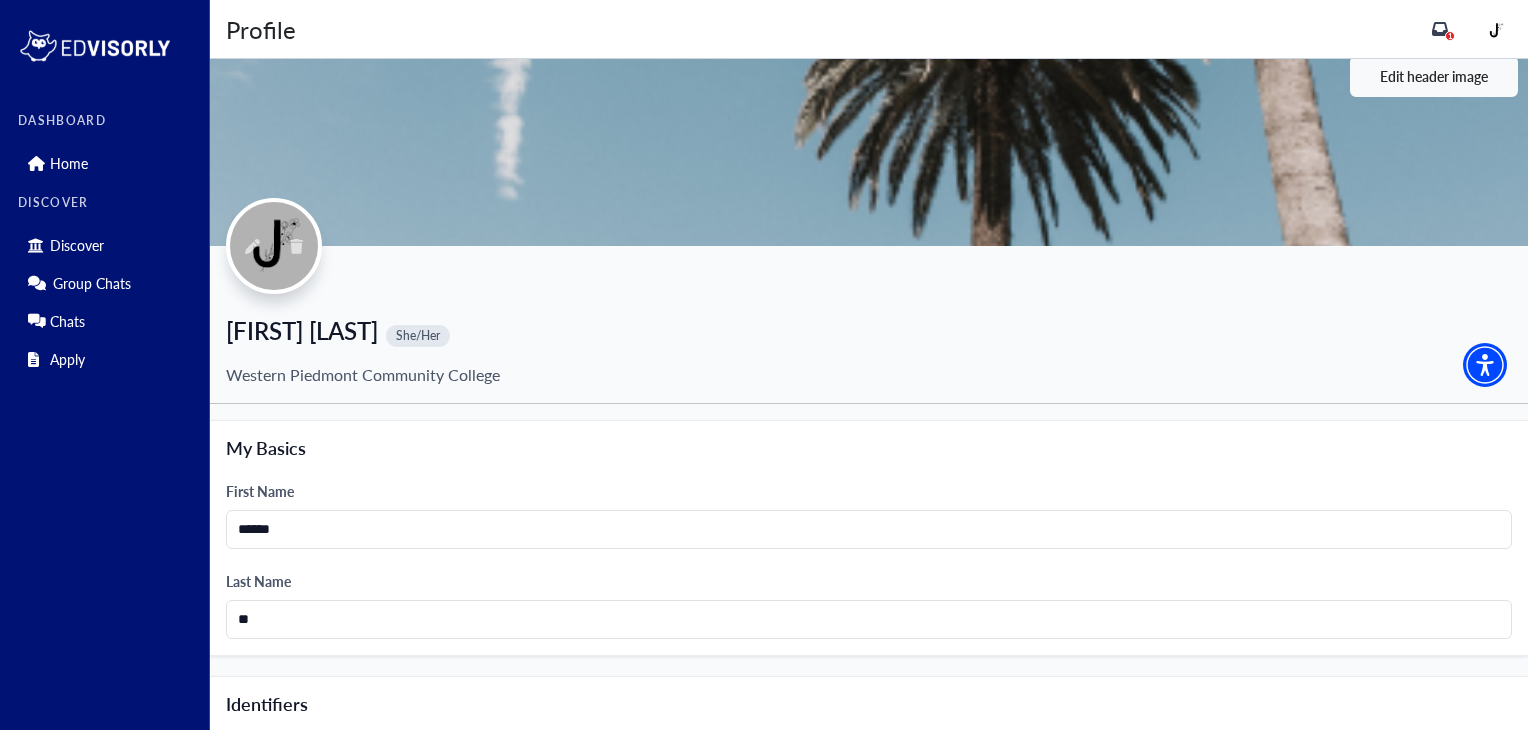 scroll, scrollTop: 62, scrollLeft: 0, axis: vertical 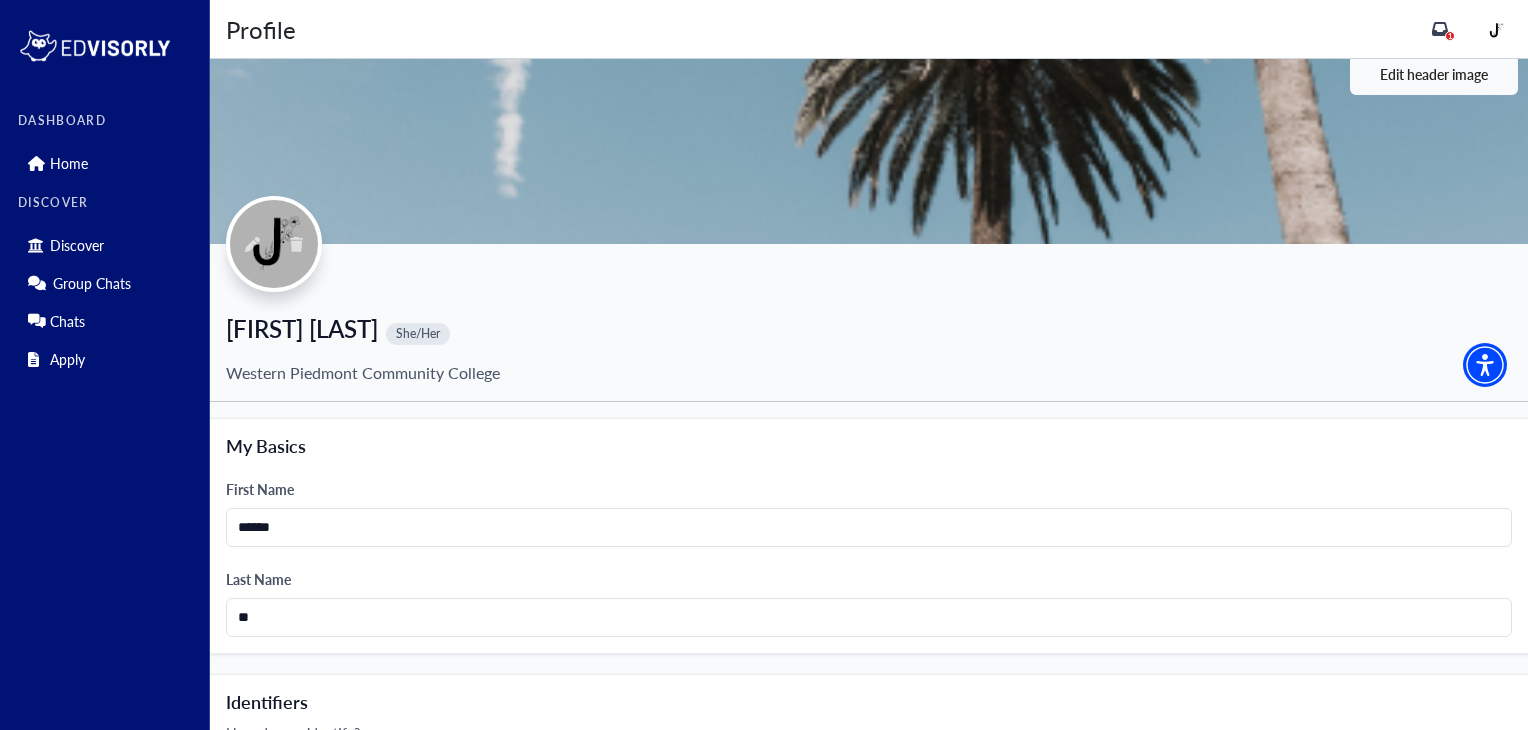 click on "[FIRST] [LAST]" at bounding box center [869, 328] 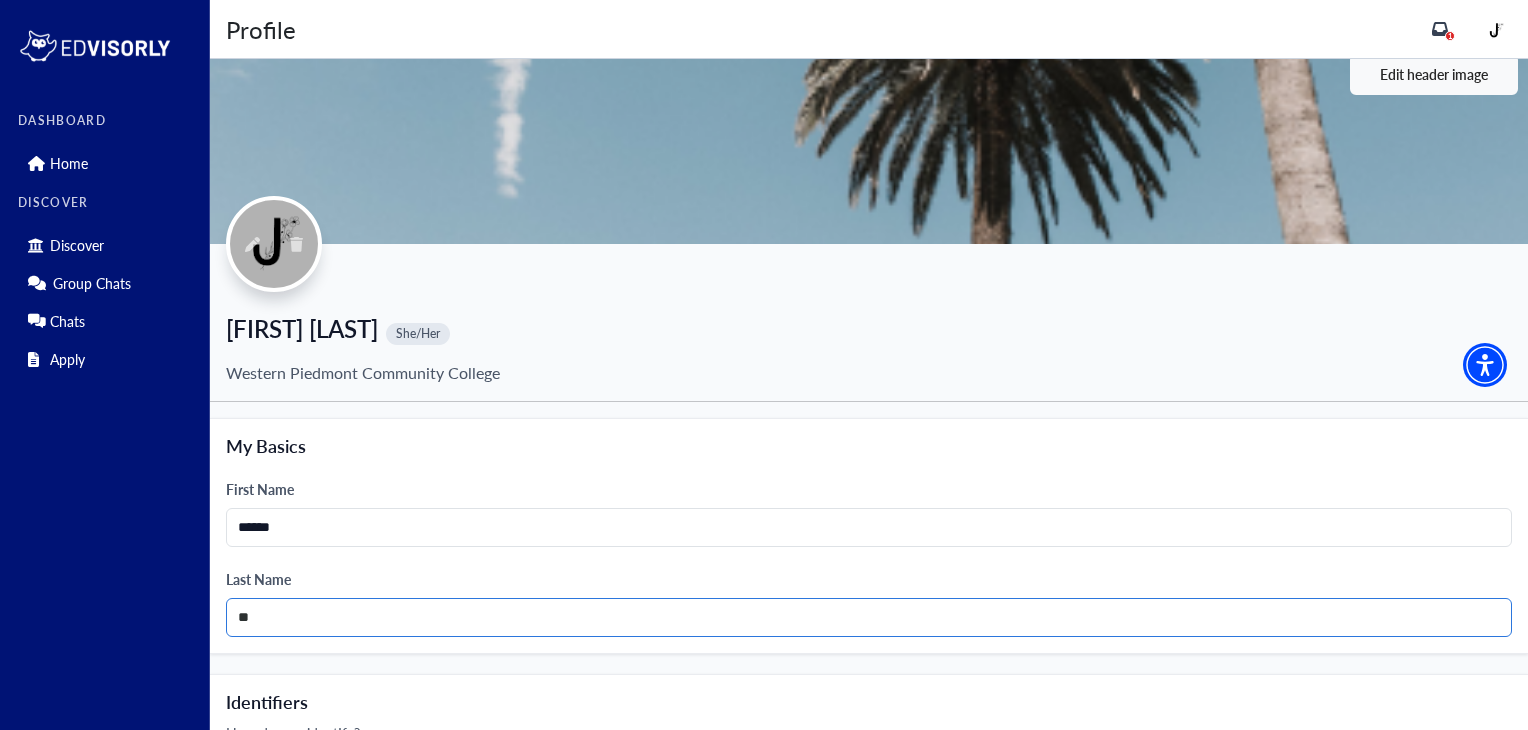 click on "**" at bounding box center [869, 617] 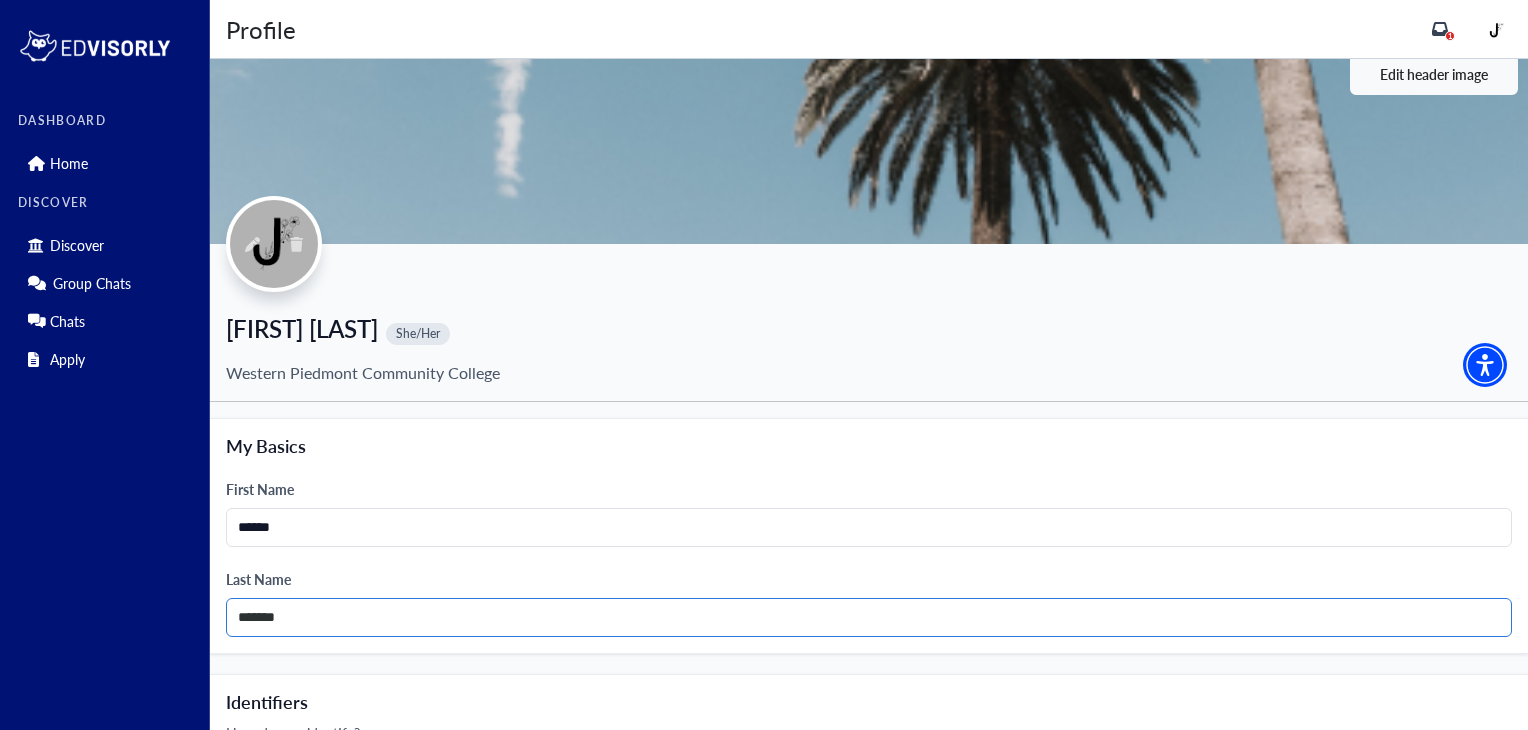 type on "*******" 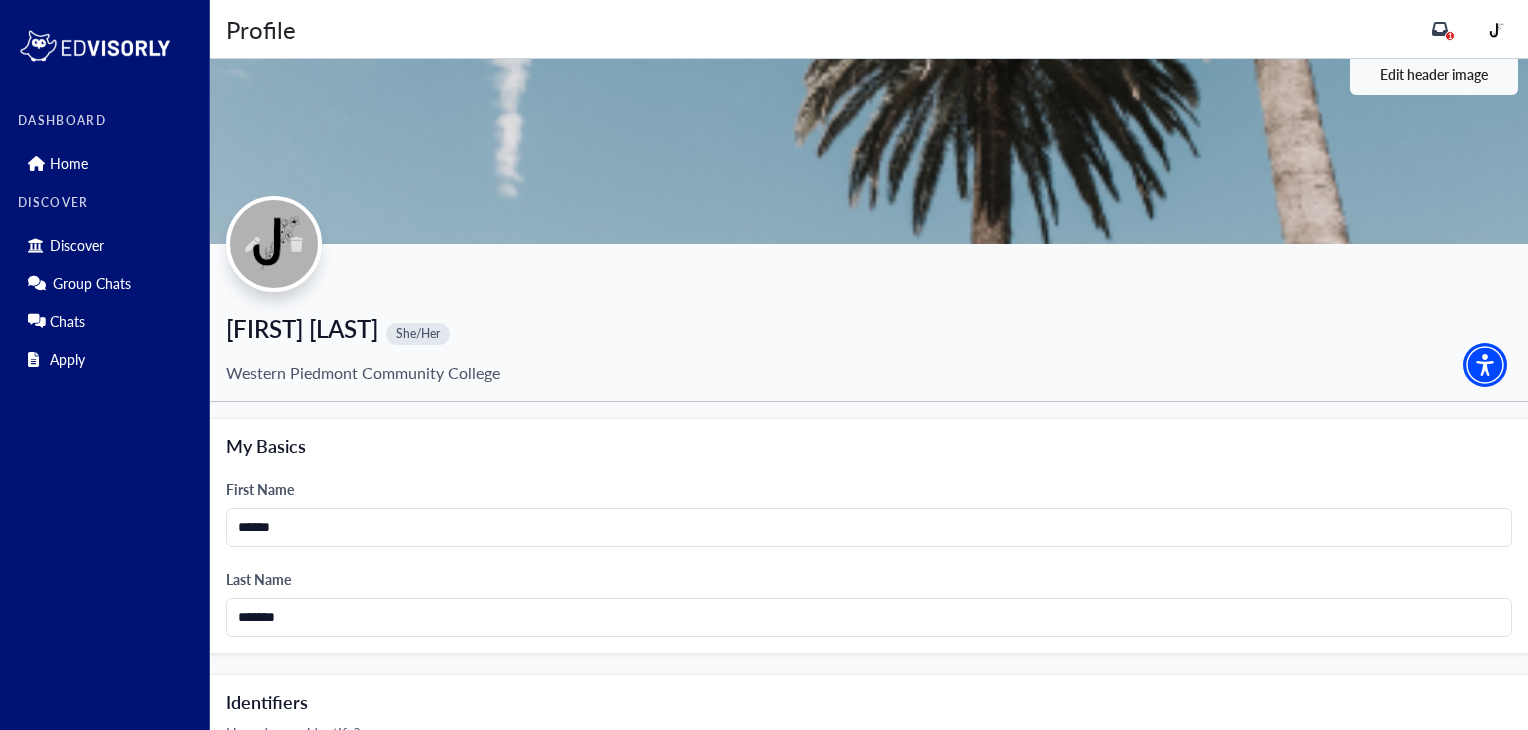 click on "My Basics First Name [FIRST] Last Name [LAST]" at bounding box center (869, 536) 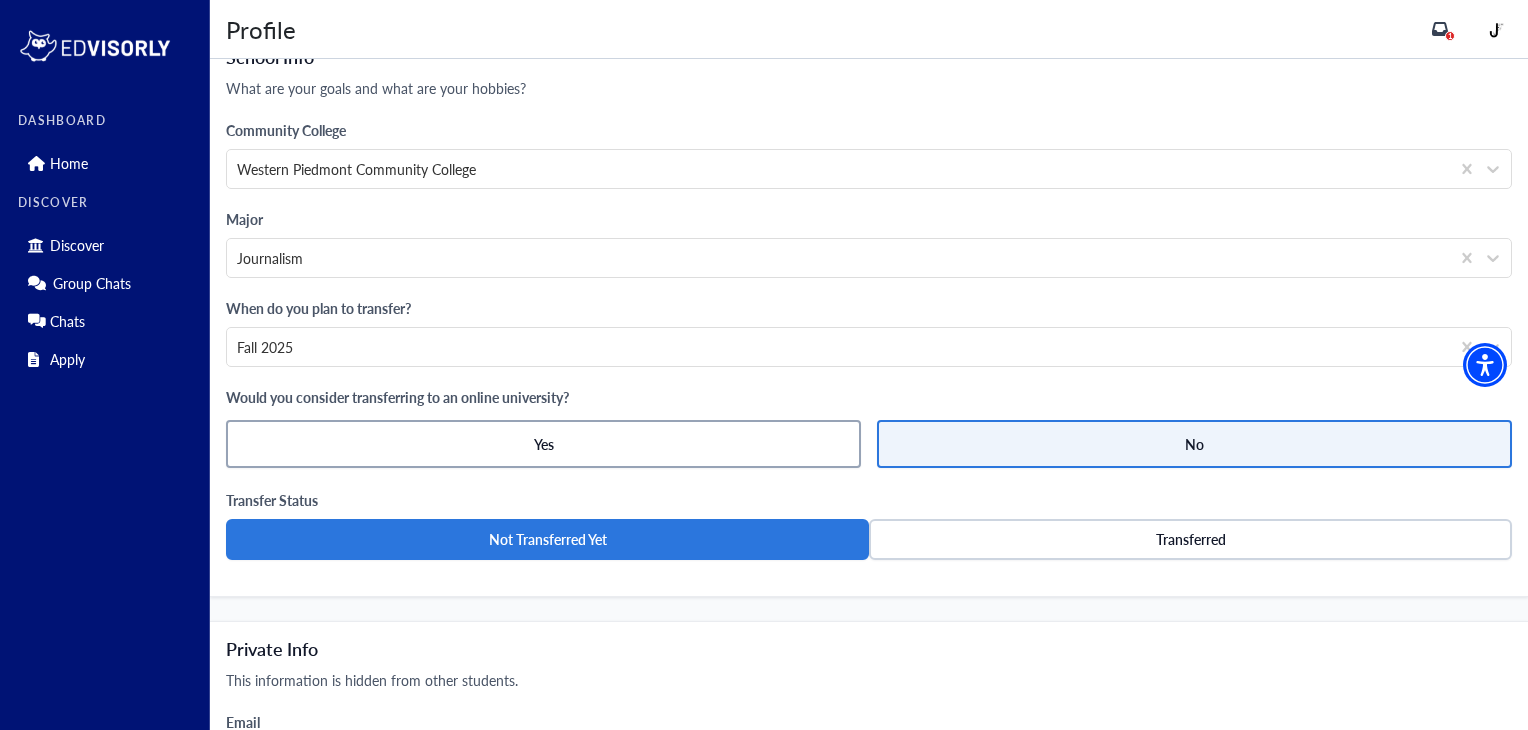 scroll, scrollTop: 1064, scrollLeft: 0, axis: vertical 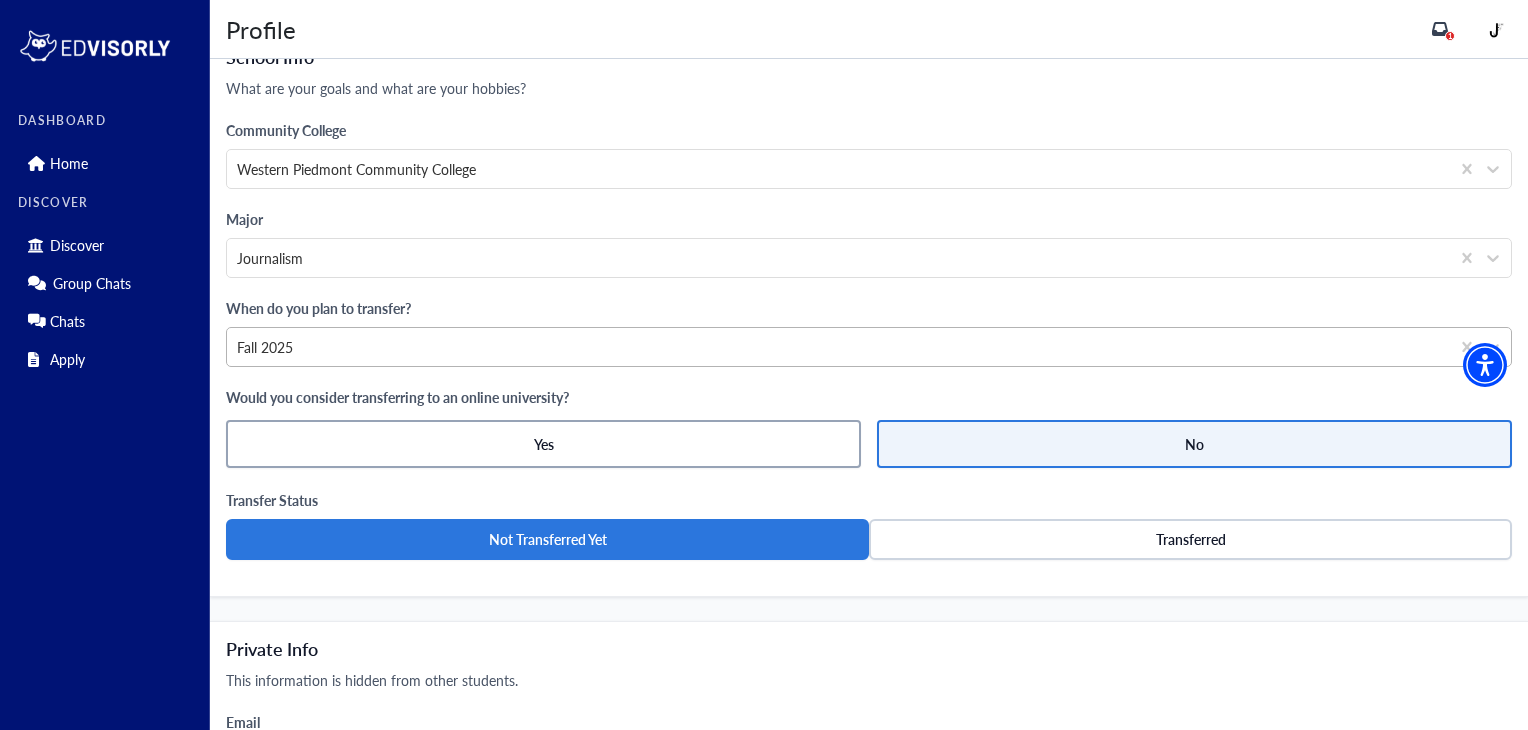click on "Fall 2025" at bounding box center [838, 347] 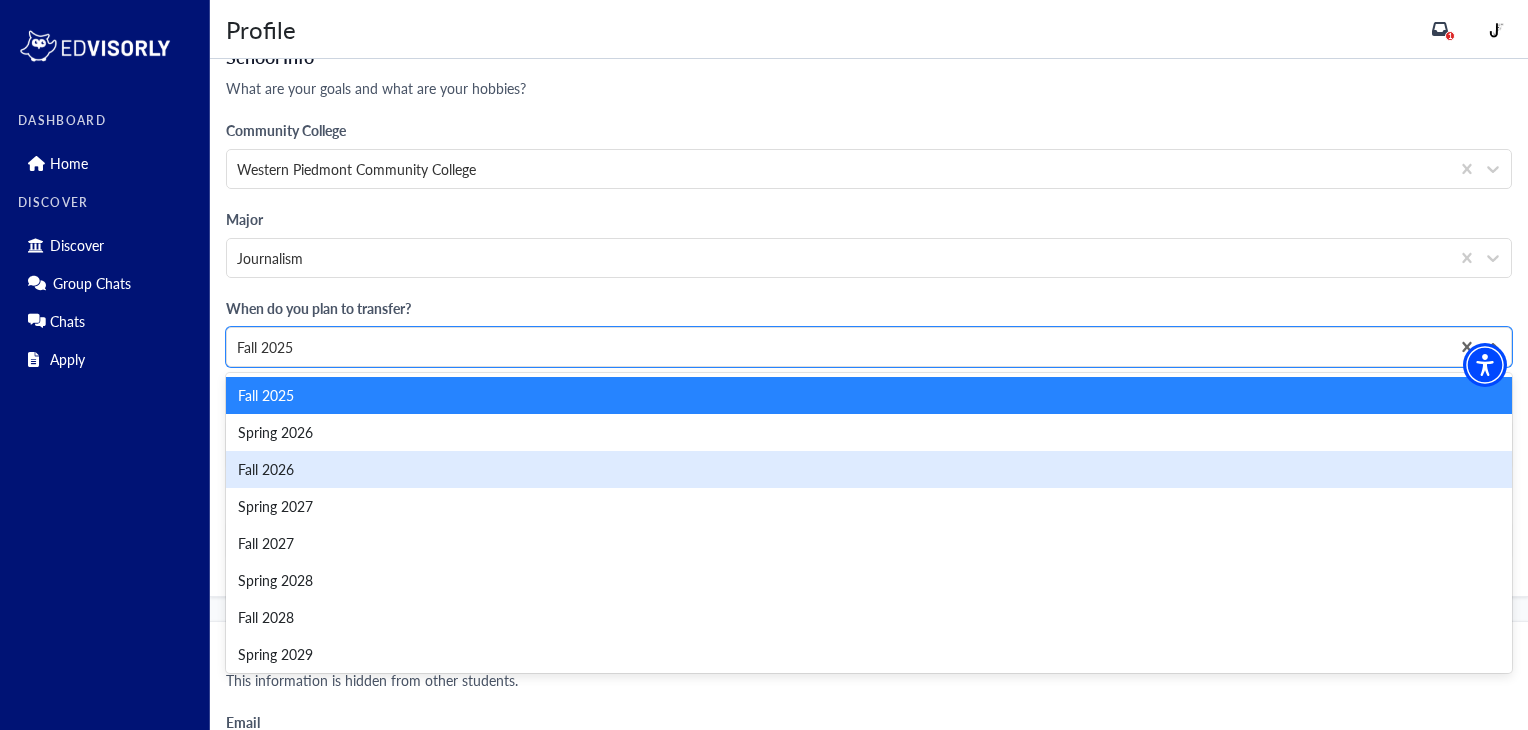 click on "Fall 2026" at bounding box center [869, 469] 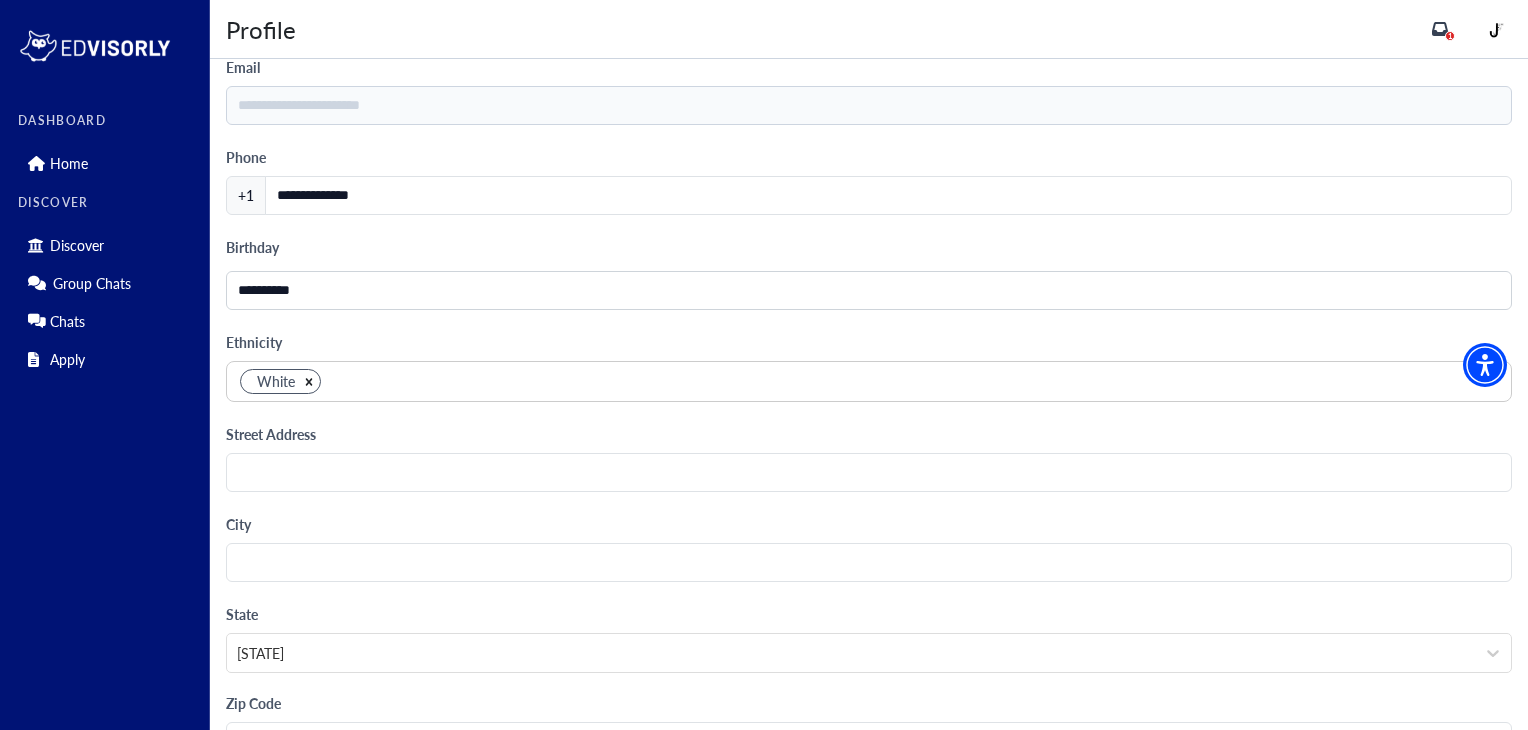 scroll, scrollTop: 1848, scrollLeft: 0, axis: vertical 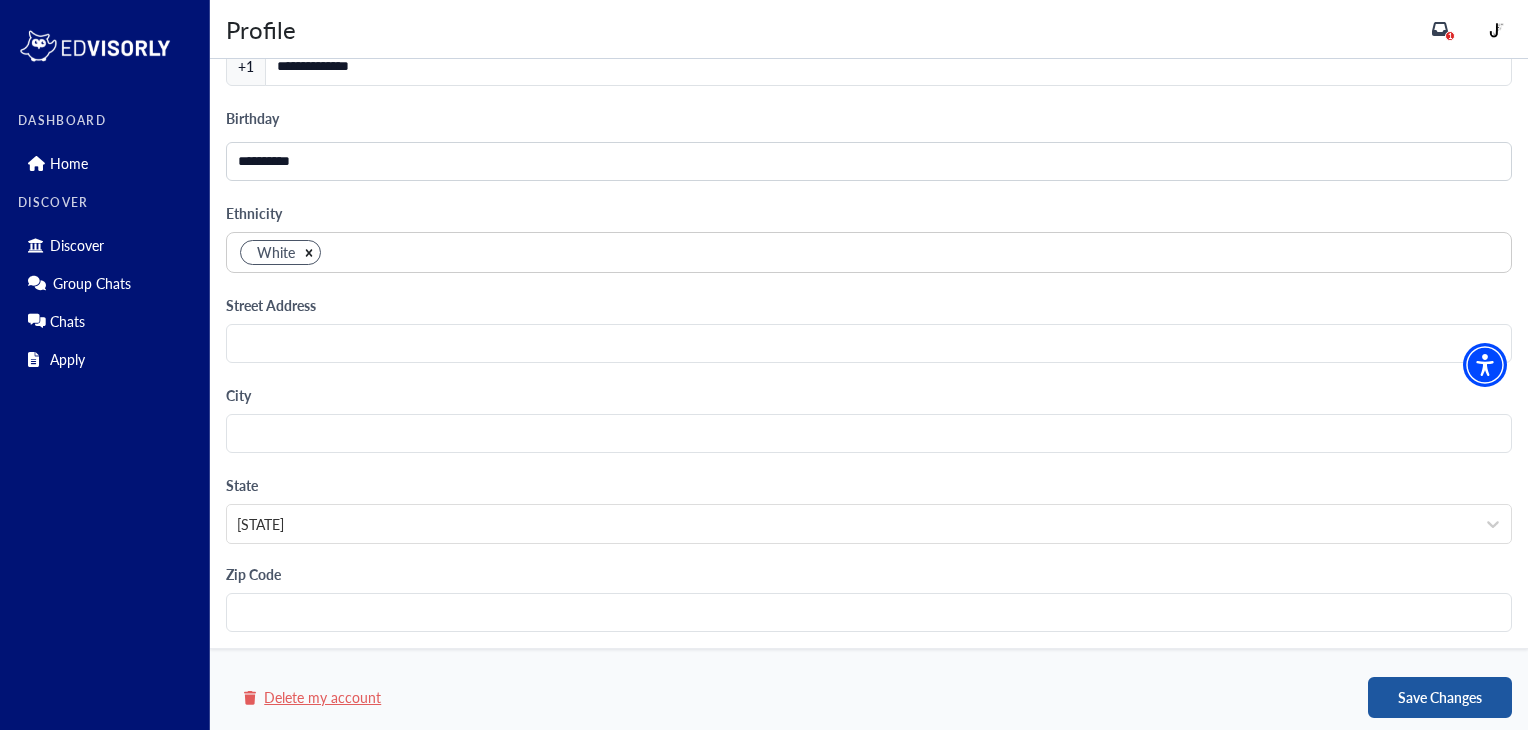 click on "Save Changes" at bounding box center (1440, 697) 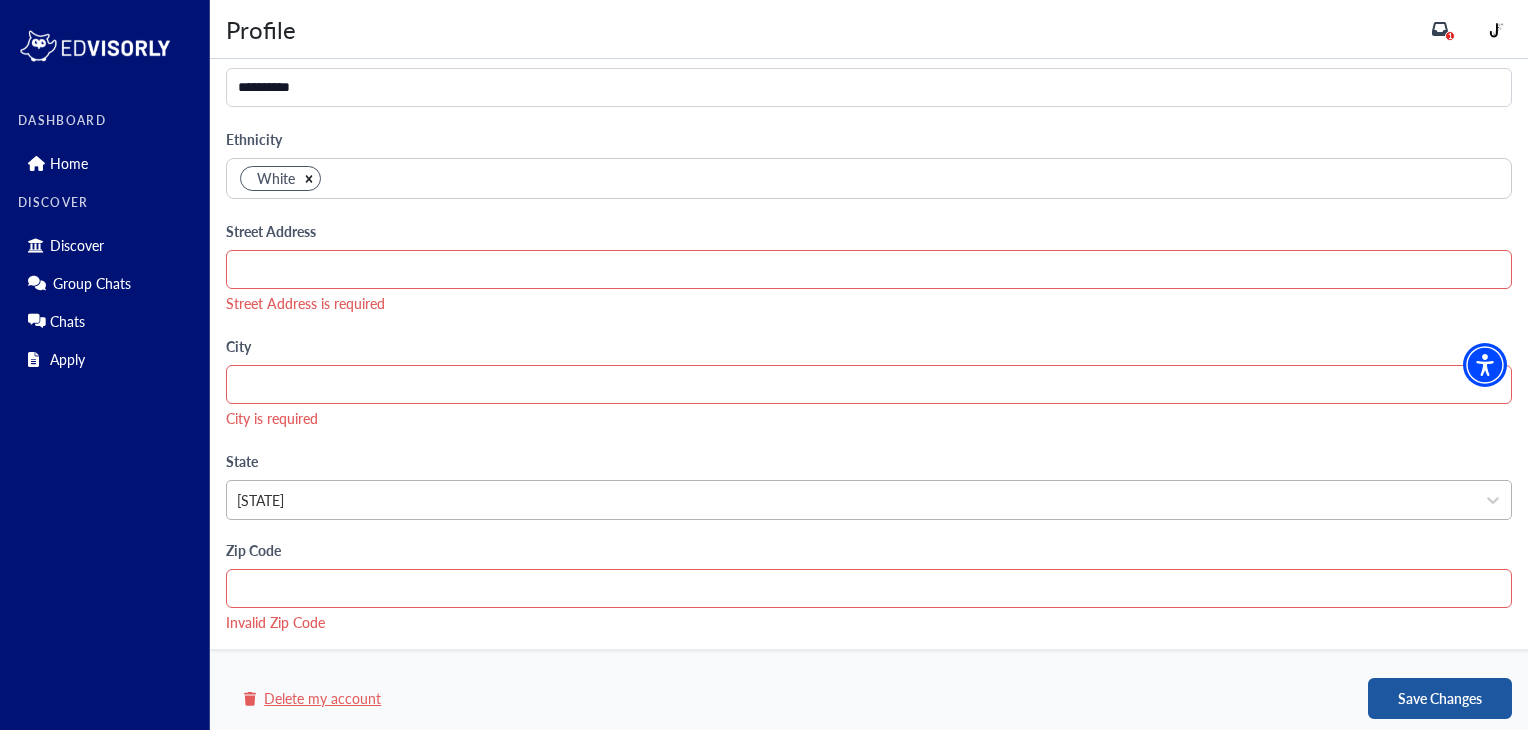 scroll, scrollTop: 1920, scrollLeft: 0, axis: vertical 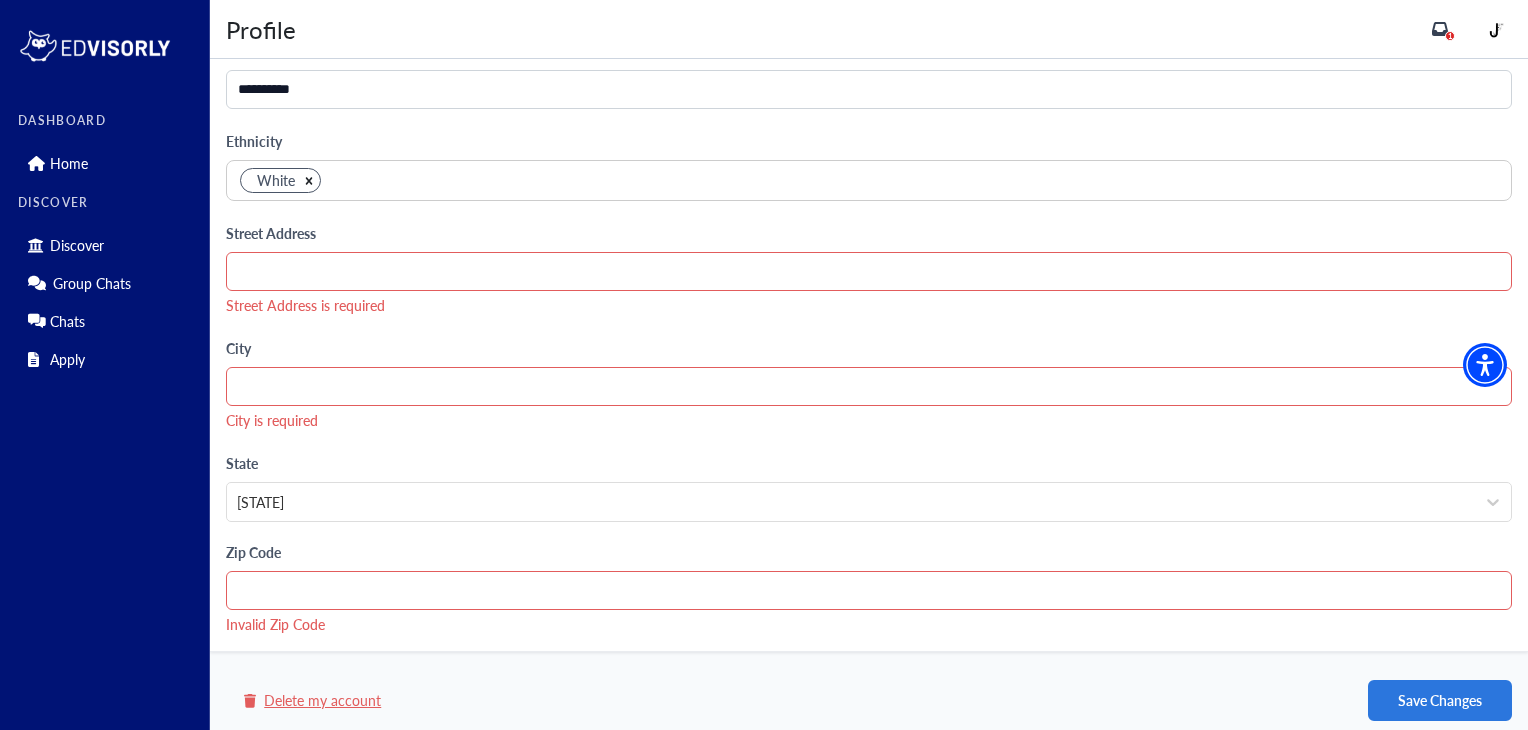 click at bounding box center (869, 590) 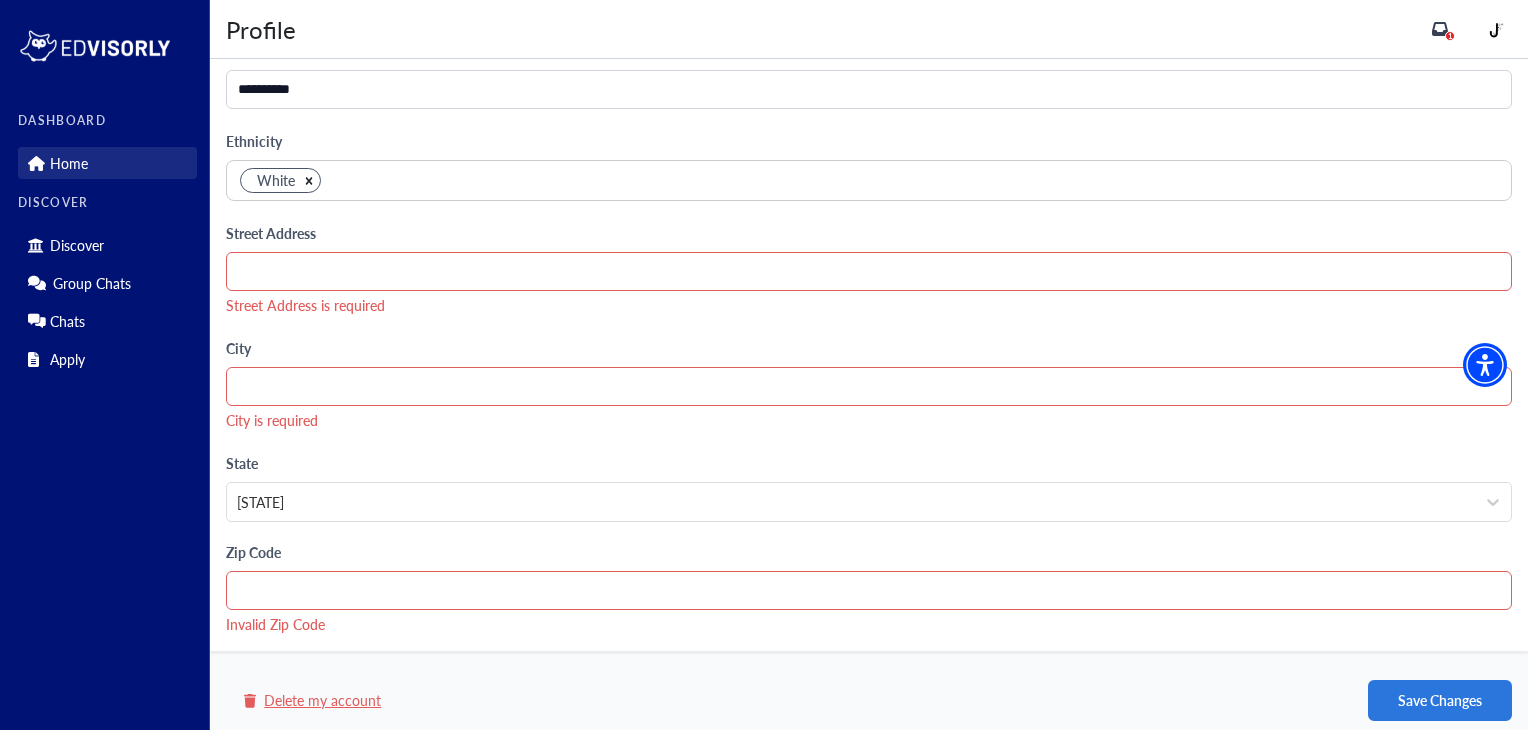 click on "Home" at bounding box center (107, 163) 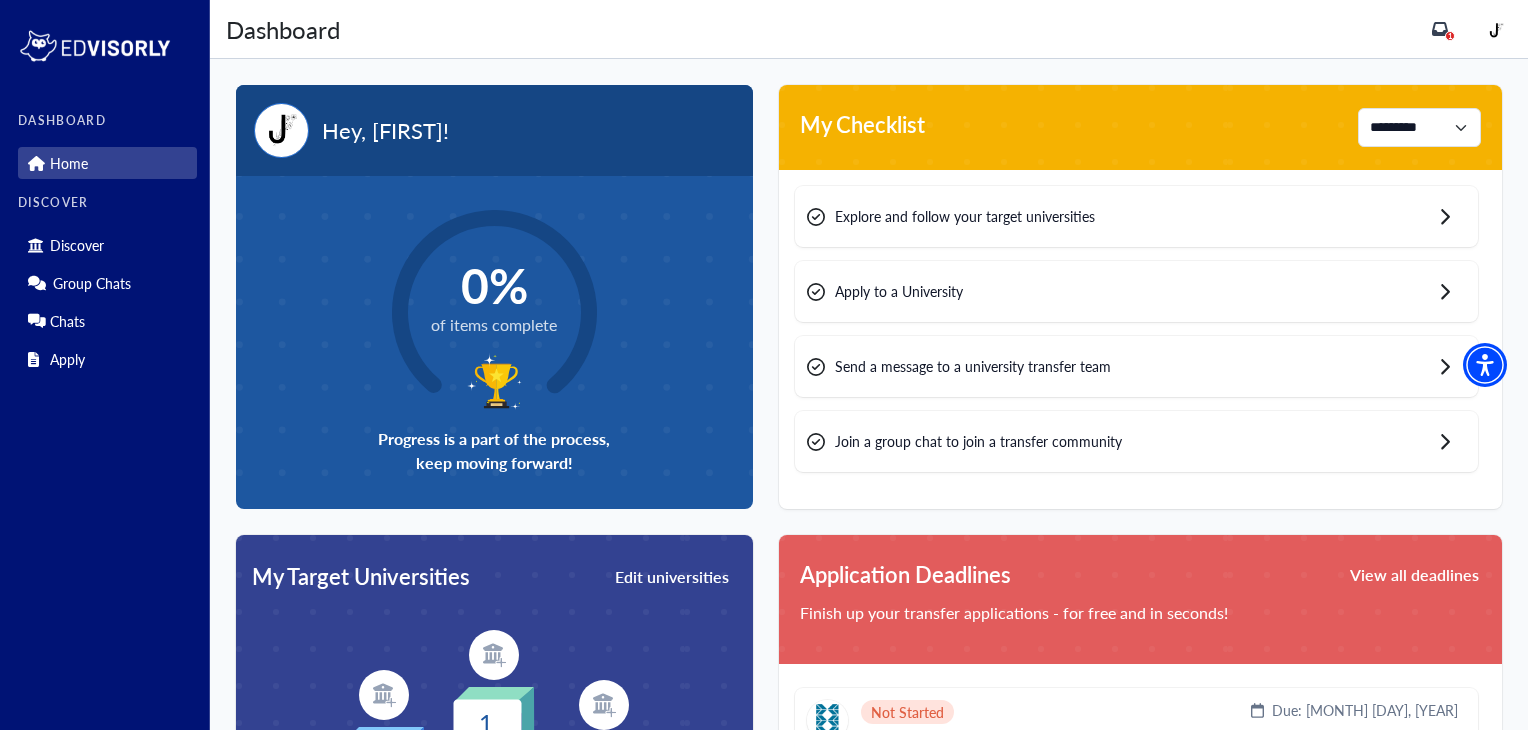 scroll, scrollTop: 222, scrollLeft: 0, axis: vertical 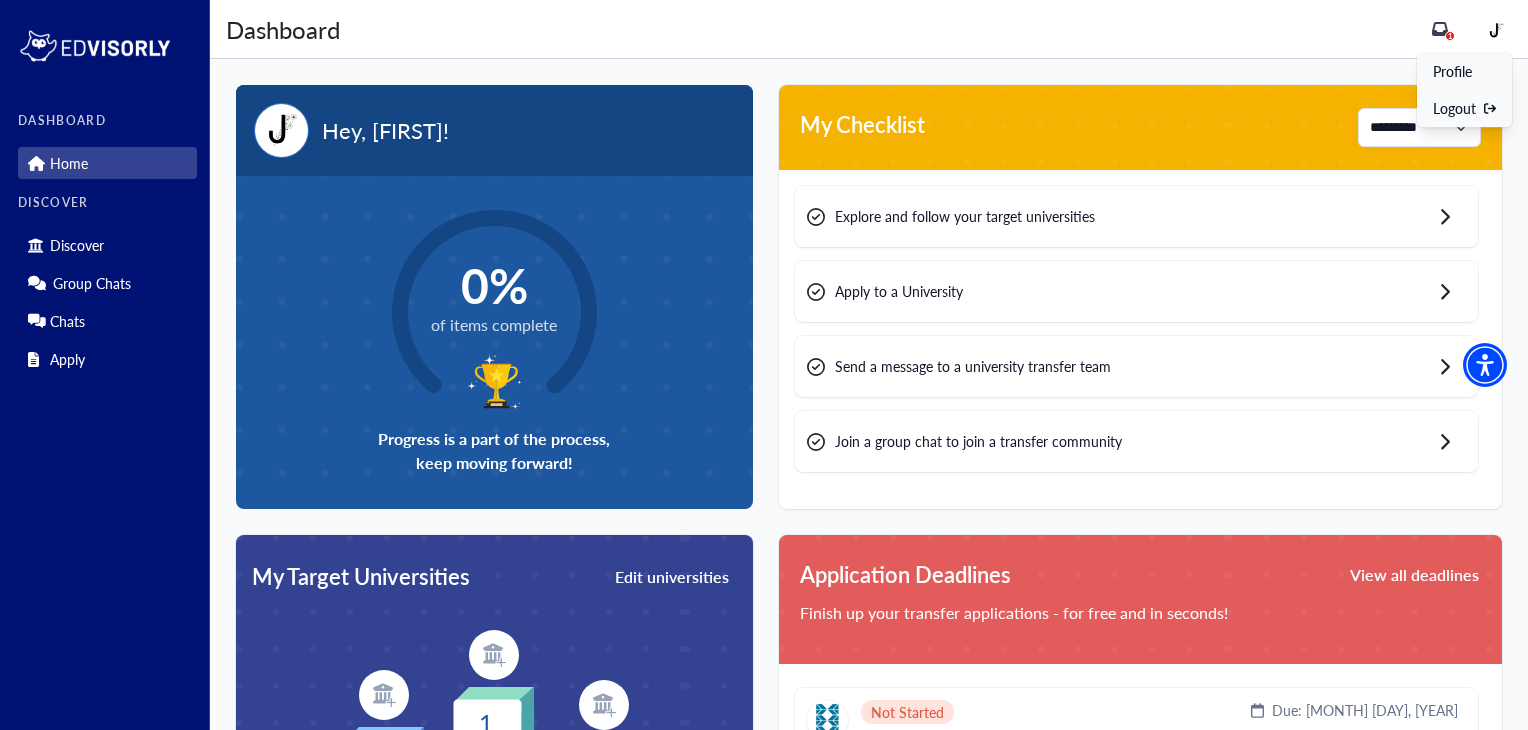 click at bounding box center [1496, 29] 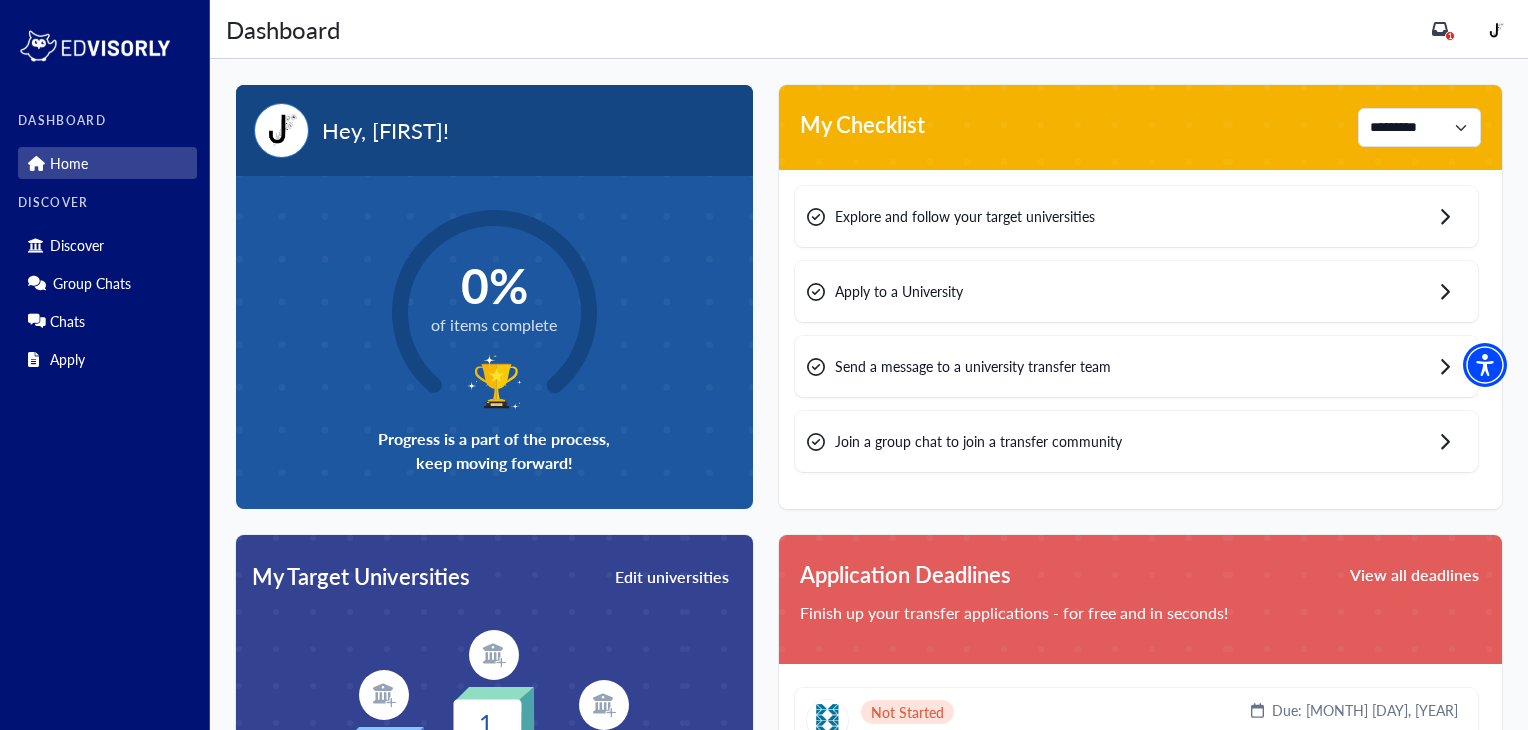 click on "DASHBOARD Home DISCOVER Discover Group Chats Chats Apply" at bounding box center (105, 365) 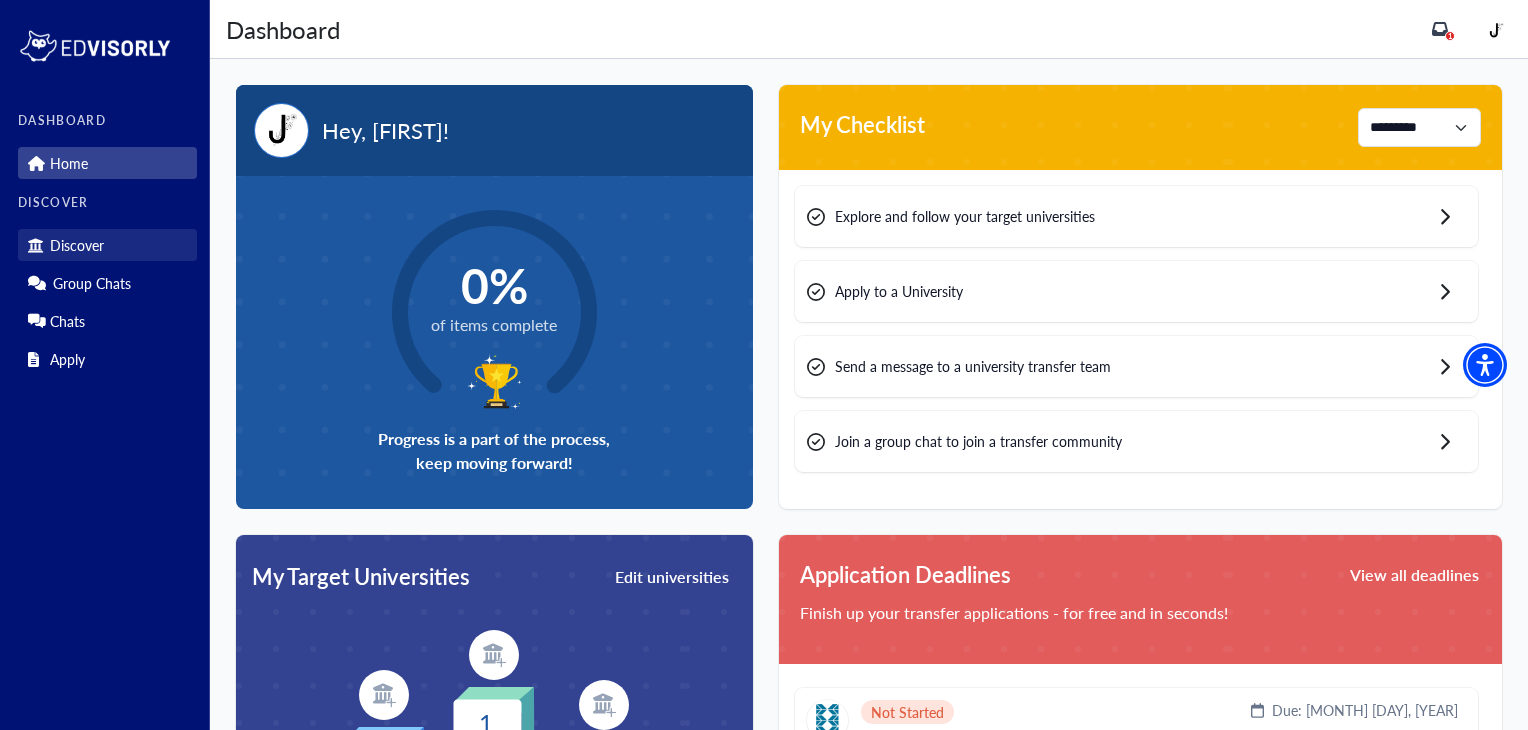 click on "Discover" at bounding box center (107, 245) 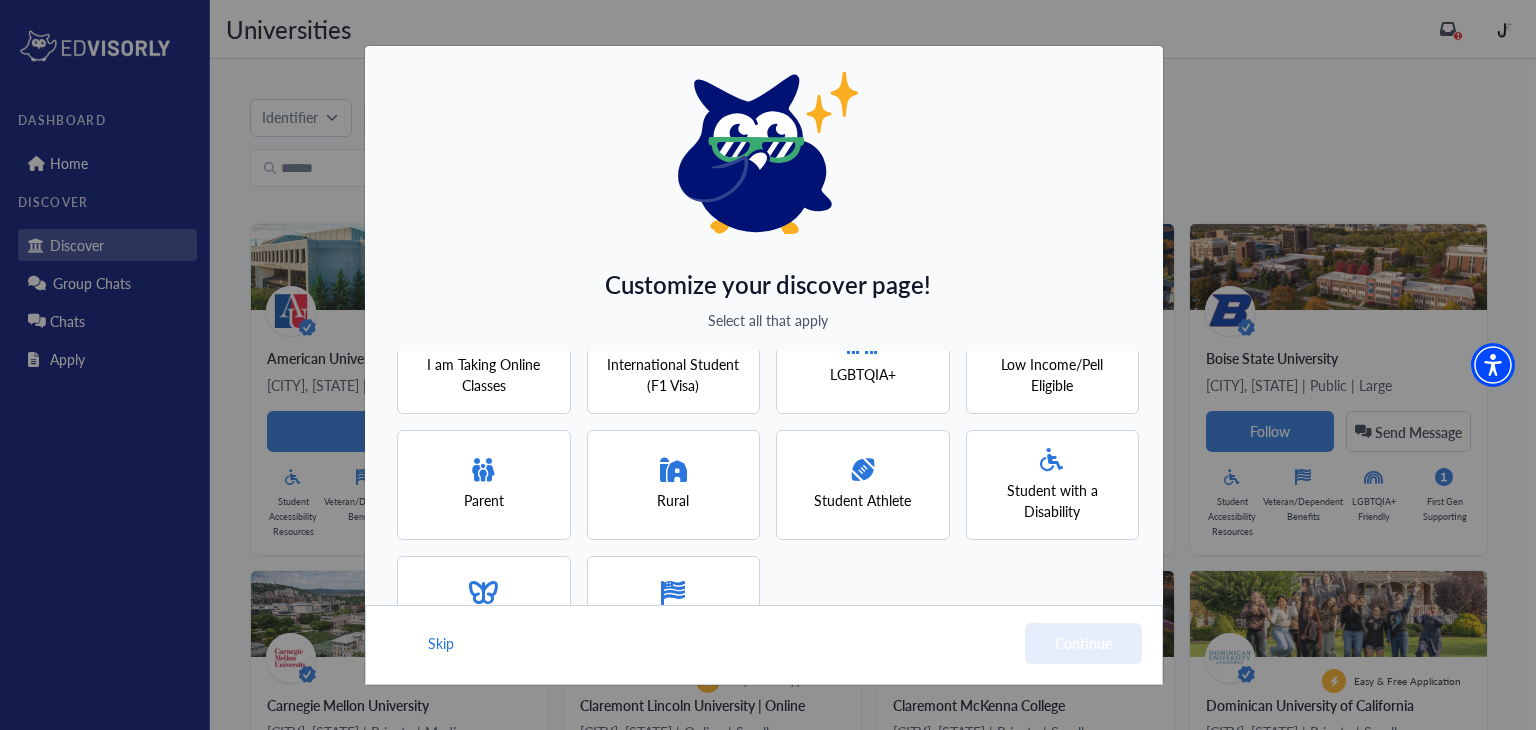 scroll, scrollTop: 272, scrollLeft: 0, axis: vertical 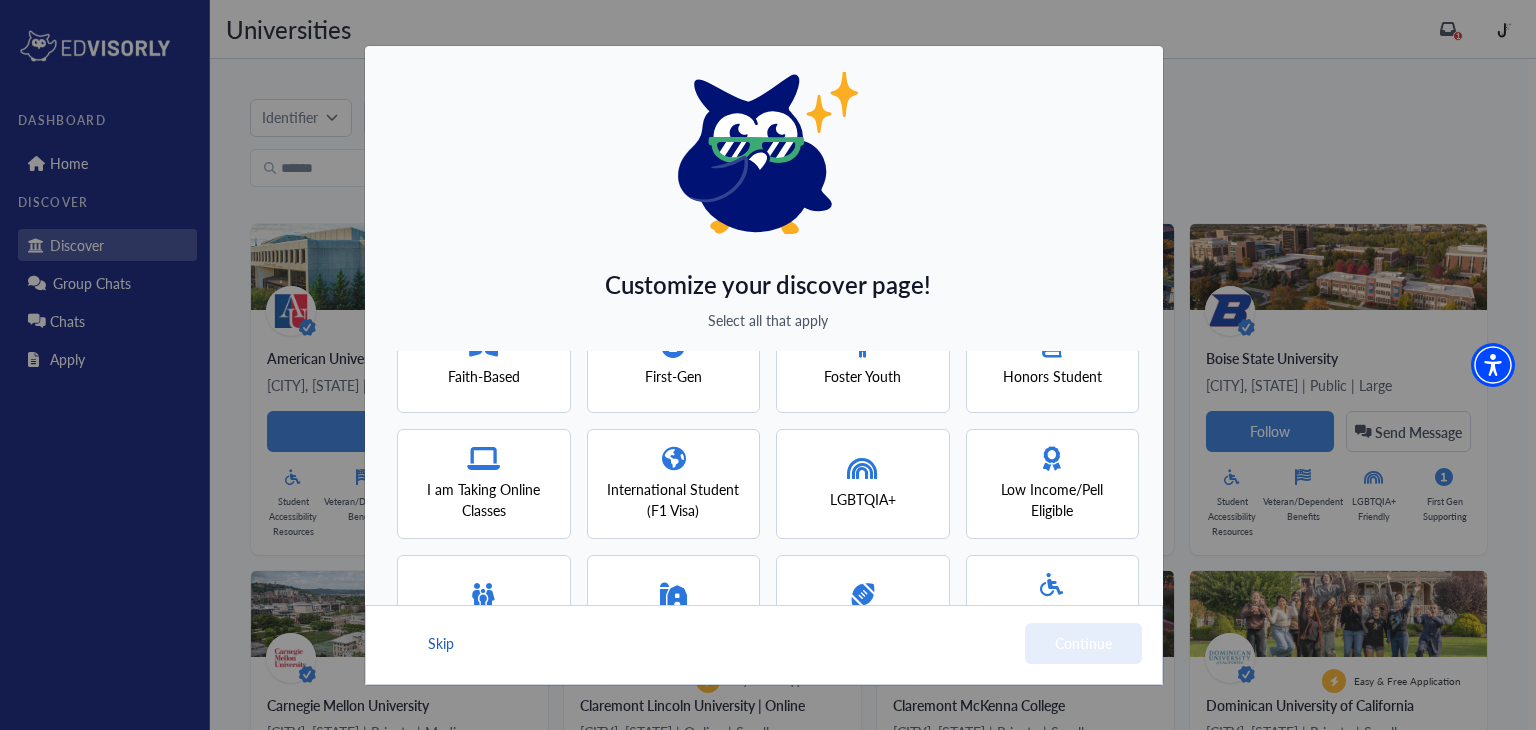 drag, startPoint x: 814, startPoint y: 377, endPoint x: 432, endPoint y: 661, distance: 476.0042 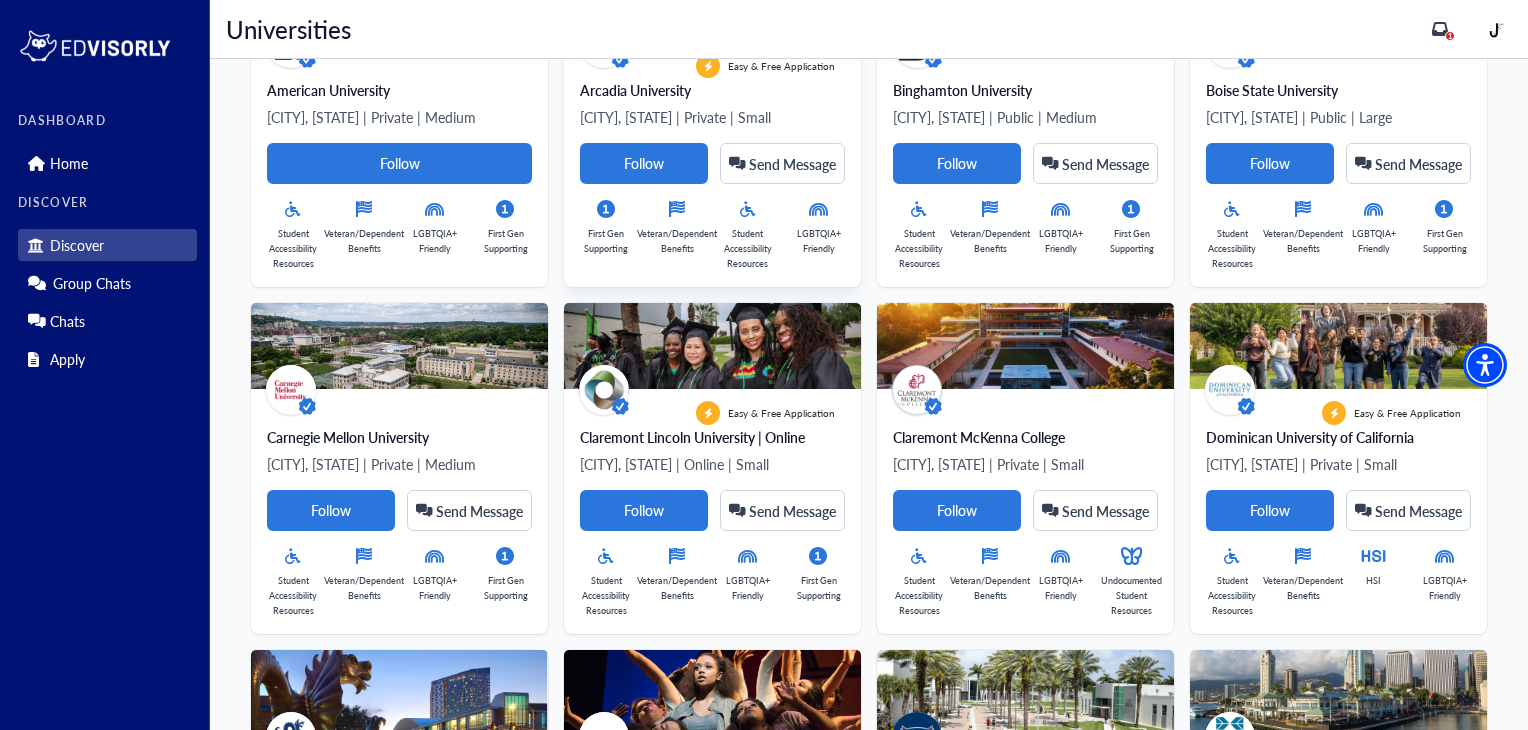 scroll, scrollTop: 0, scrollLeft: 0, axis: both 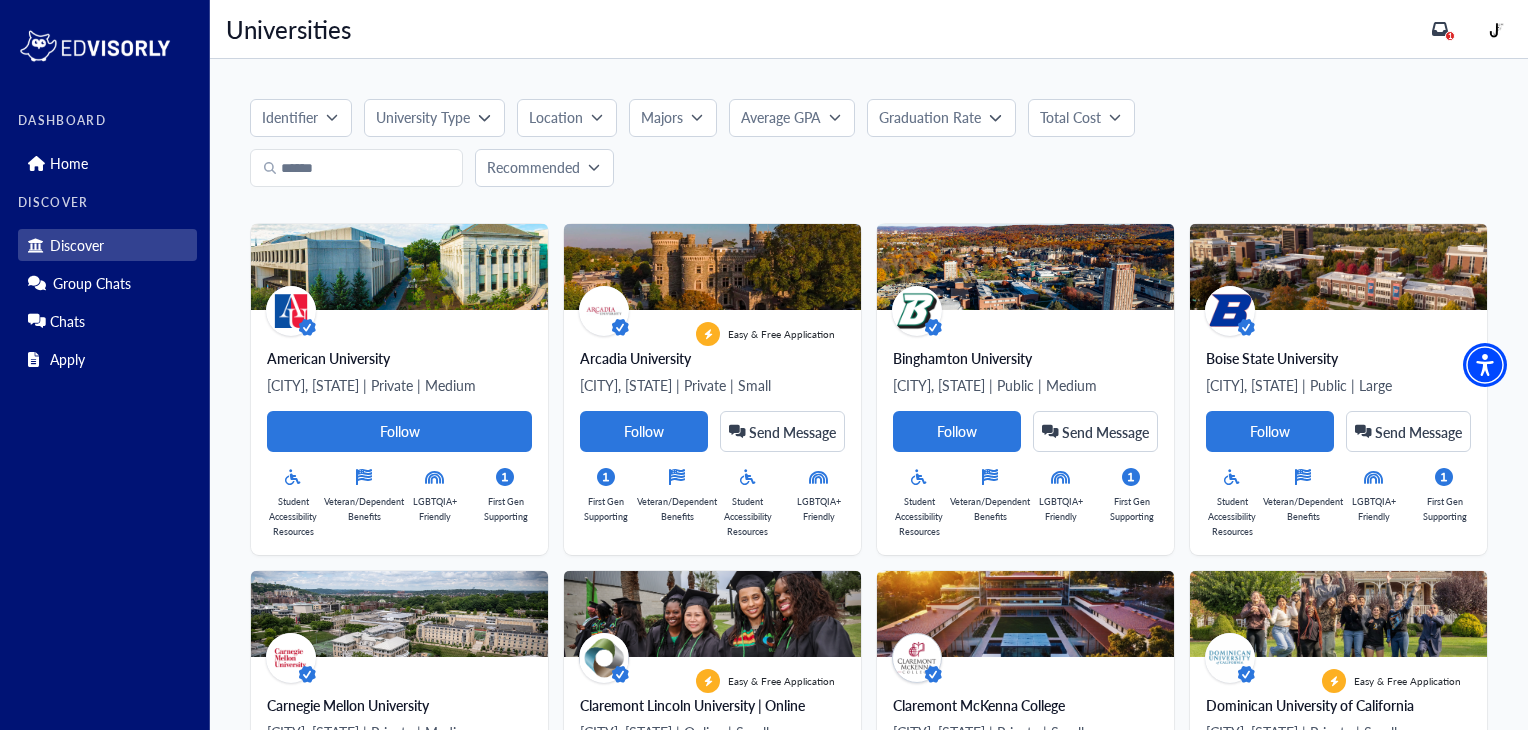 click 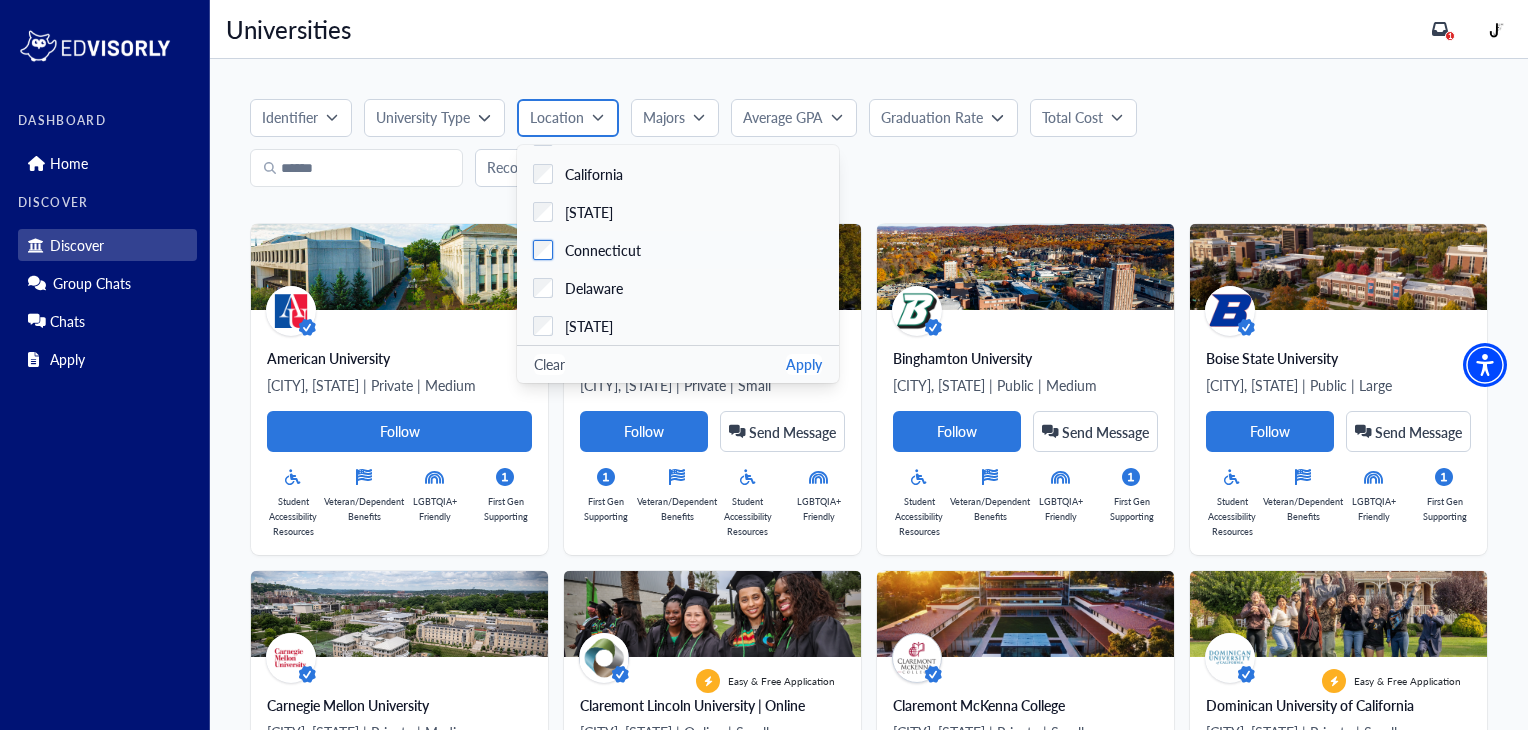 scroll, scrollTop: 140, scrollLeft: 0, axis: vertical 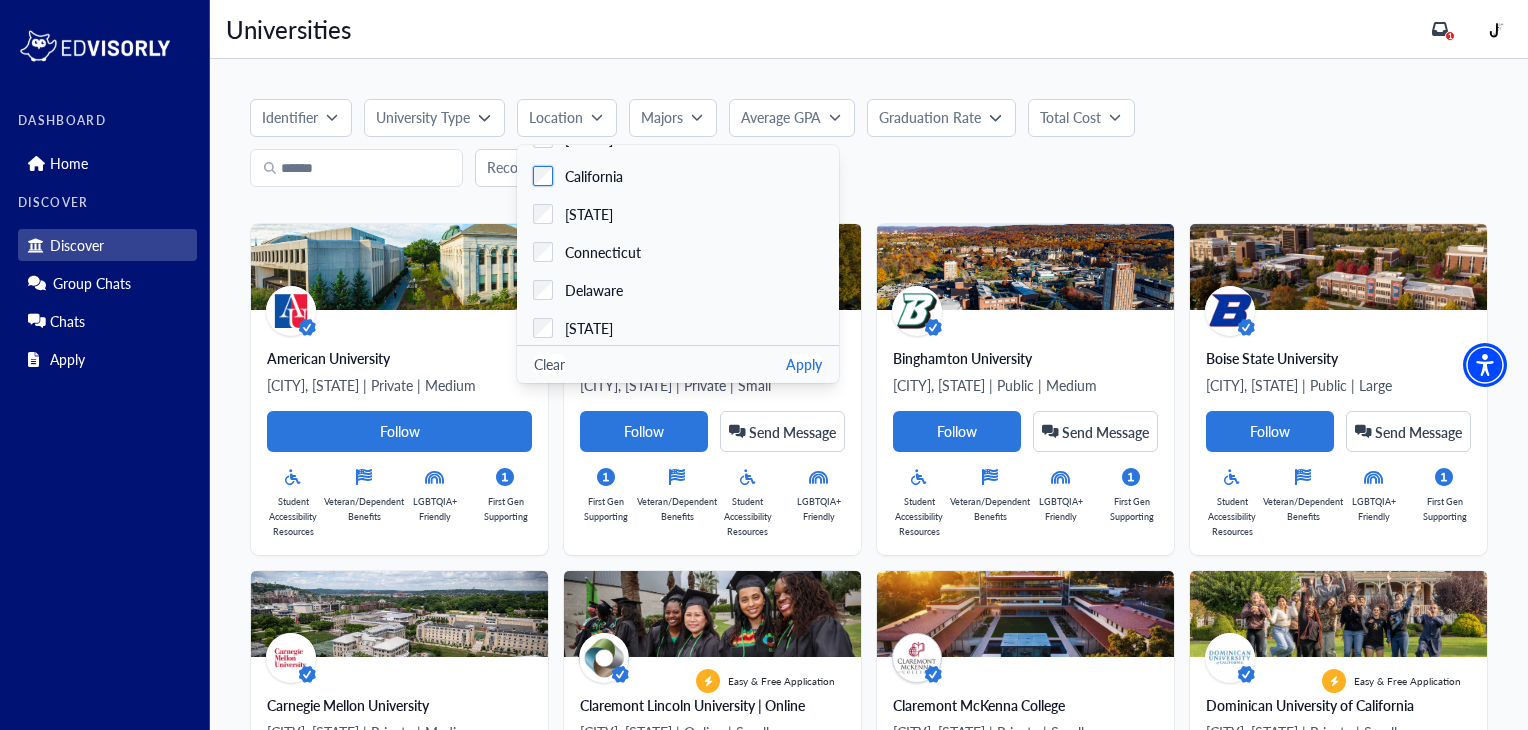 click on "California" at bounding box center [678, 176] 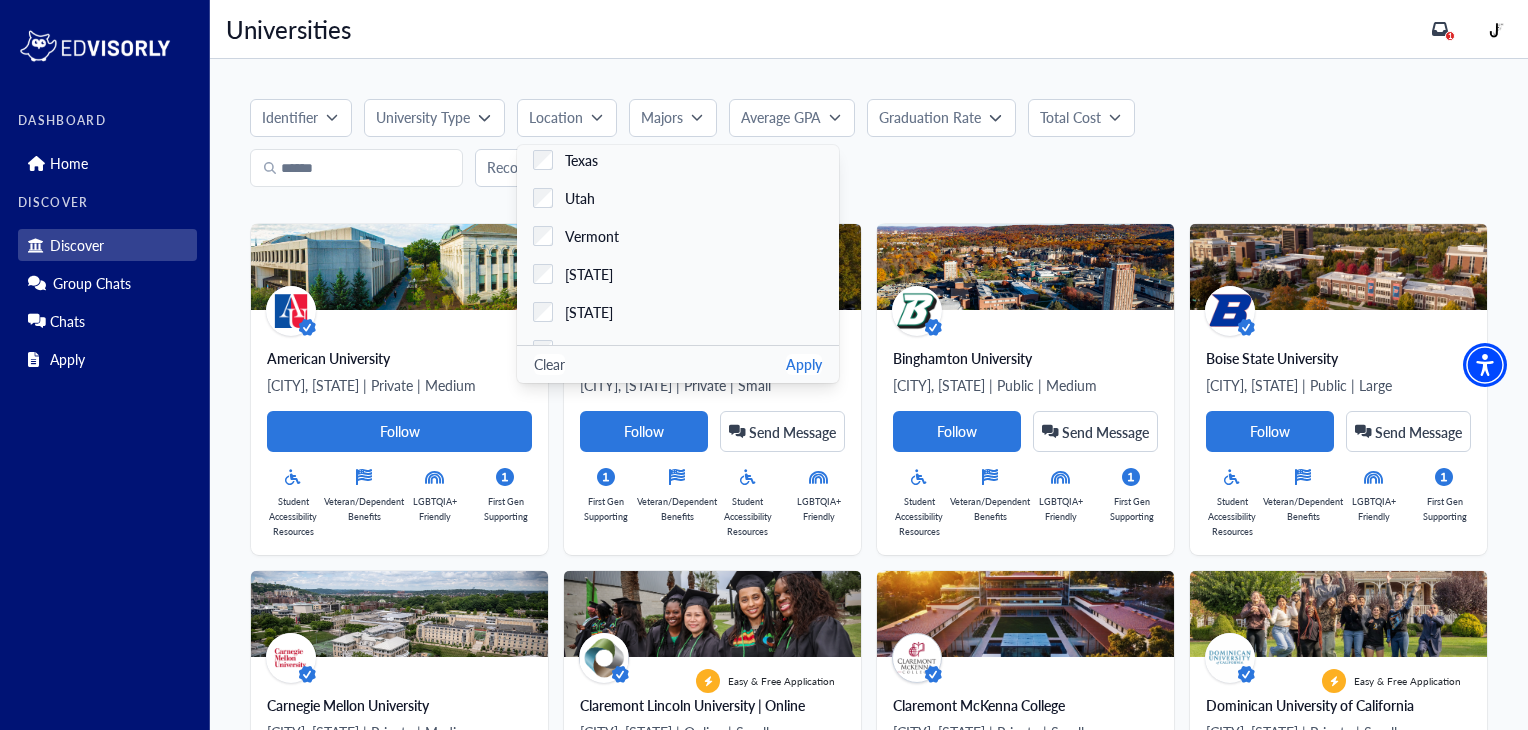 scroll, scrollTop: 1738, scrollLeft: 0, axis: vertical 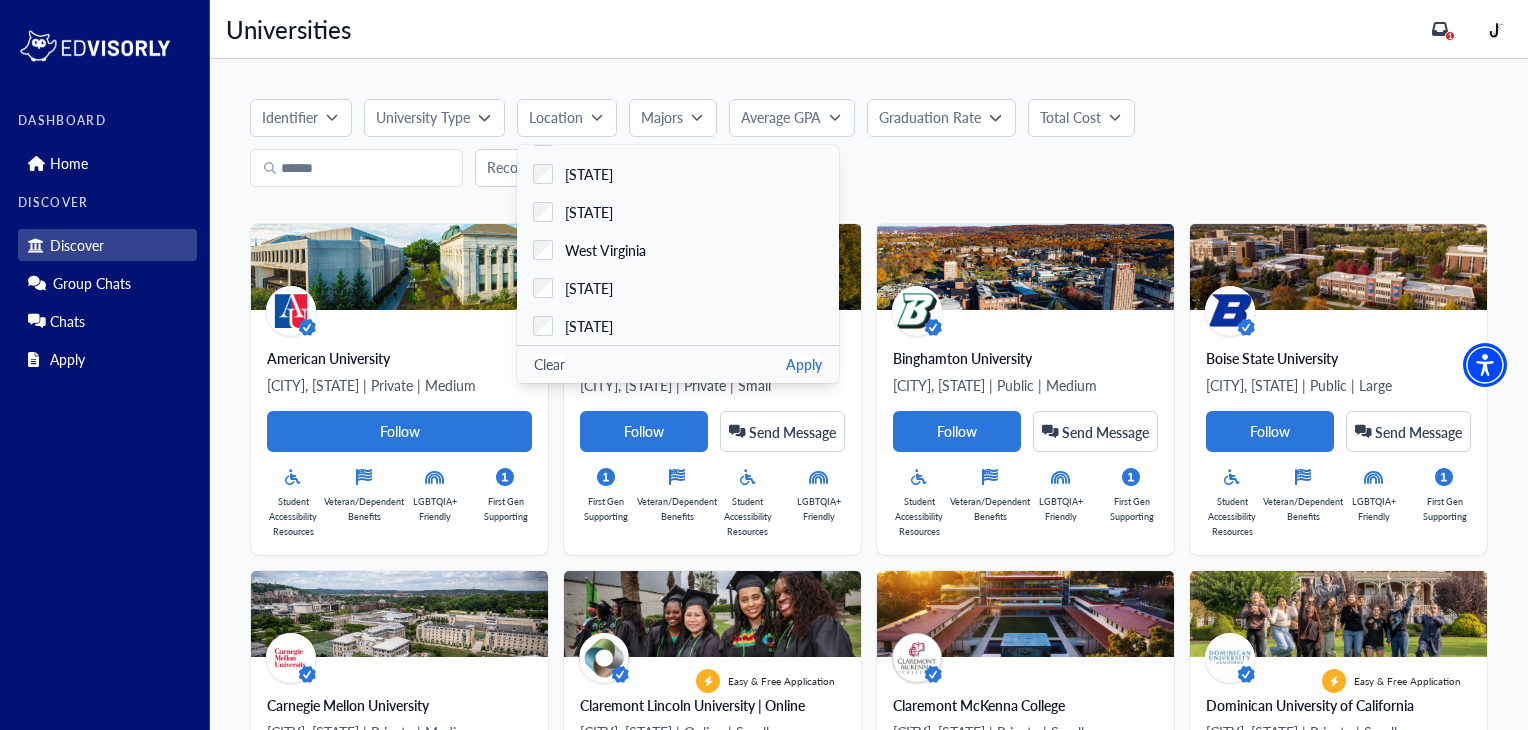 click on "Apply" at bounding box center [804, 364] 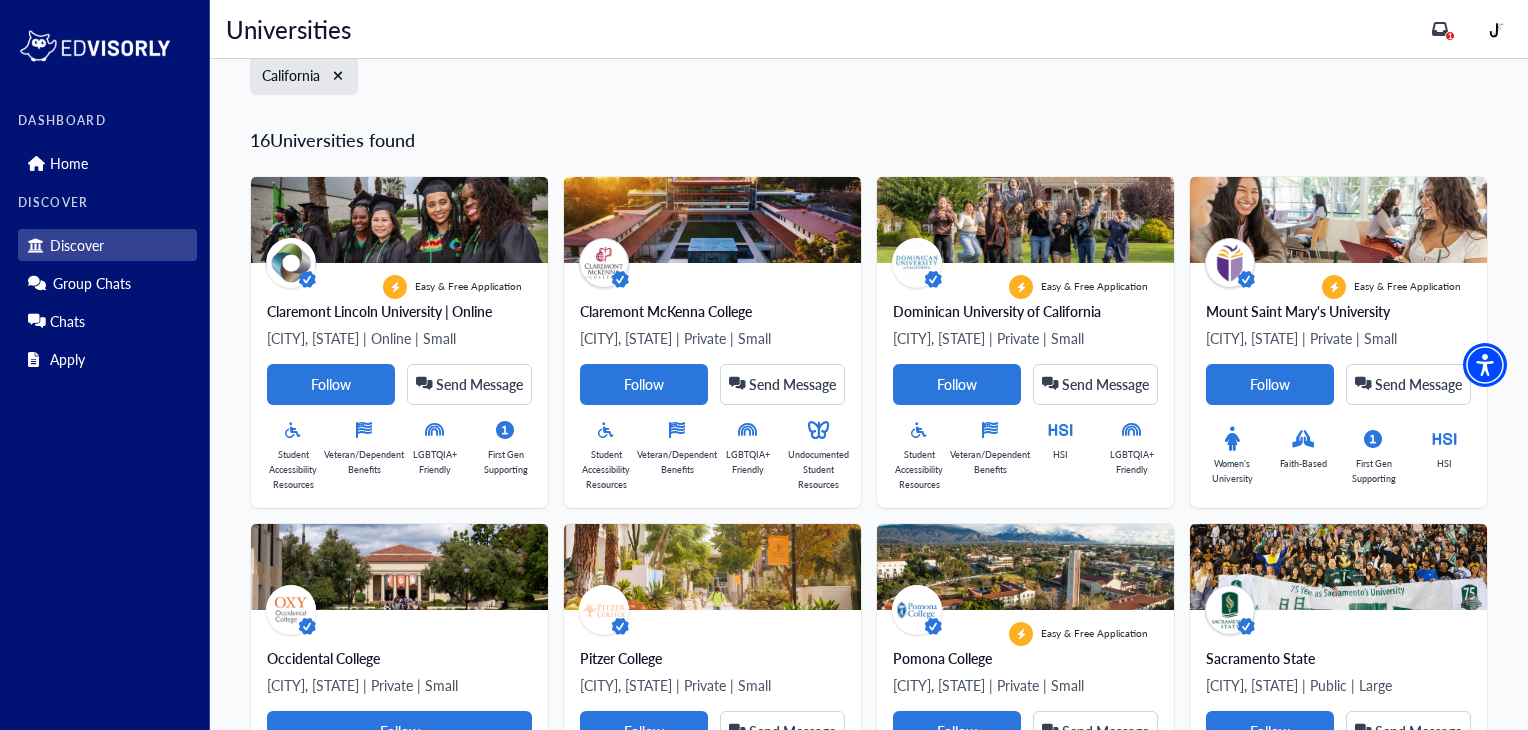 scroll, scrollTop: 162, scrollLeft: 0, axis: vertical 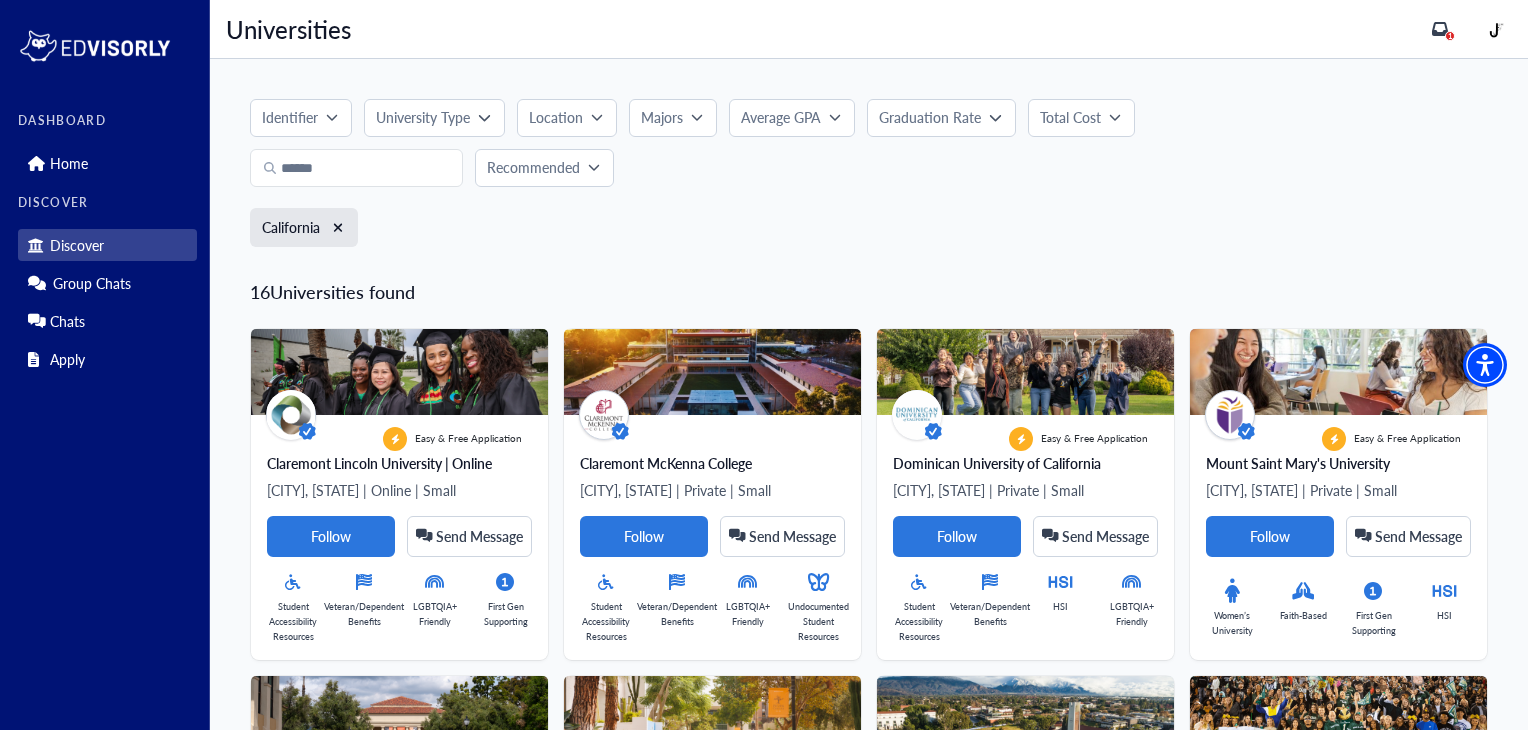 click on "Total Cost" at bounding box center (1081, 118) 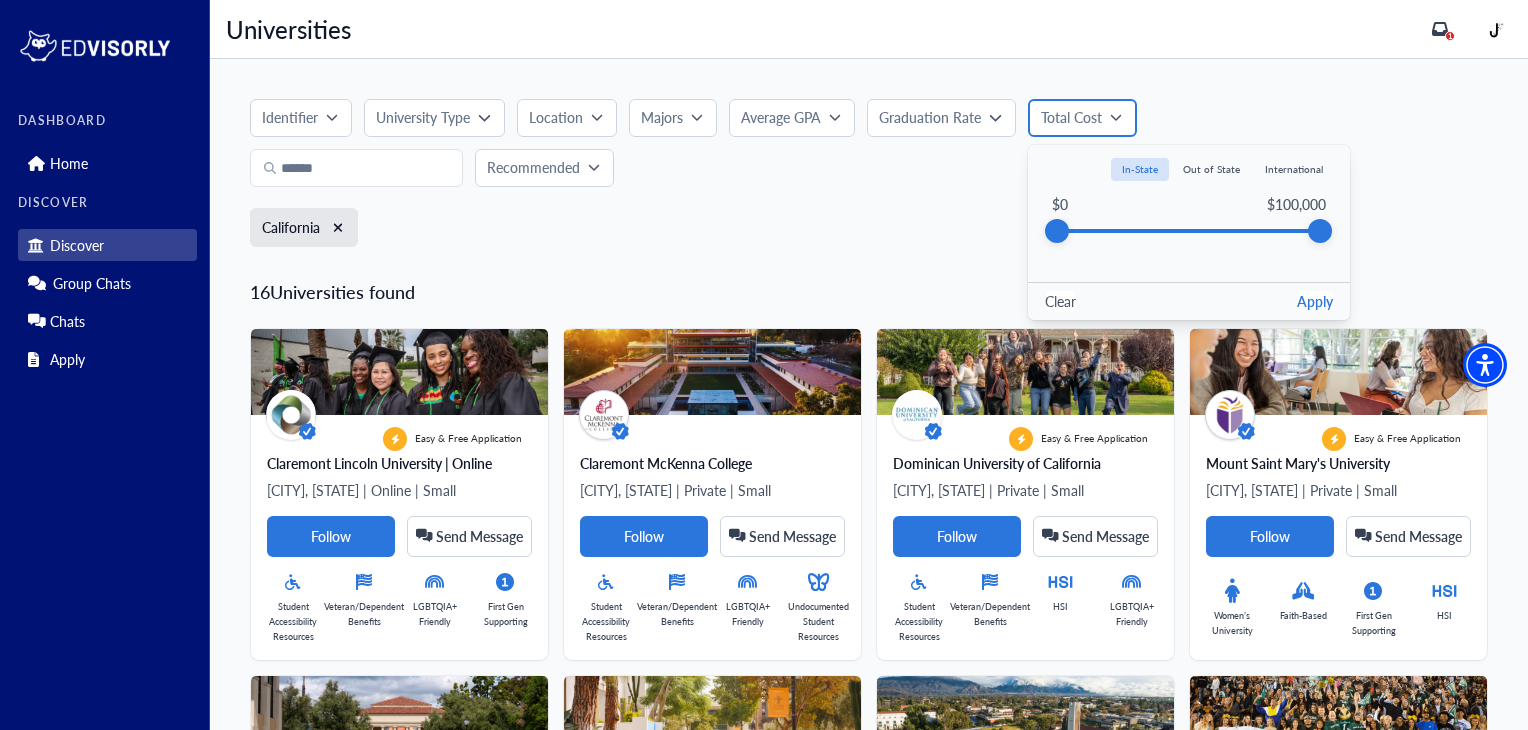 click on "Total Cost" at bounding box center [1075, 117] 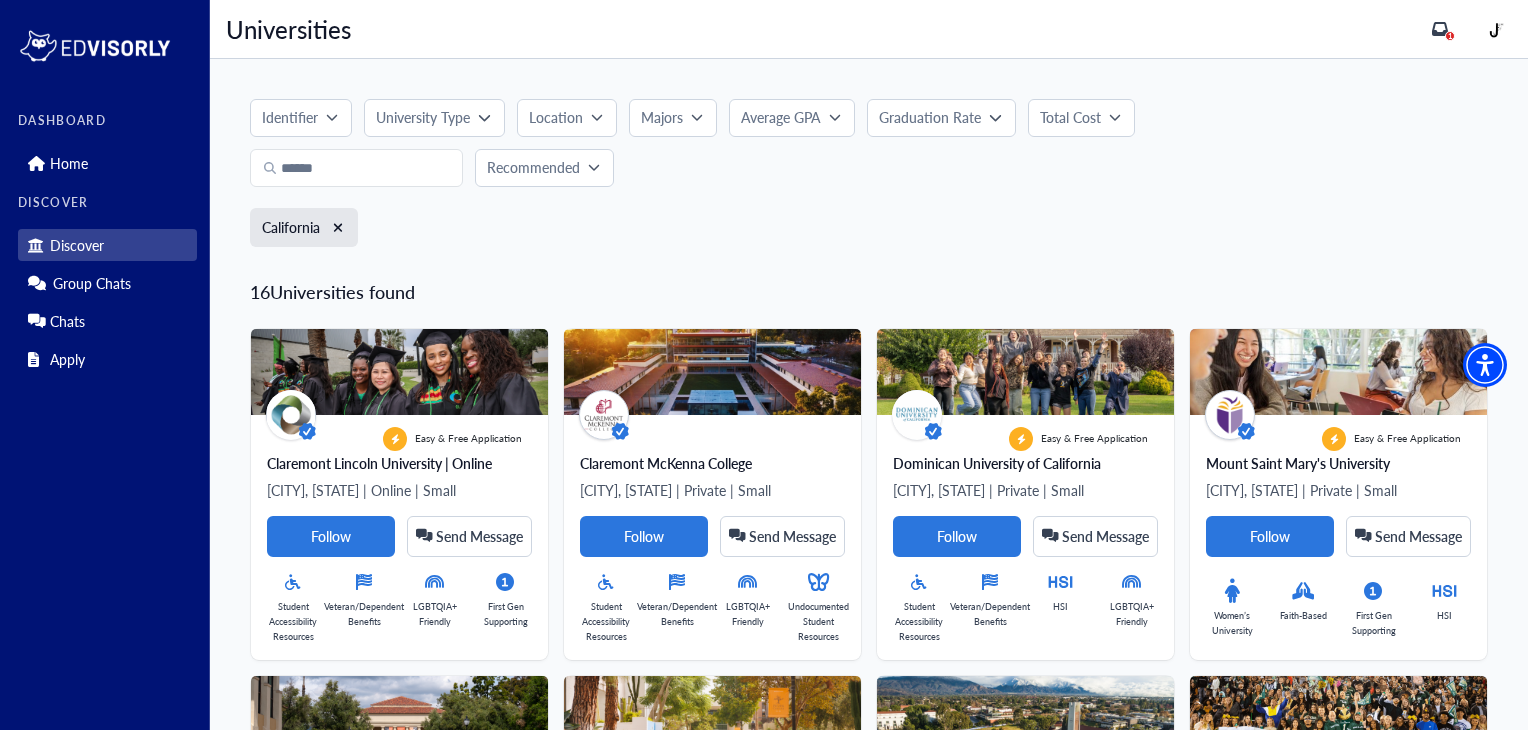 click on "University Type" at bounding box center [423, 117] 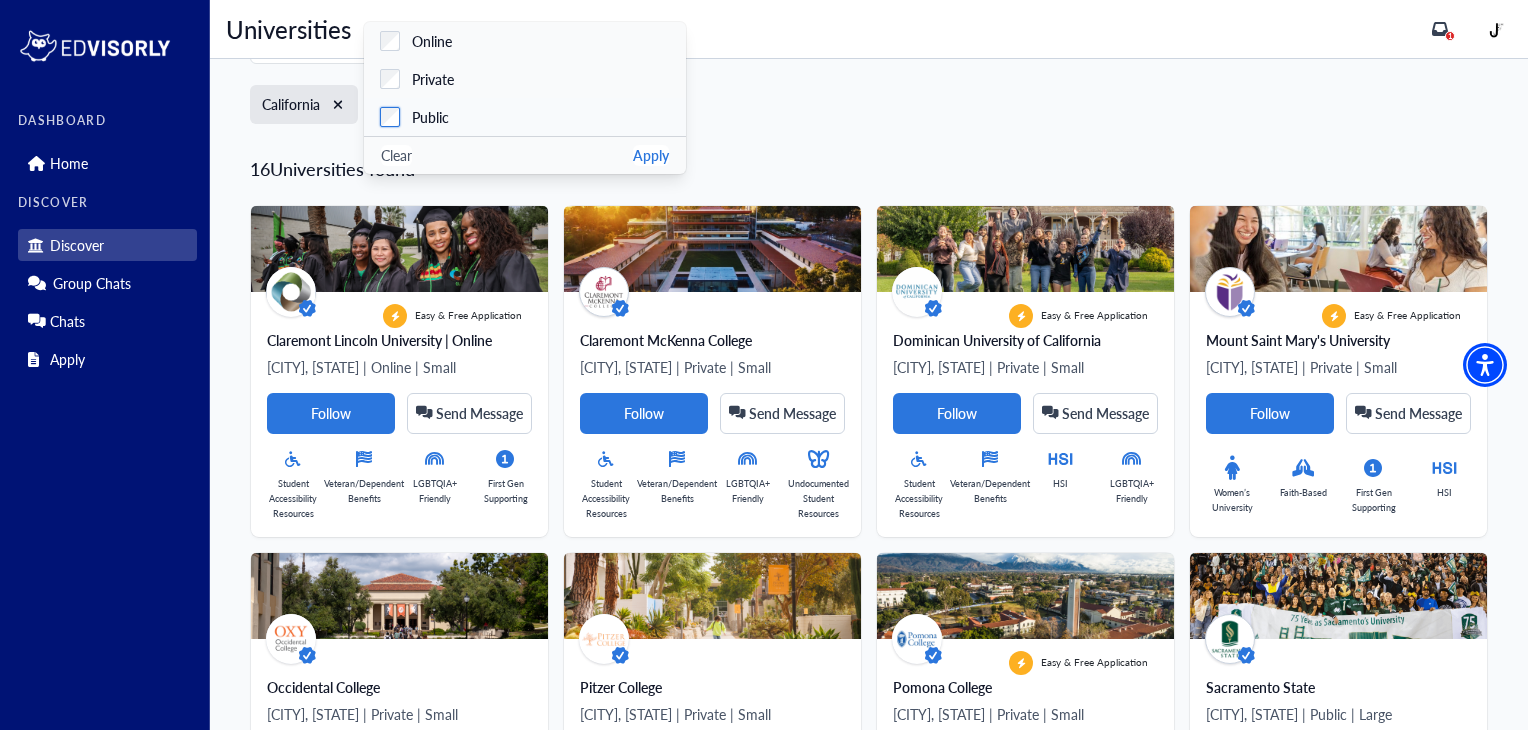 scroll, scrollTop: 0, scrollLeft: 0, axis: both 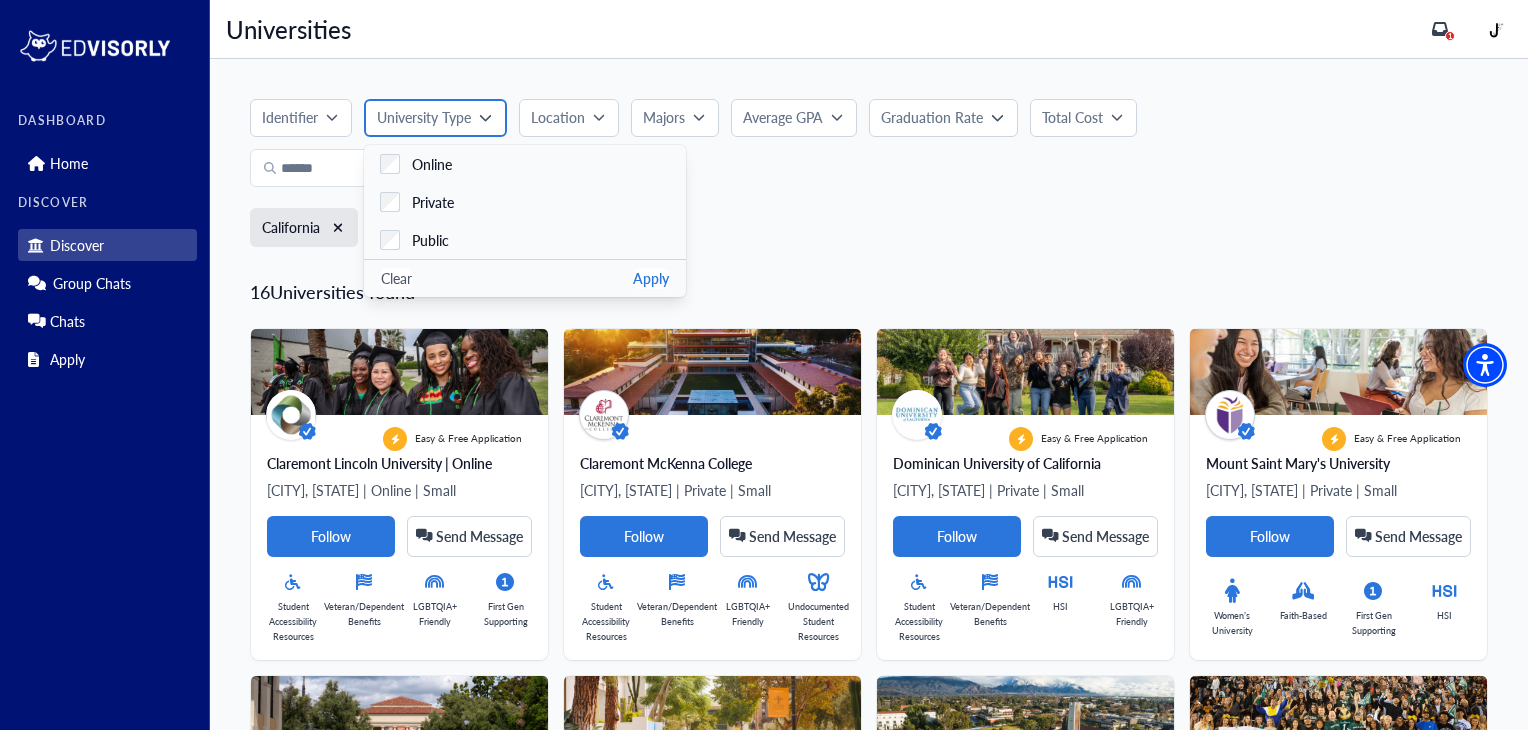 click on "University Type" at bounding box center [424, 117] 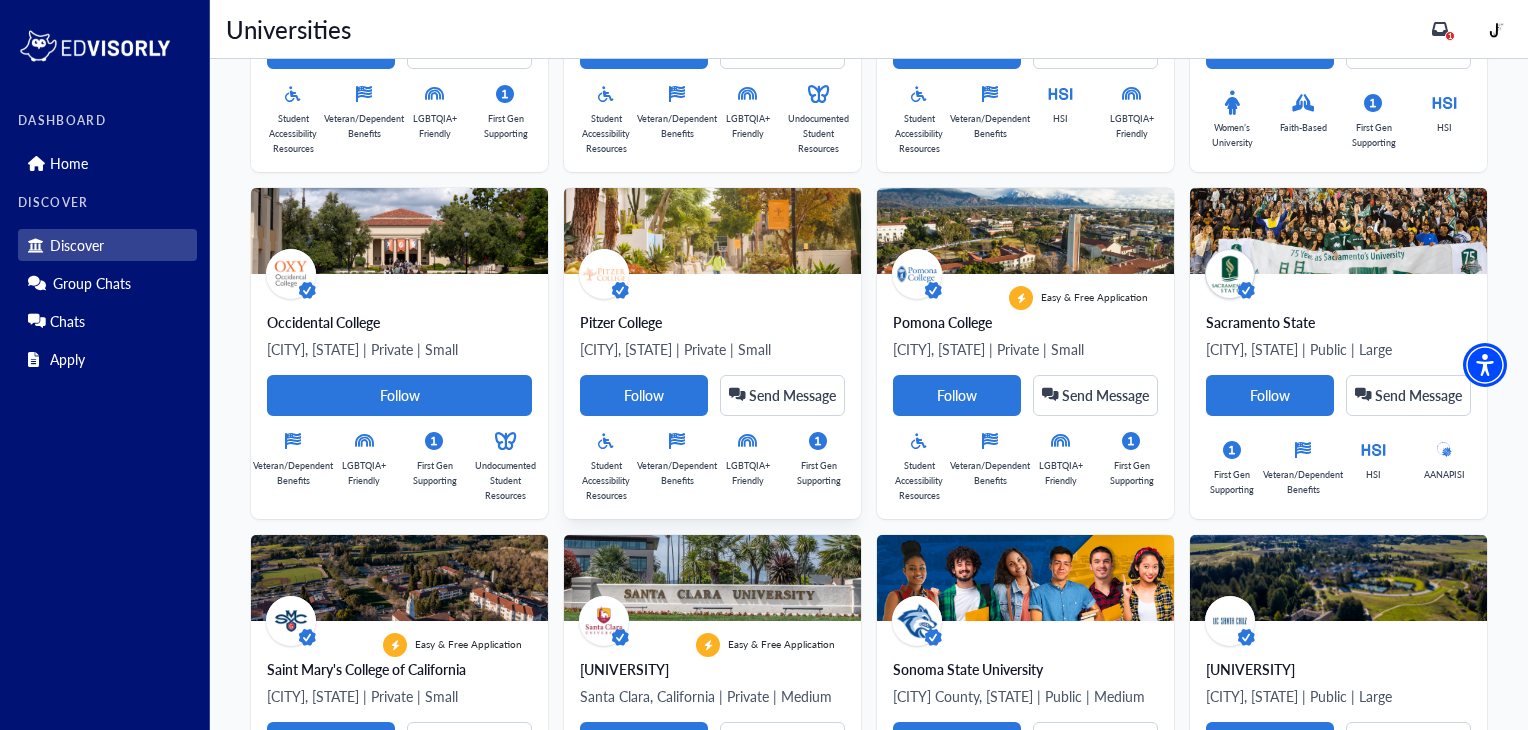 scroll, scrollTop: 504, scrollLeft: 0, axis: vertical 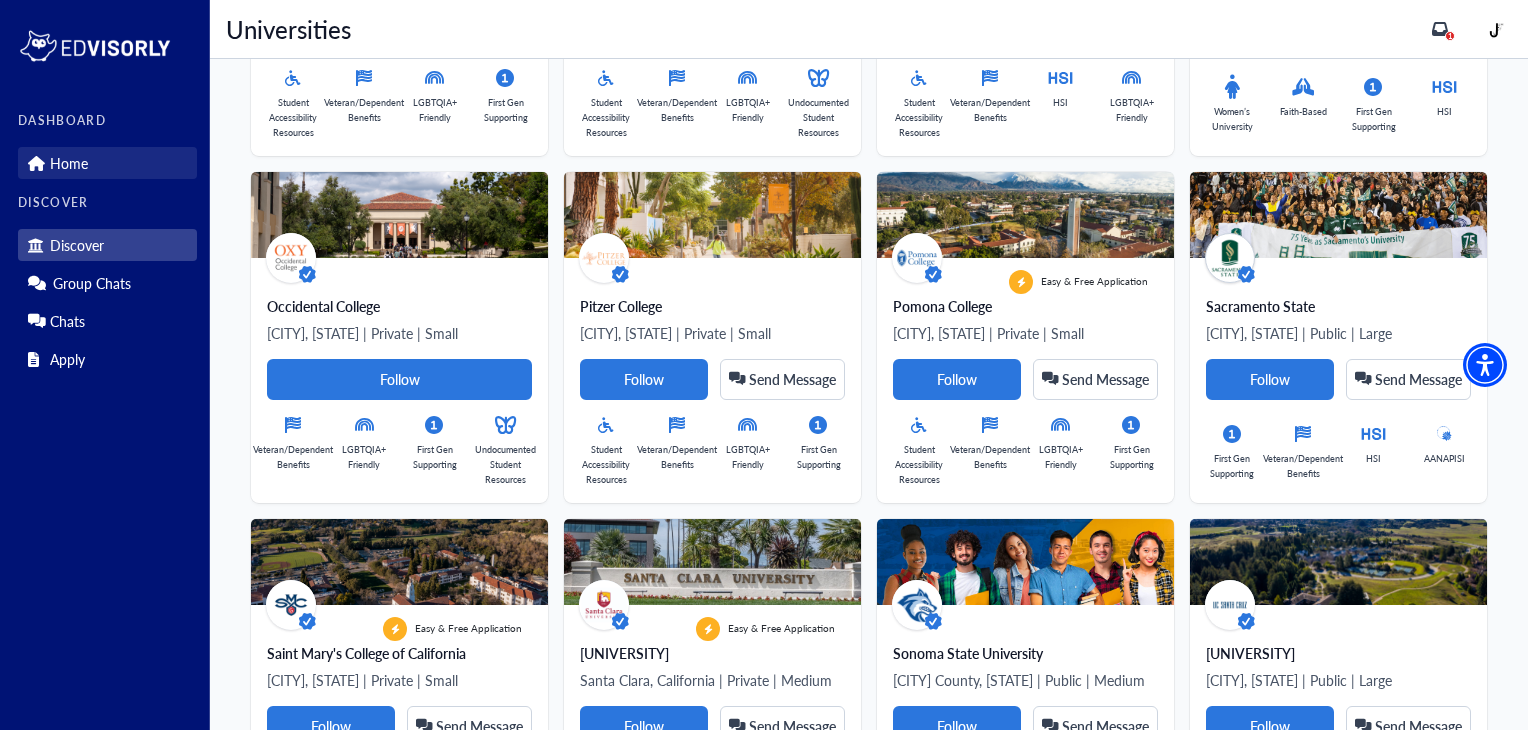 click on "Home" at bounding box center (69, 163) 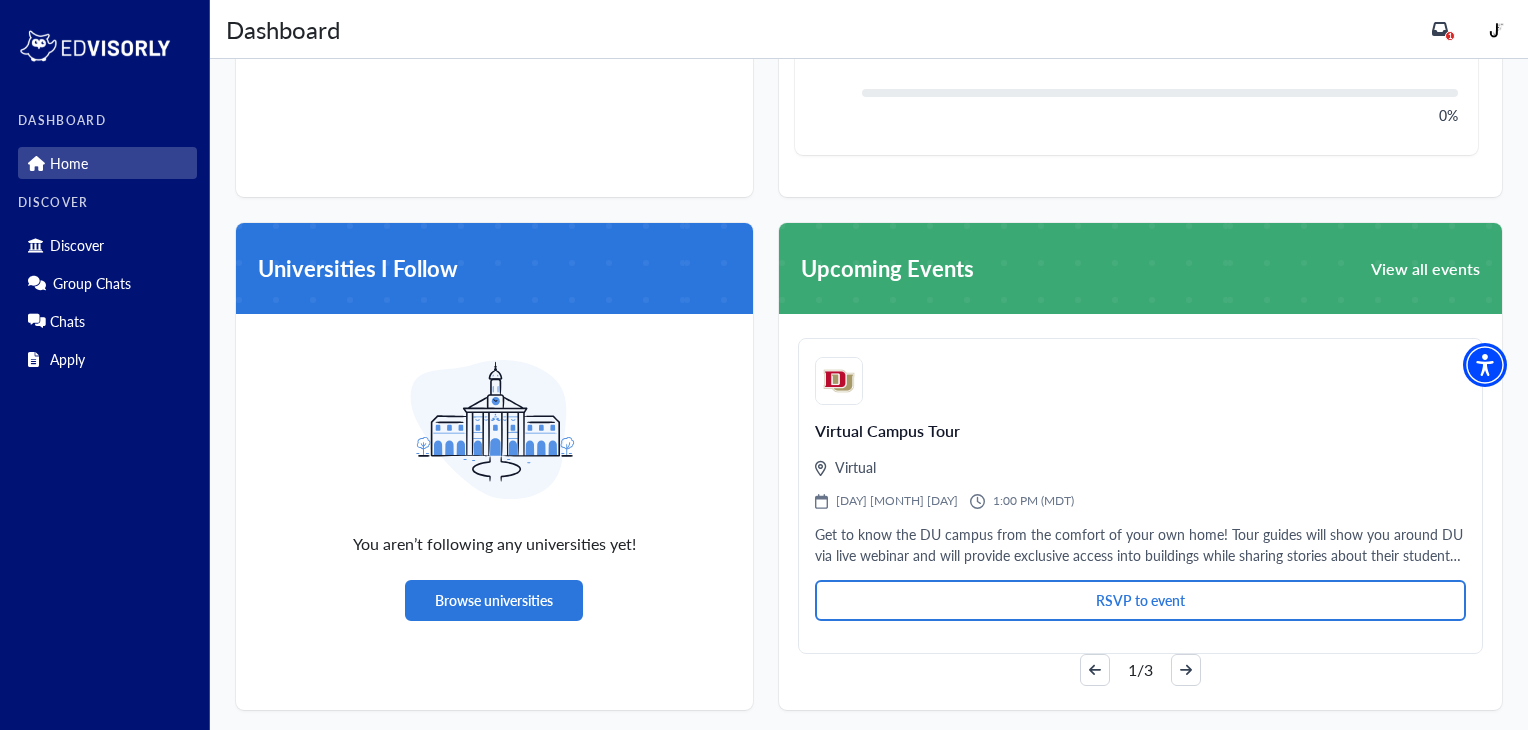 scroll, scrollTop: 1056, scrollLeft: 0, axis: vertical 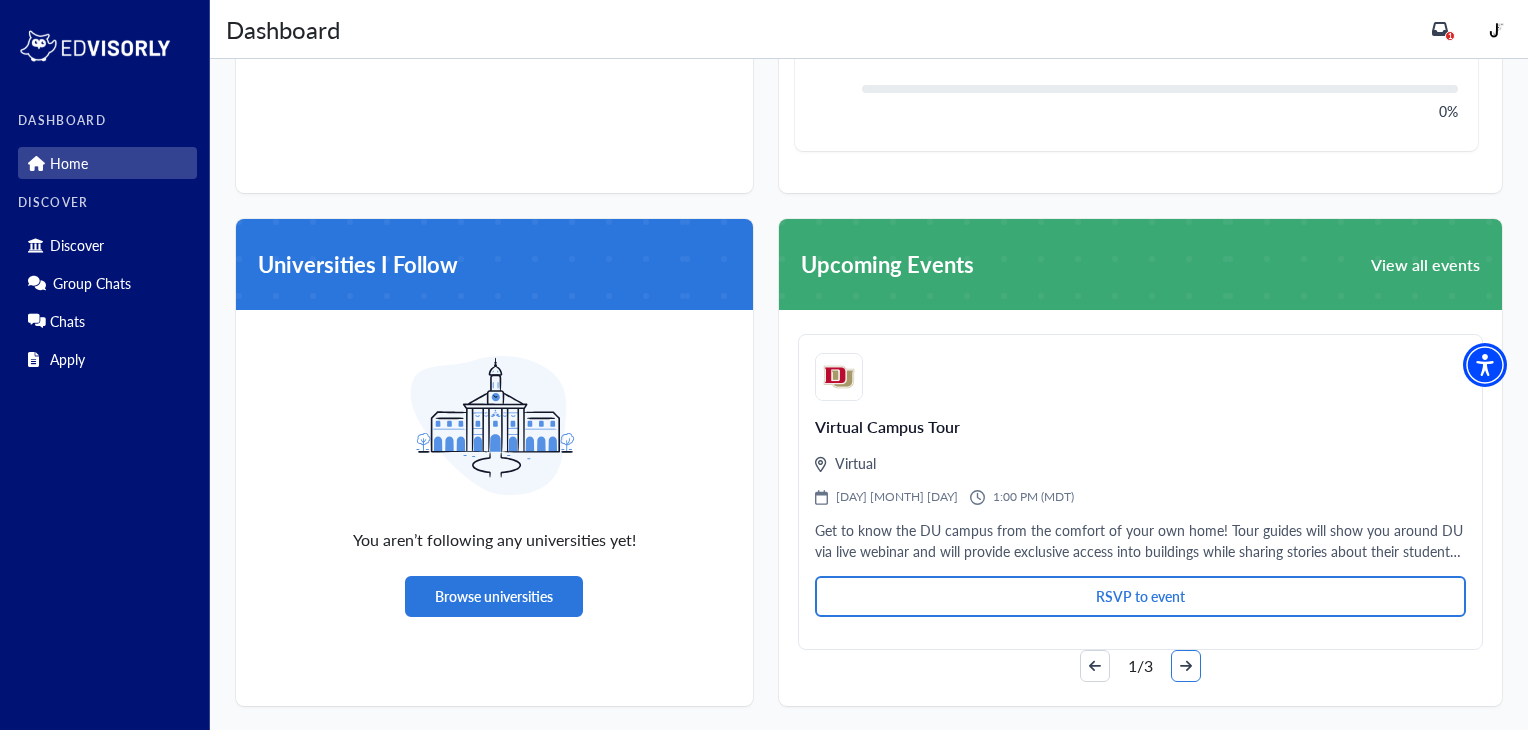 click 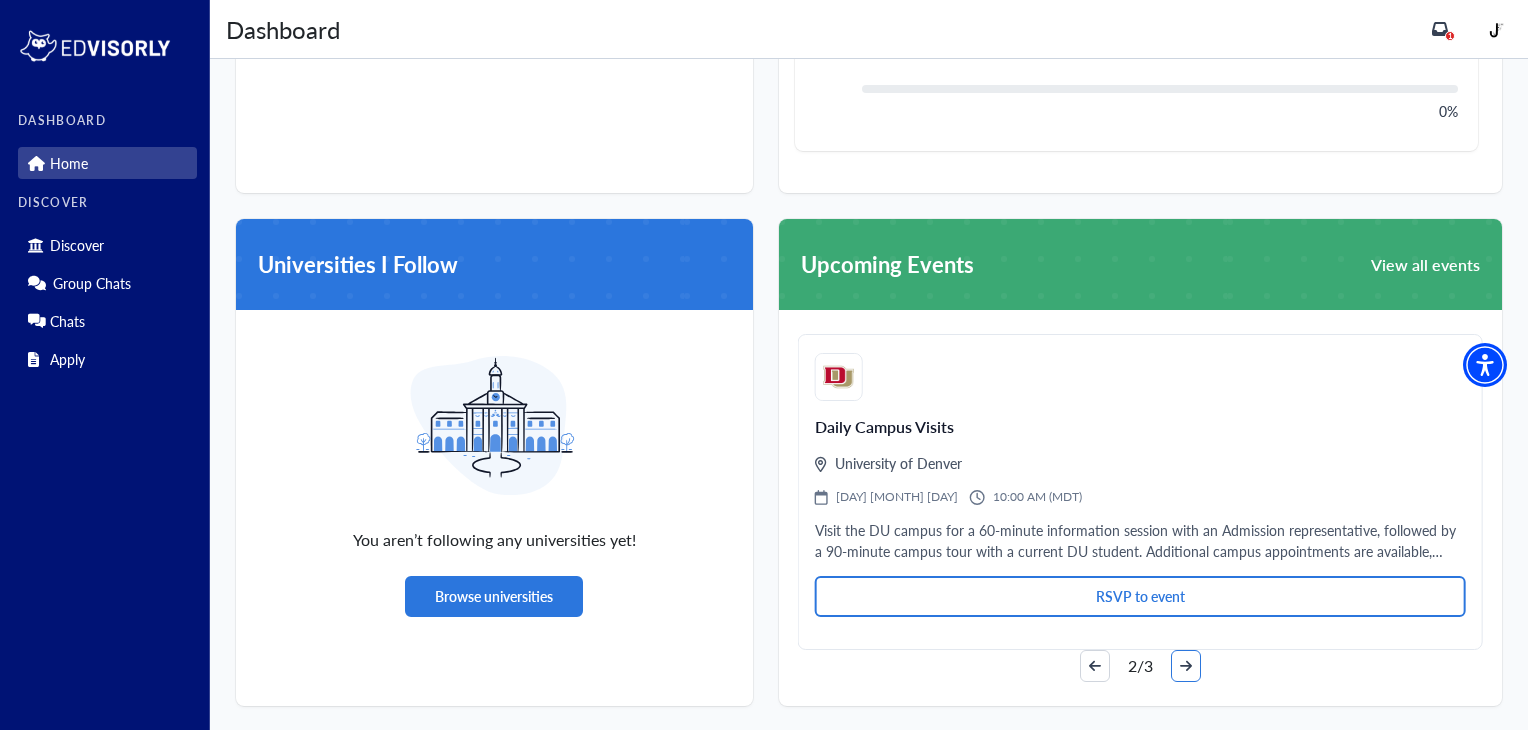 click 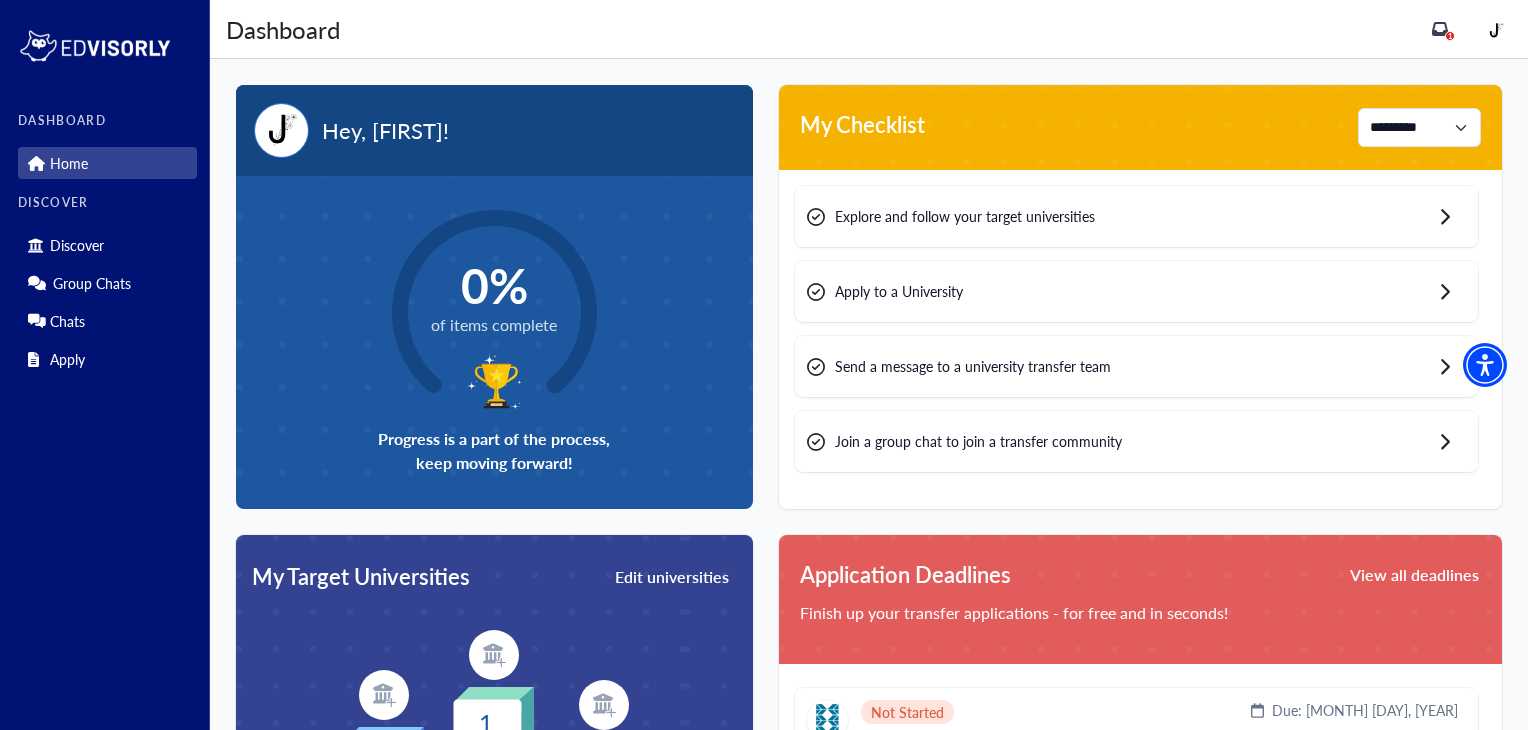 scroll, scrollTop: 148, scrollLeft: 0, axis: vertical 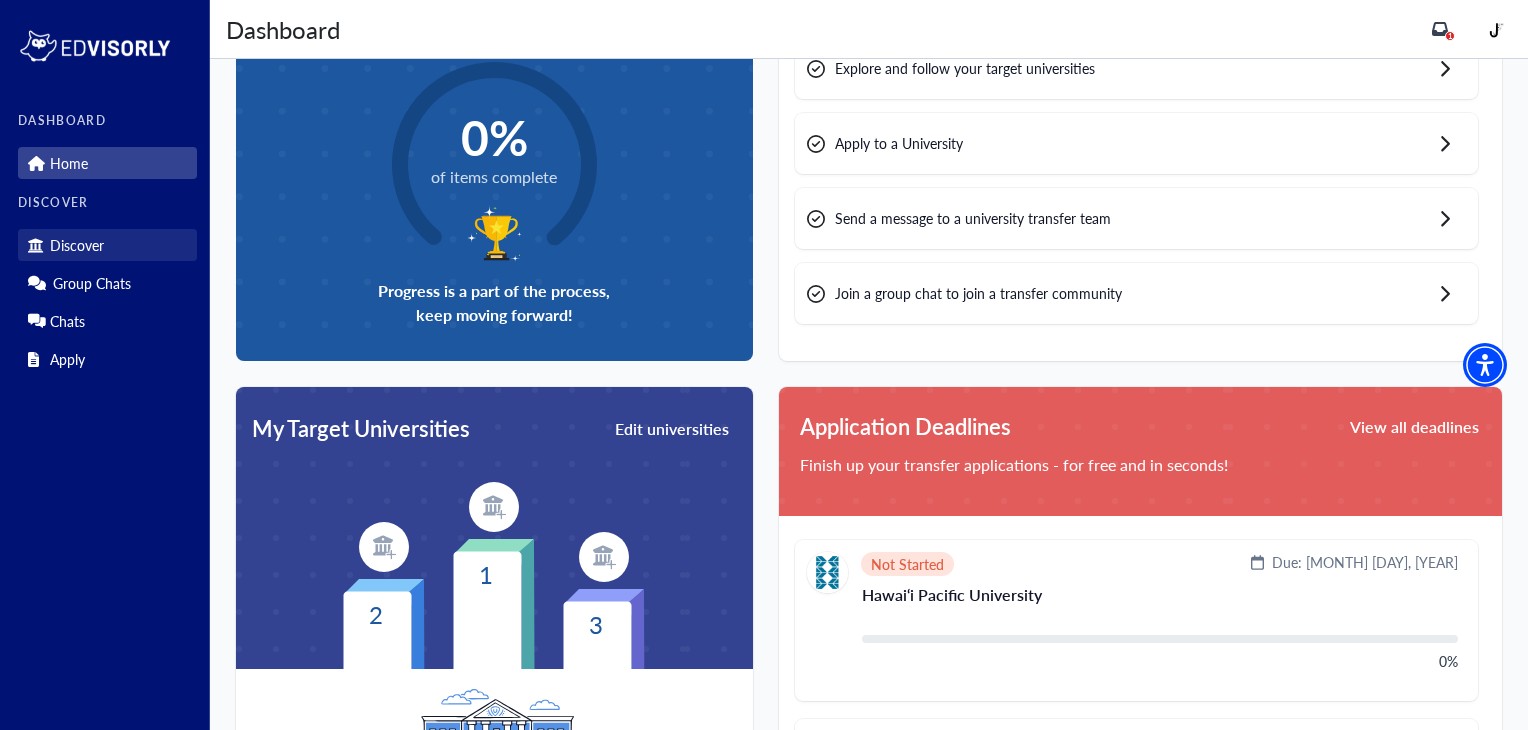 click on "Discover" at bounding box center (77, 245) 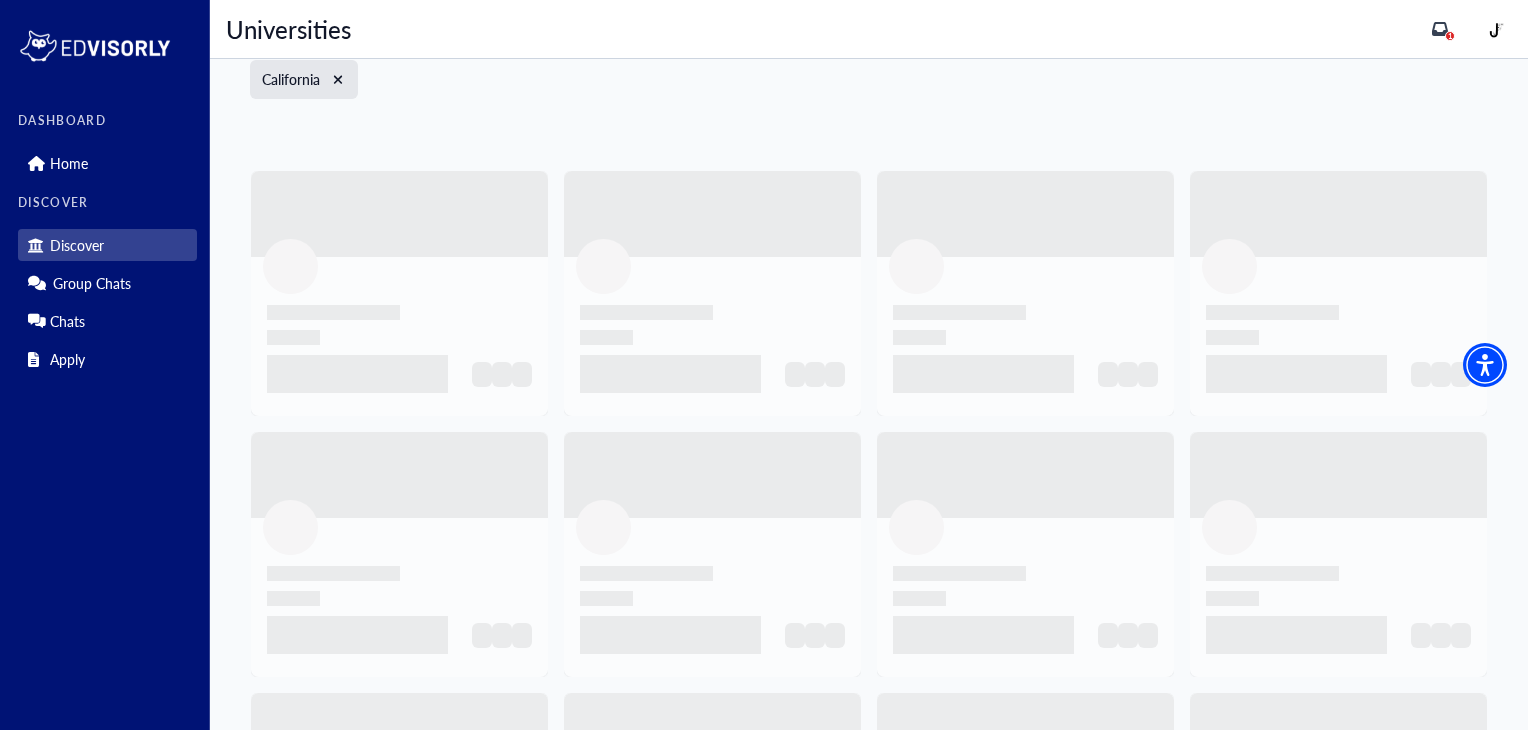 scroll, scrollTop: 0, scrollLeft: 0, axis: both 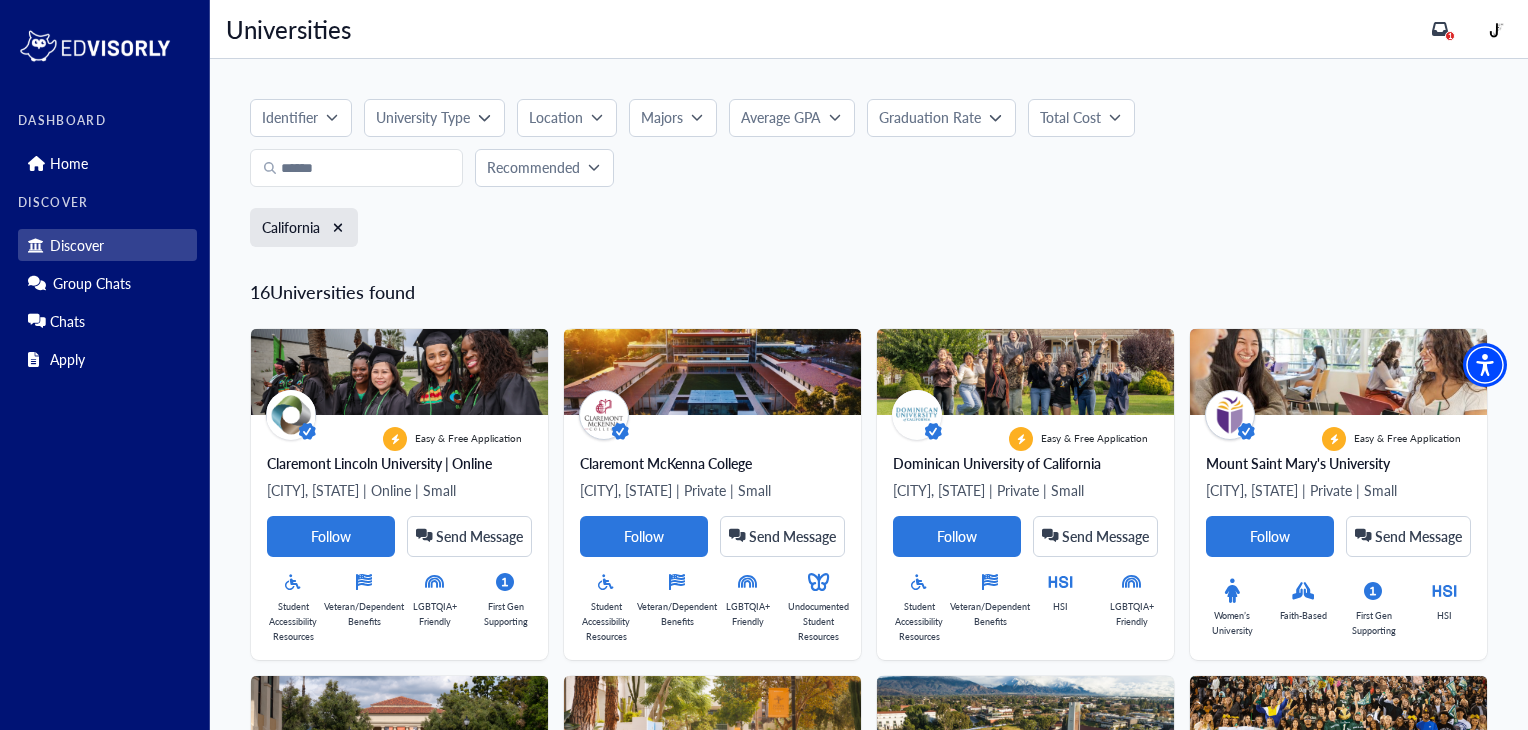 click on "University Type" at bounding box center [434, 118] 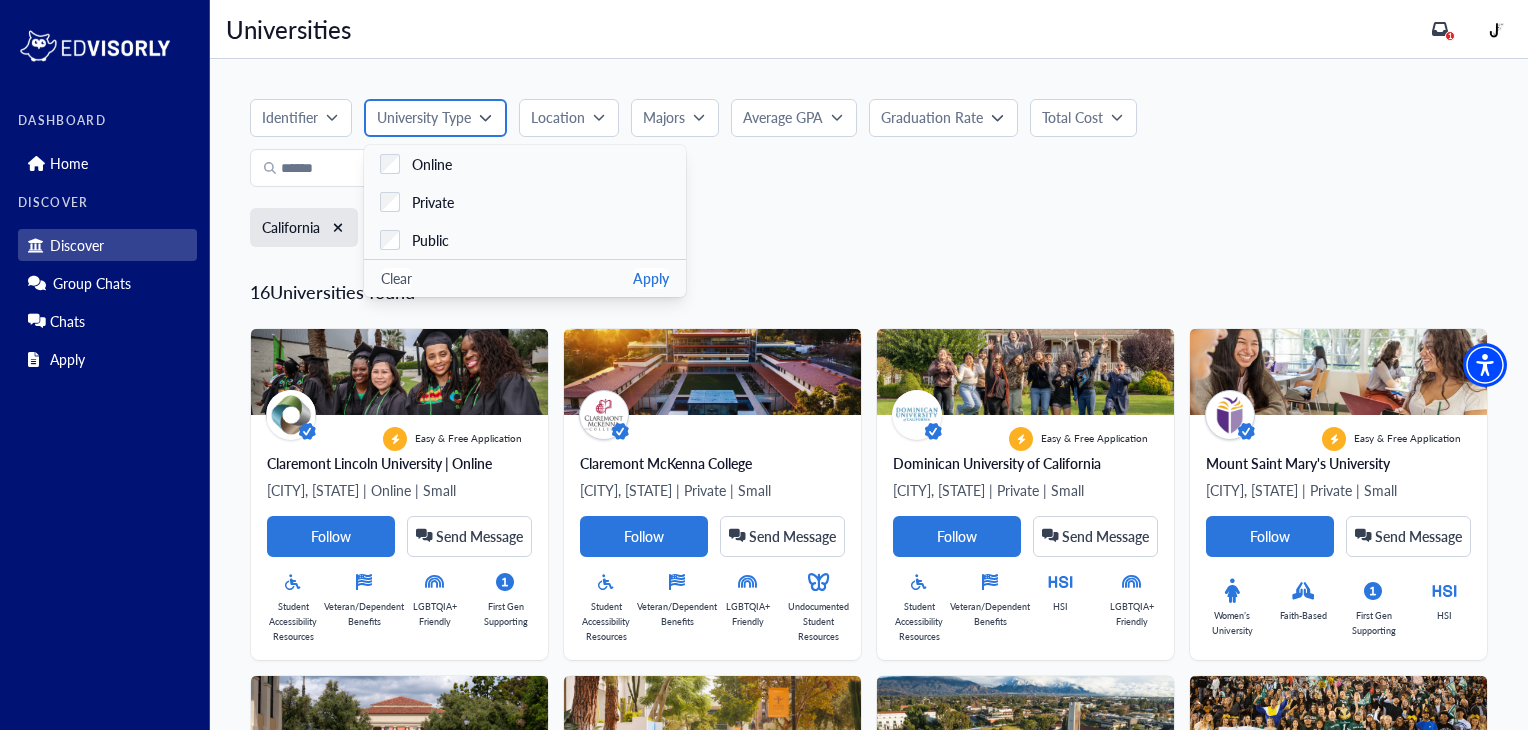 click on "University Type" at bounding box center (424, 117) 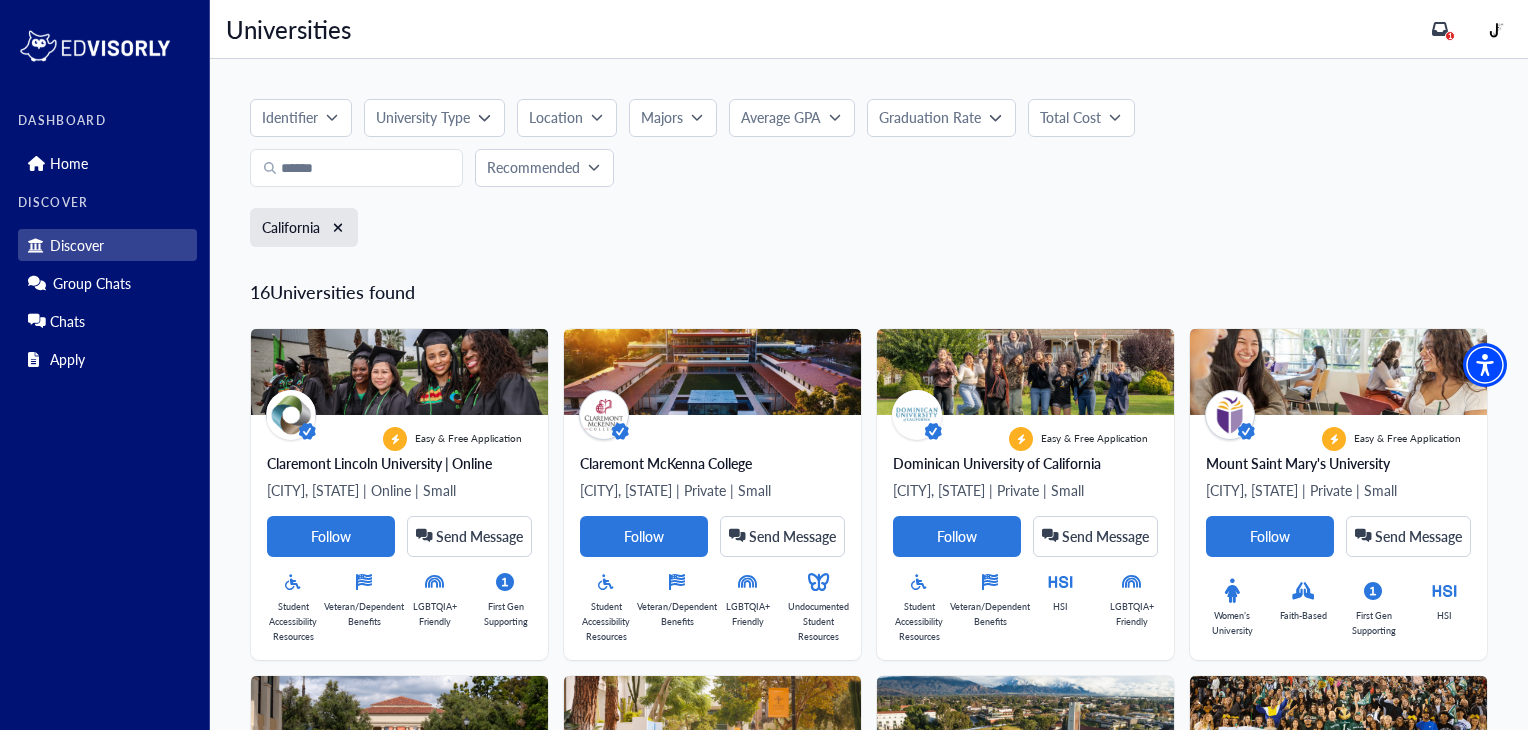click on "Average GPA" at bounding box center [792, 118] 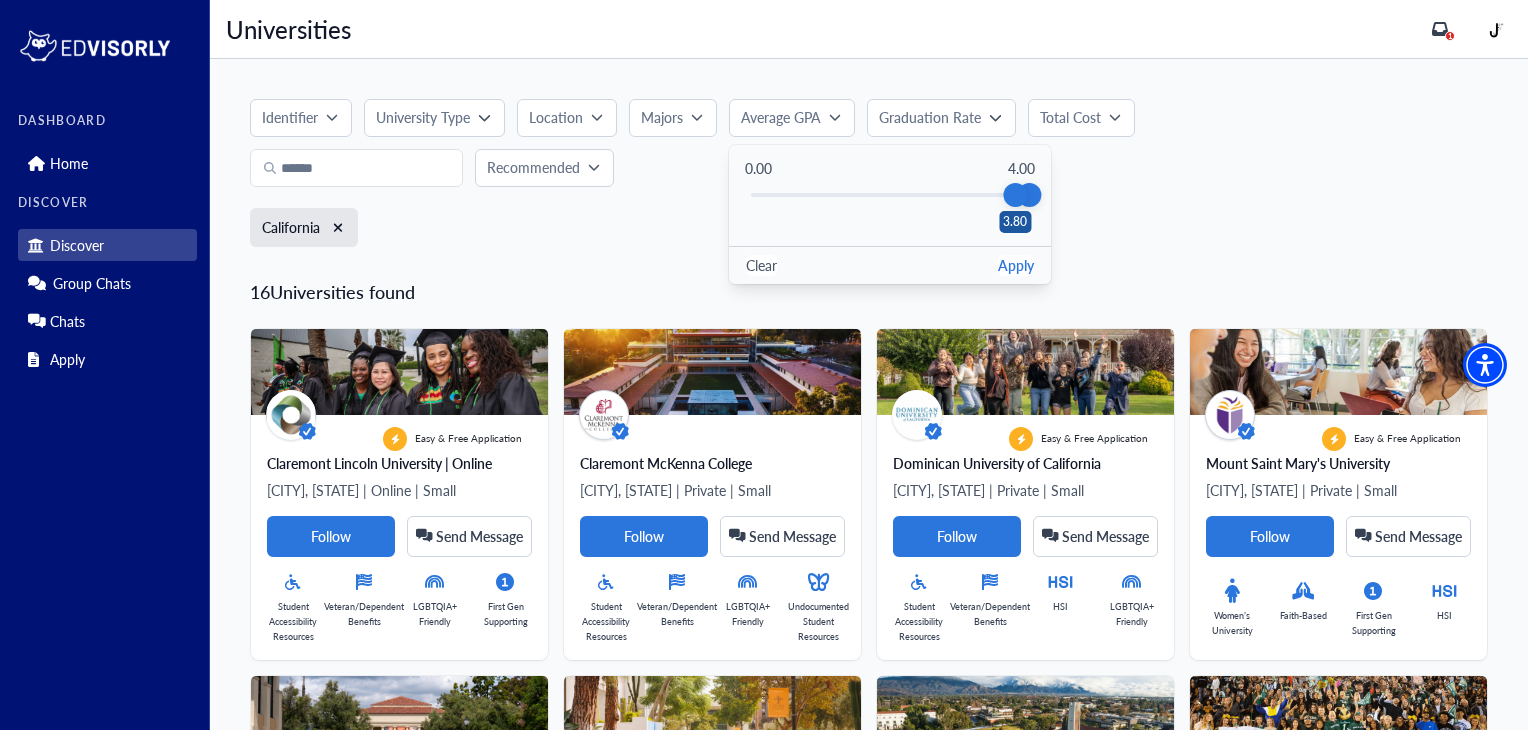 drag, startPoint x: 984, startPoint y: 200, endPoint x: 1015, endPoint y: 216, distance: 34.88553 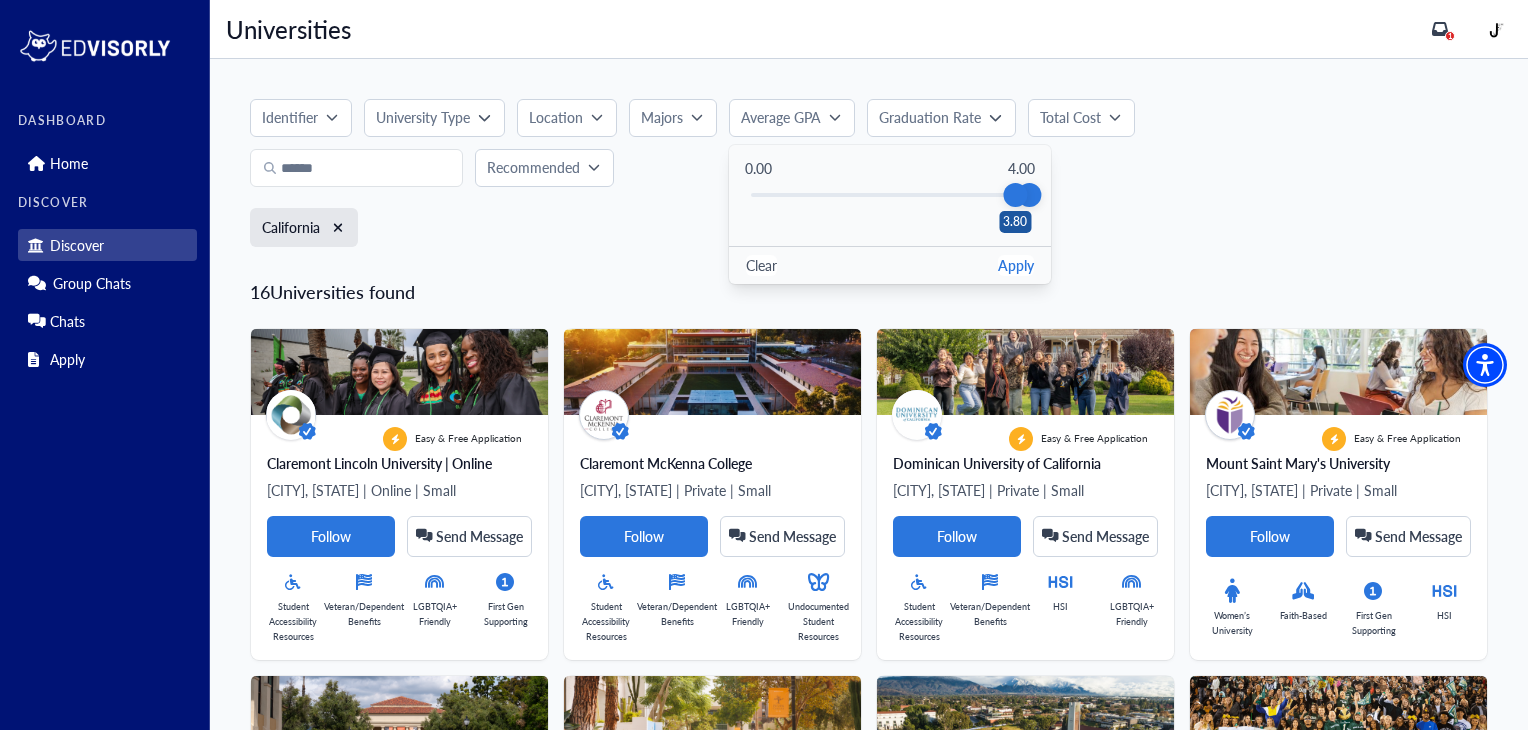 click on "3.80" at bounding box center [1015, 195] 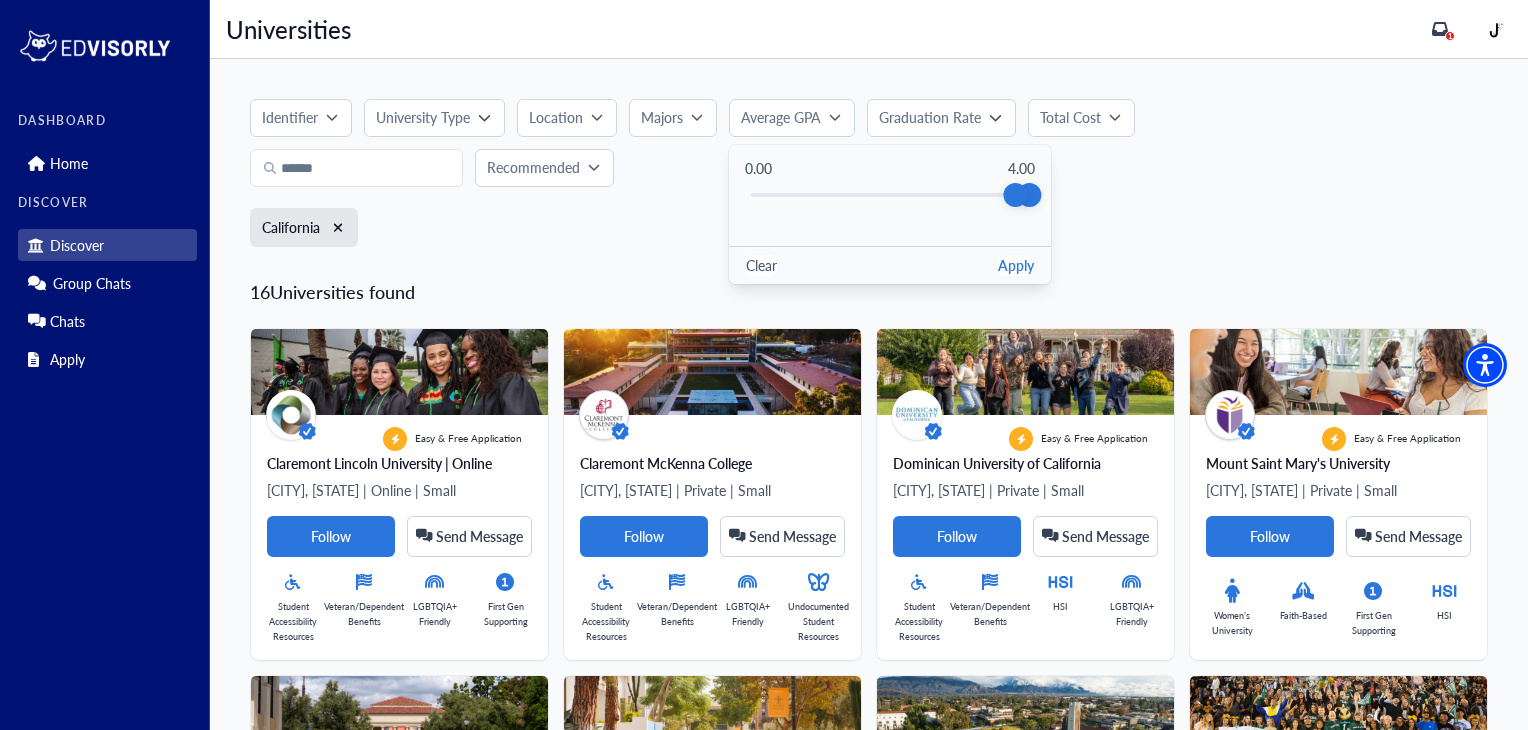 click on "Apply" at bounding box center (1016, 265) 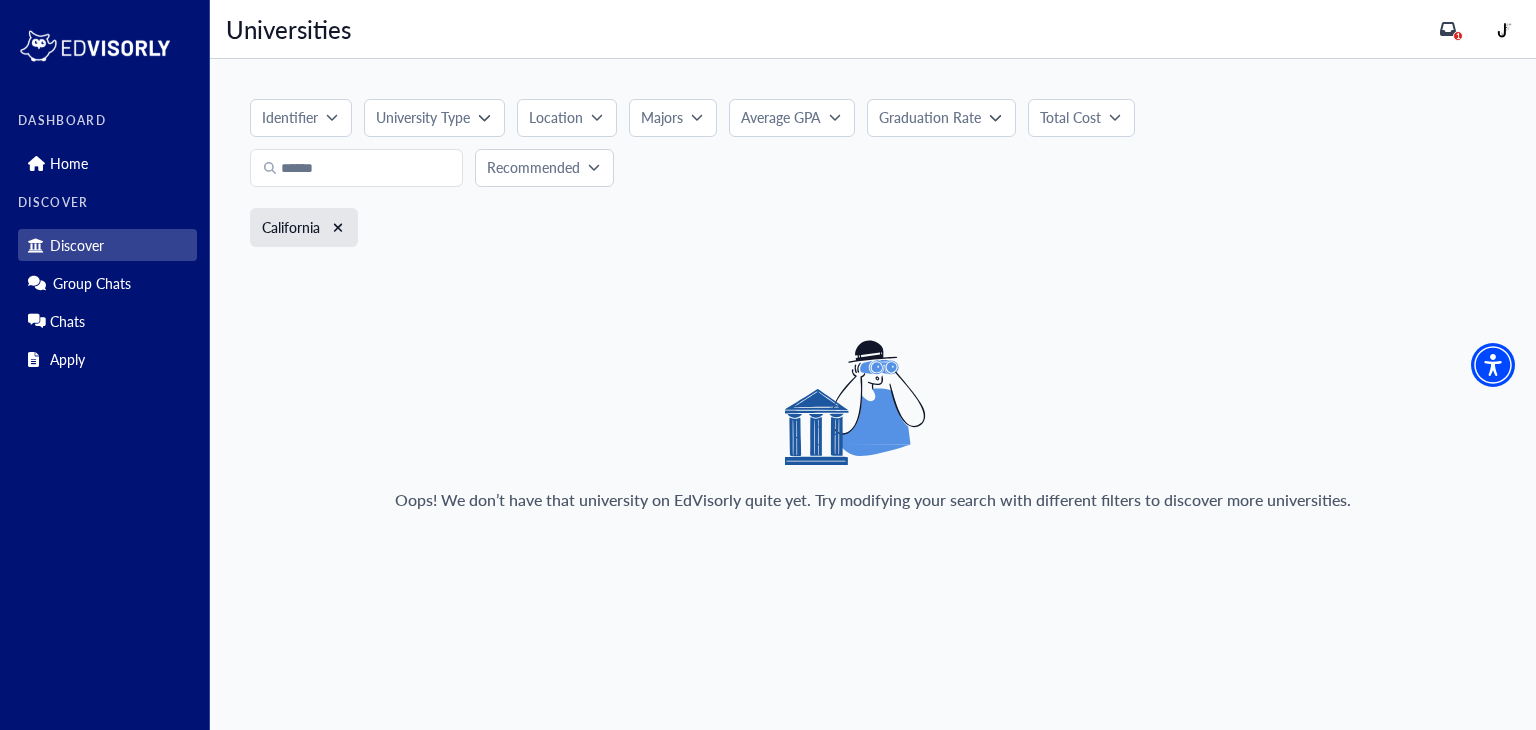 click on "Average GPA" at bounding box center (781, 117) 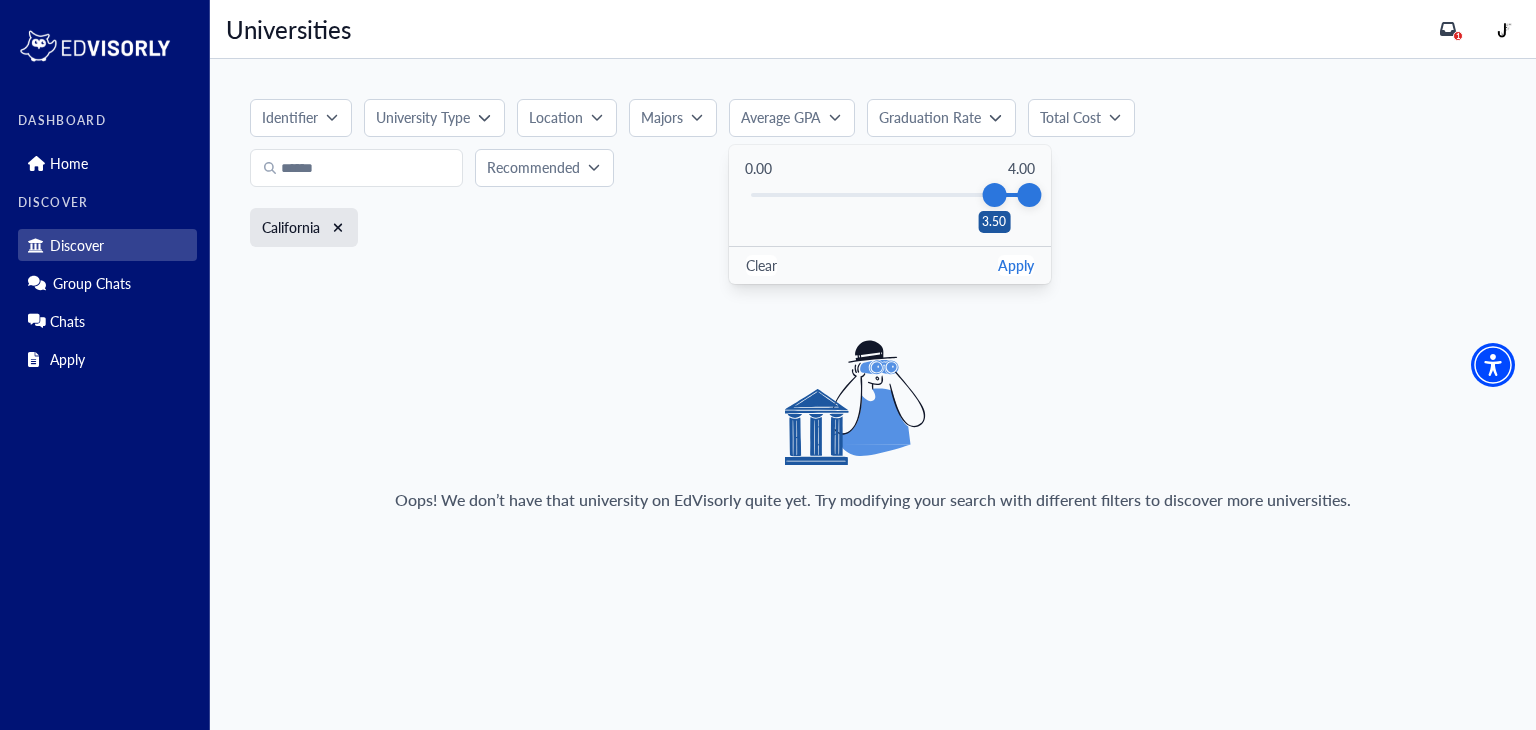 drag, startPoint x: 1017, startPoint y: 200, endPoint x: 995, endPoint y: 207, distance: 23.086792 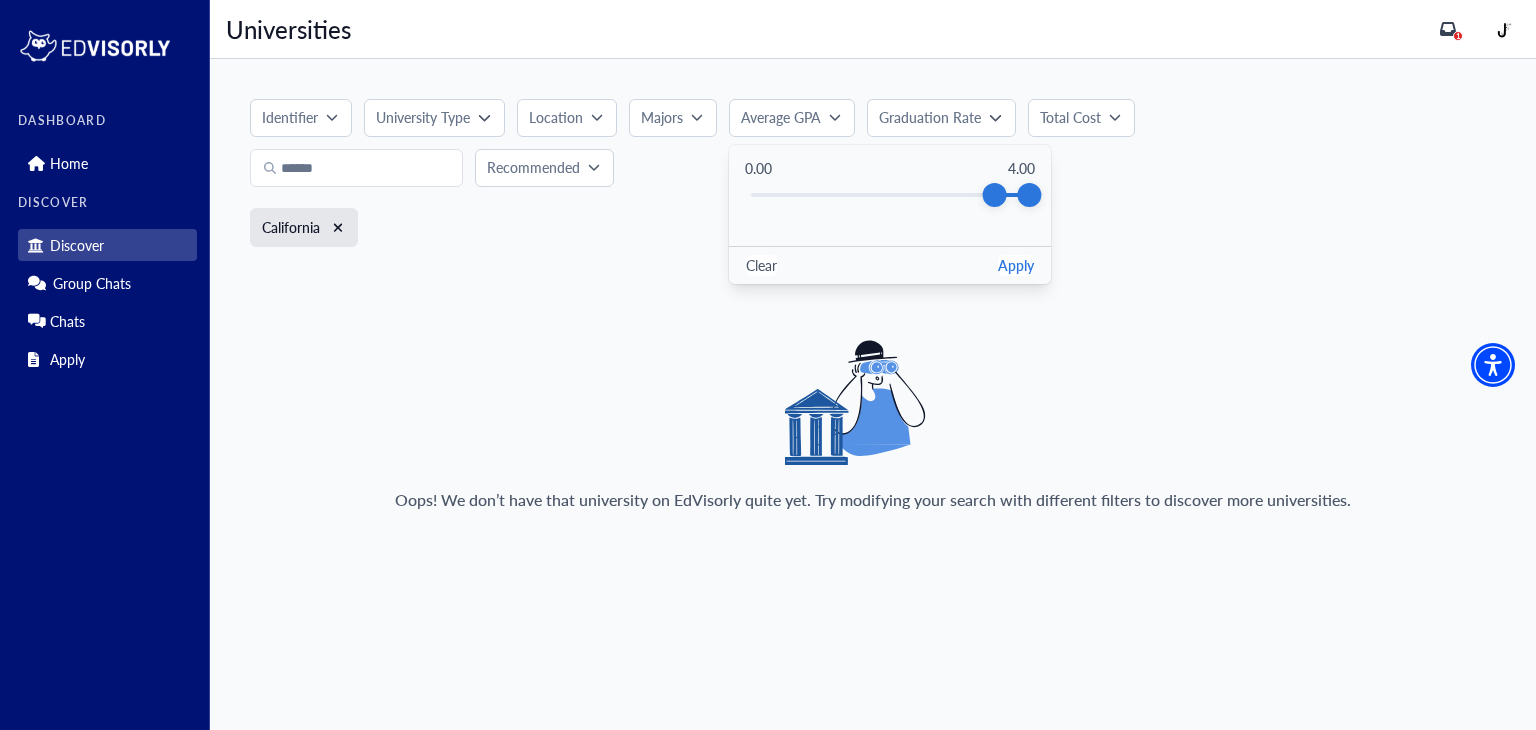click on "Clear Apply" at bounding box center [890, 265] 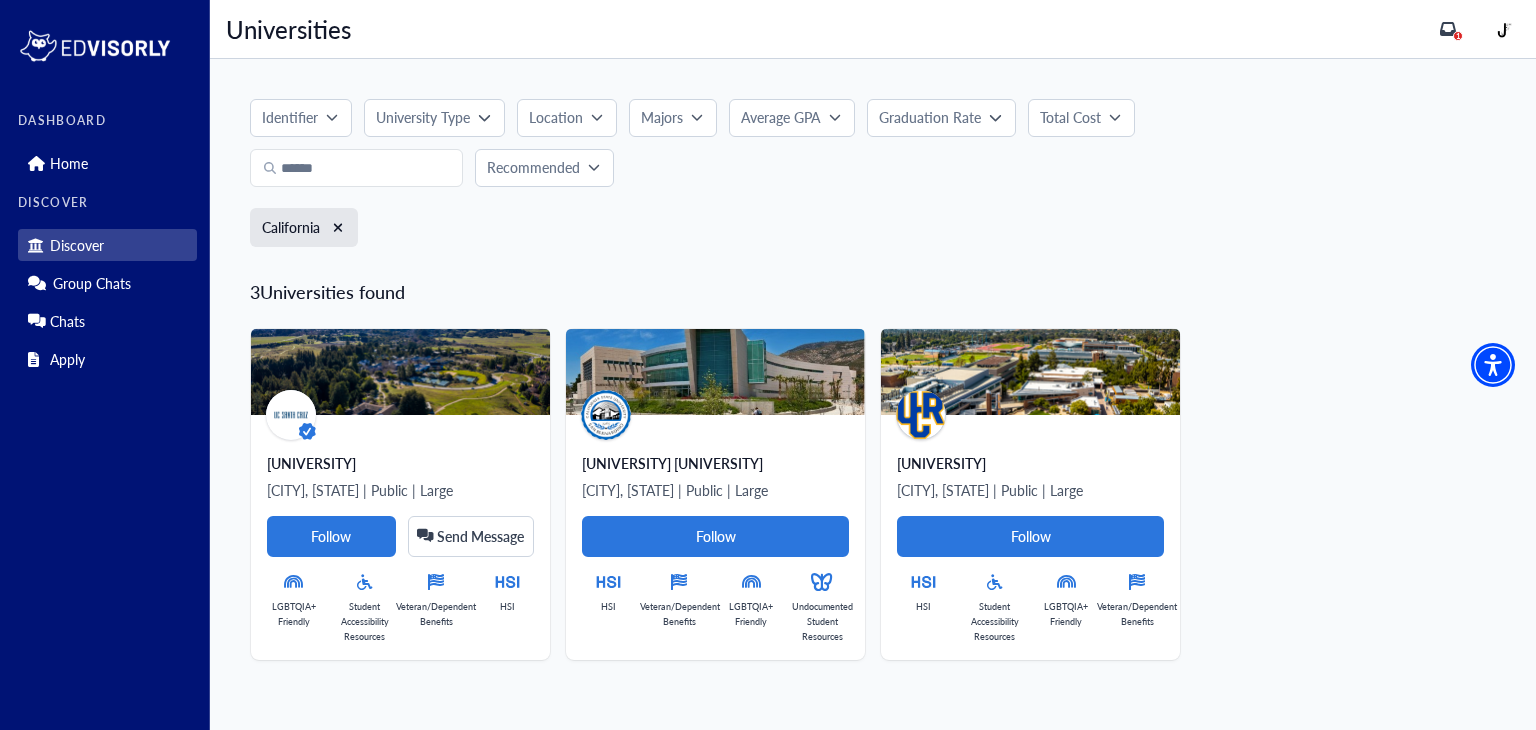 click on "Location" at bounding box center [556, 117] 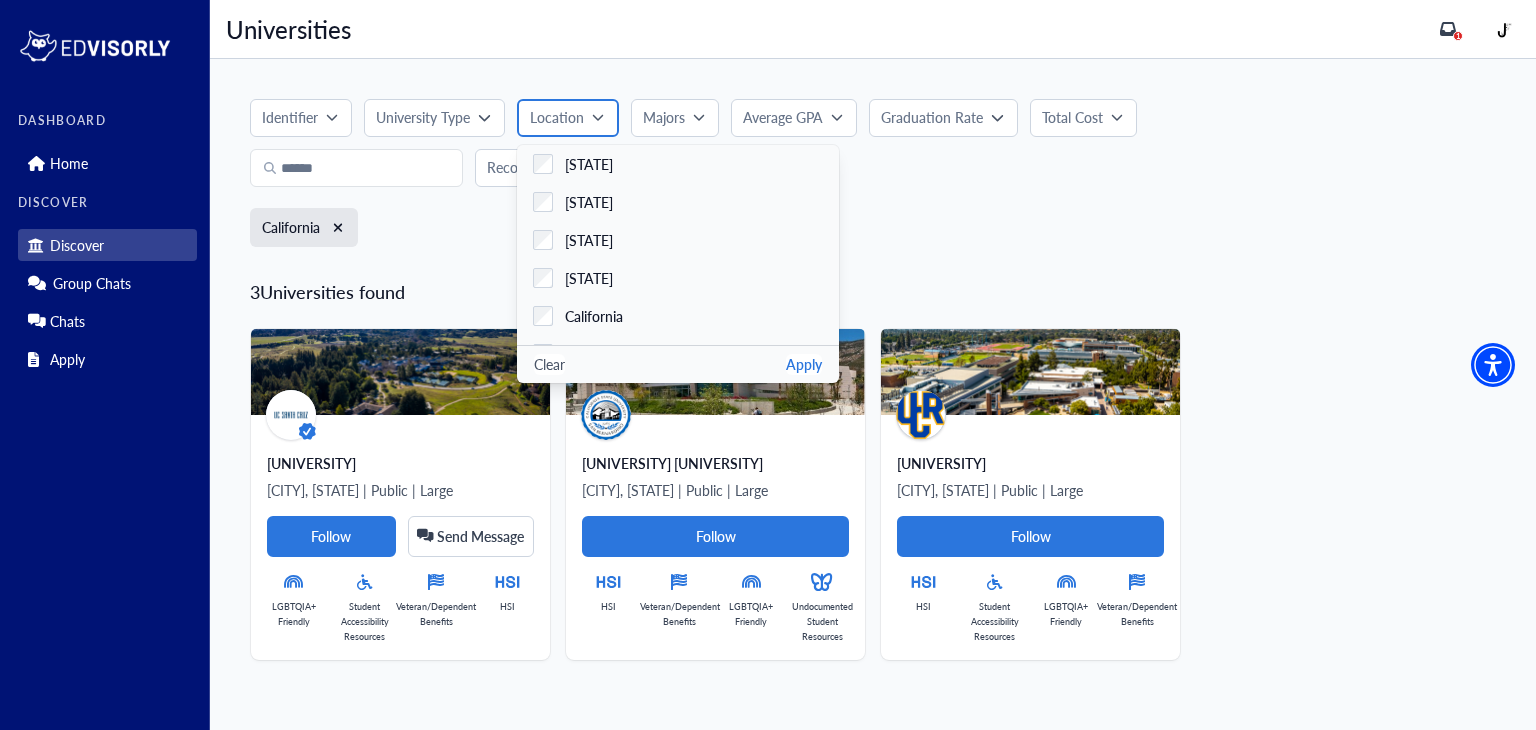 click on "Location" at bounding box center (557, 117) 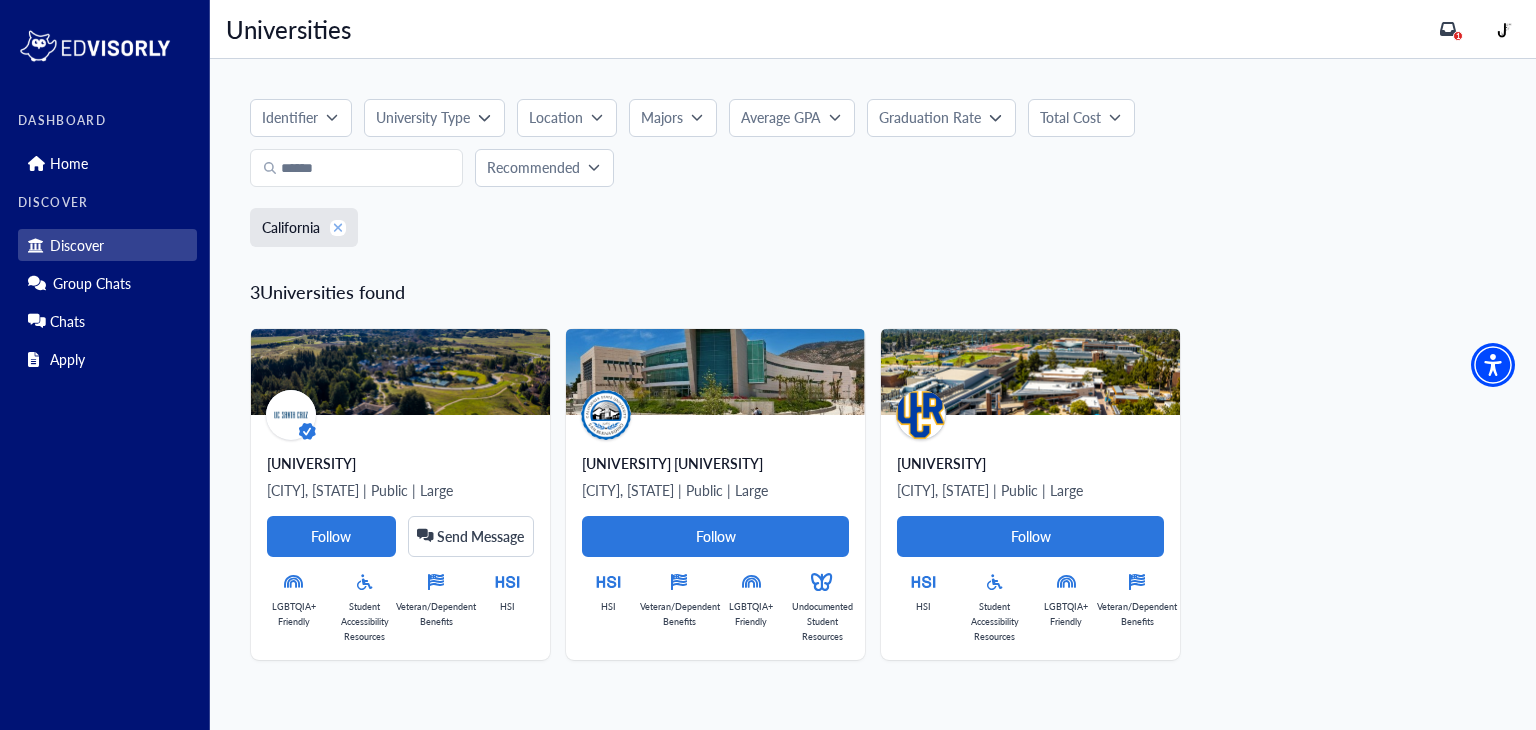 click 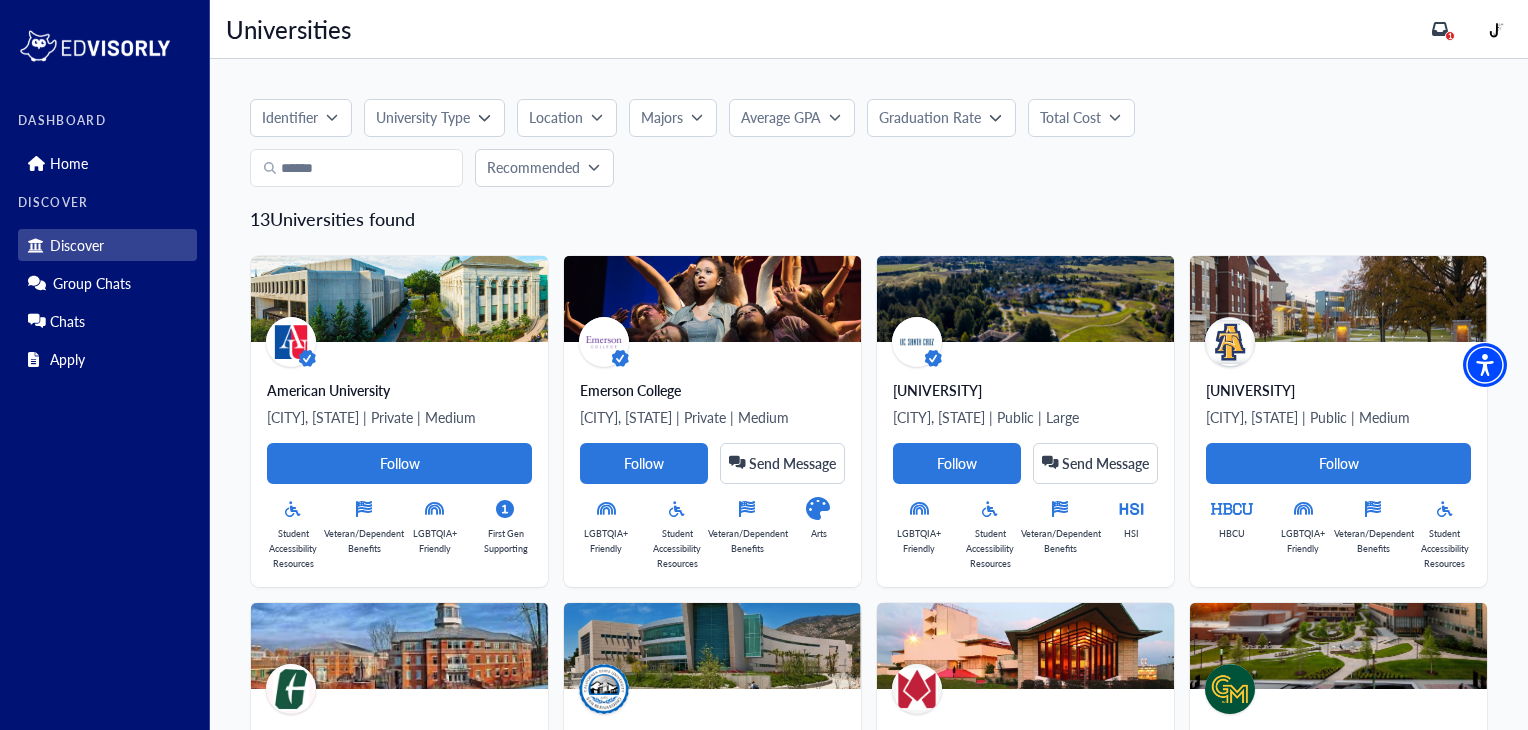 click on "Average GPA" at bounding box center [781, 117] 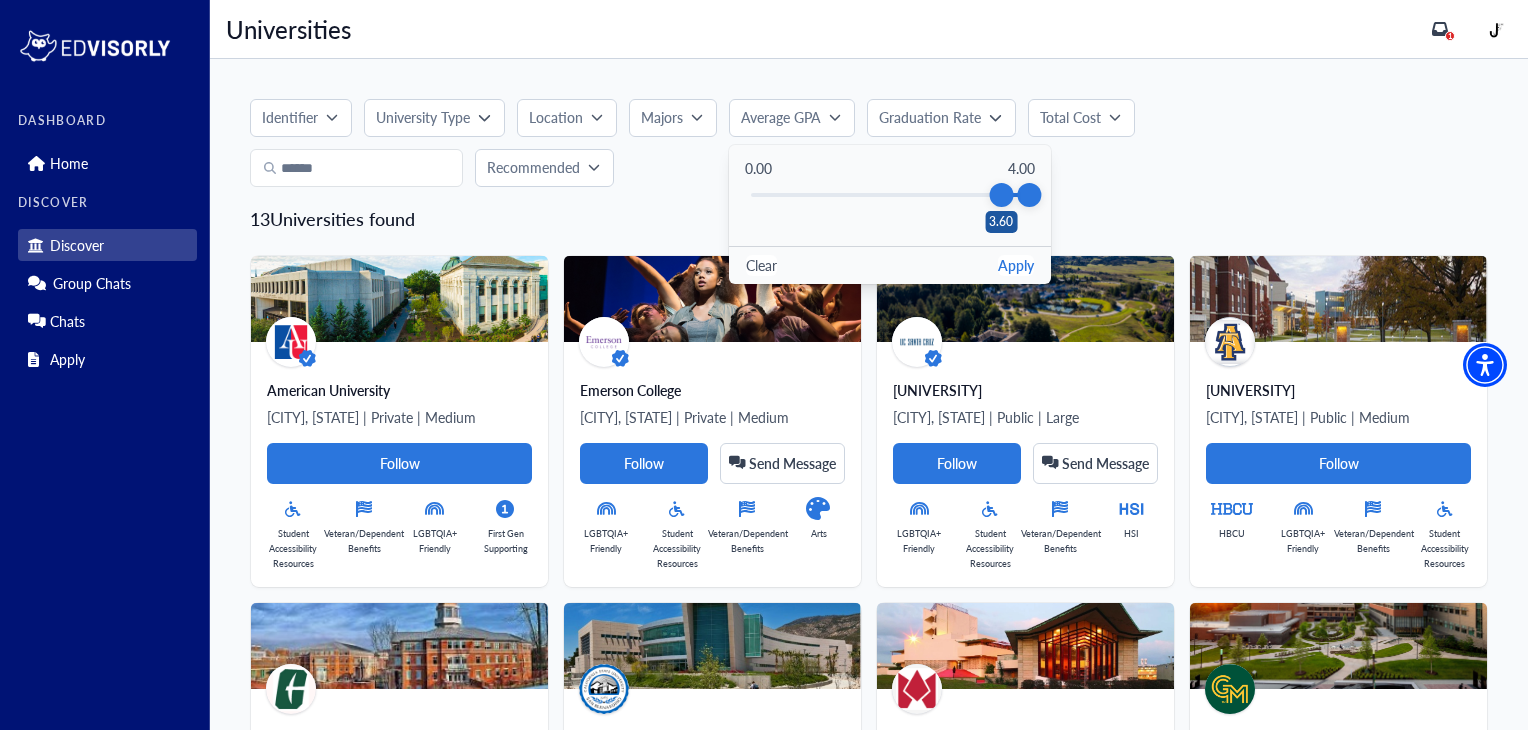 drag, startPoint x: 992, startPoint y: 197, endPoint x: 1002, endPoint y: 196, distance: 10.049875 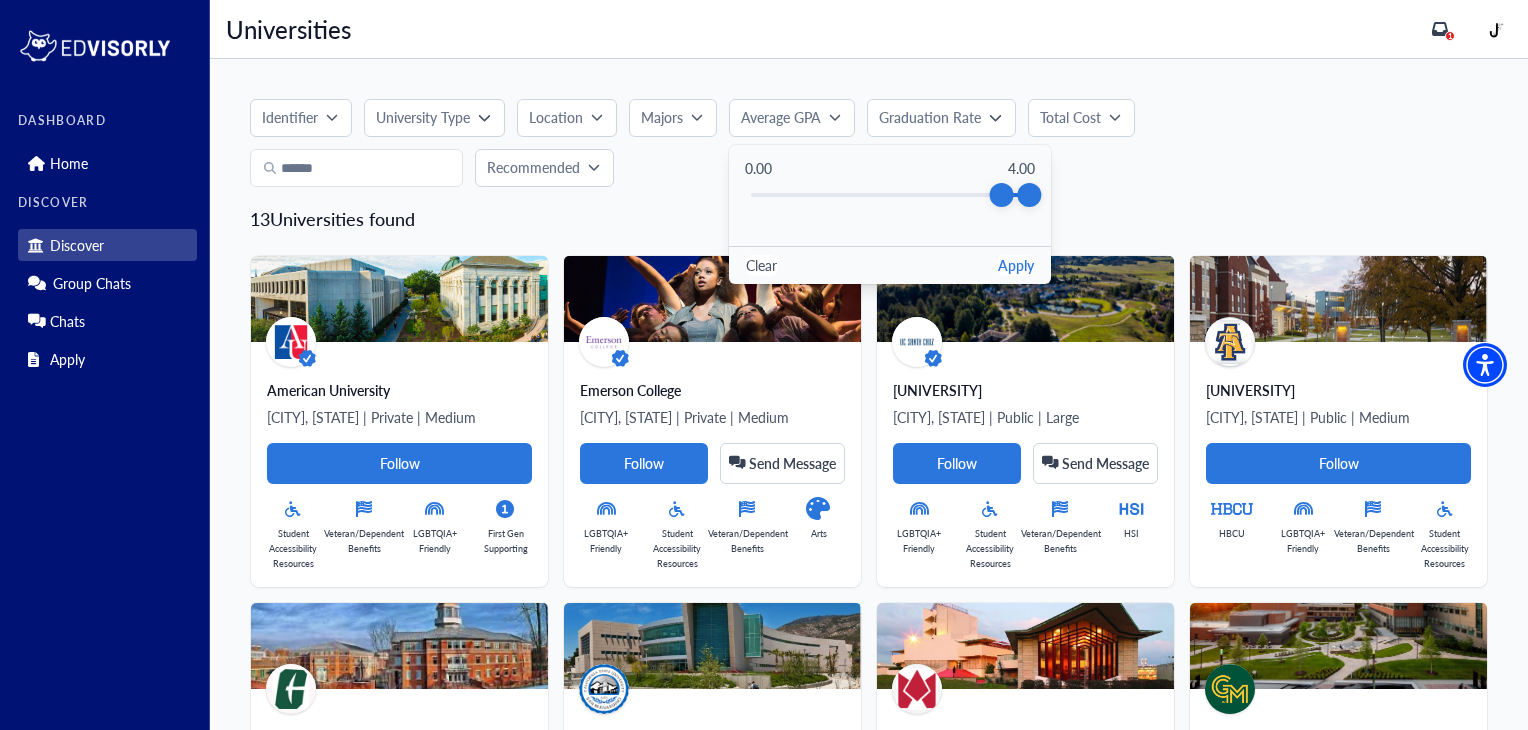 click on "Apply" at bounding box center [1016, 265] 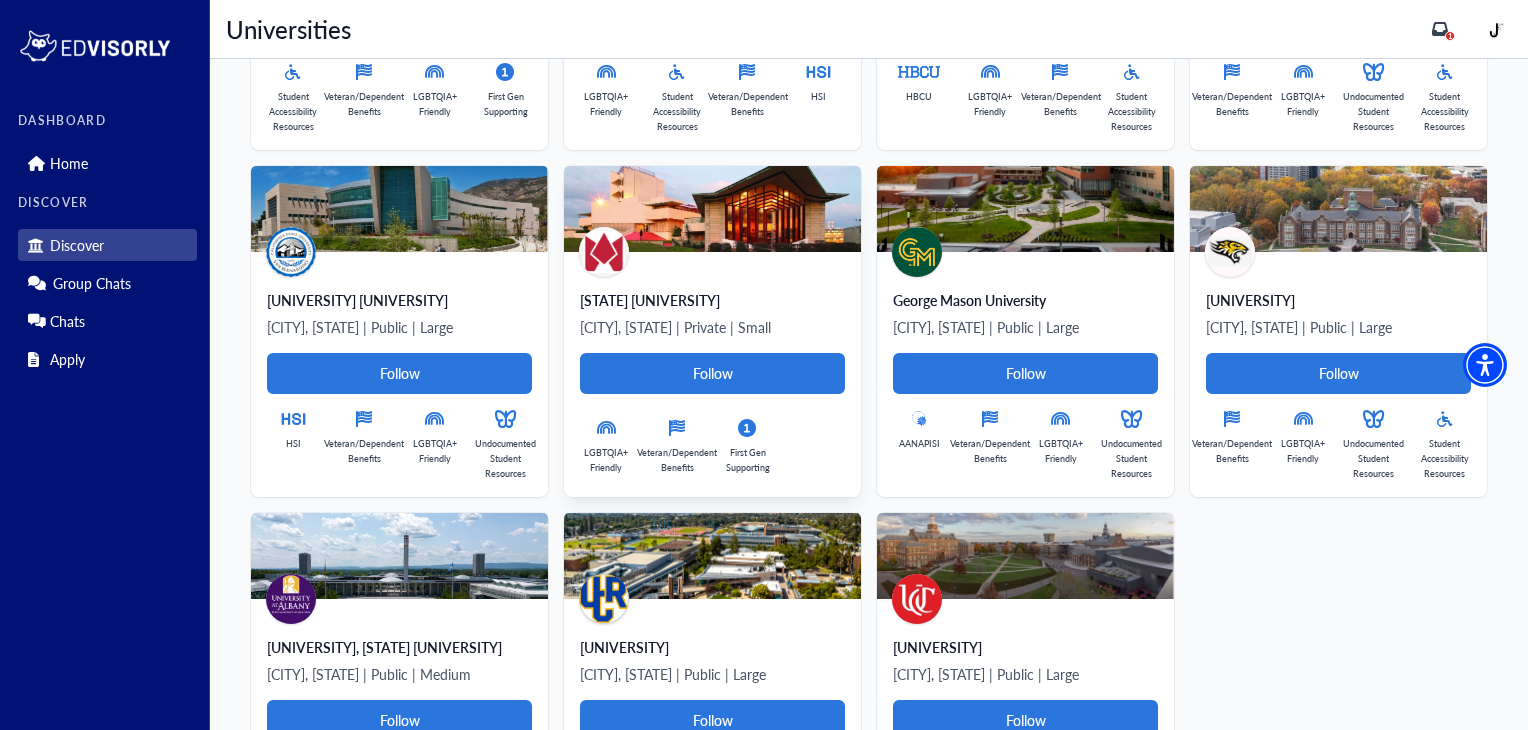 scroll, scrollTop: 383, scrollLeft: 0, axis: vertical 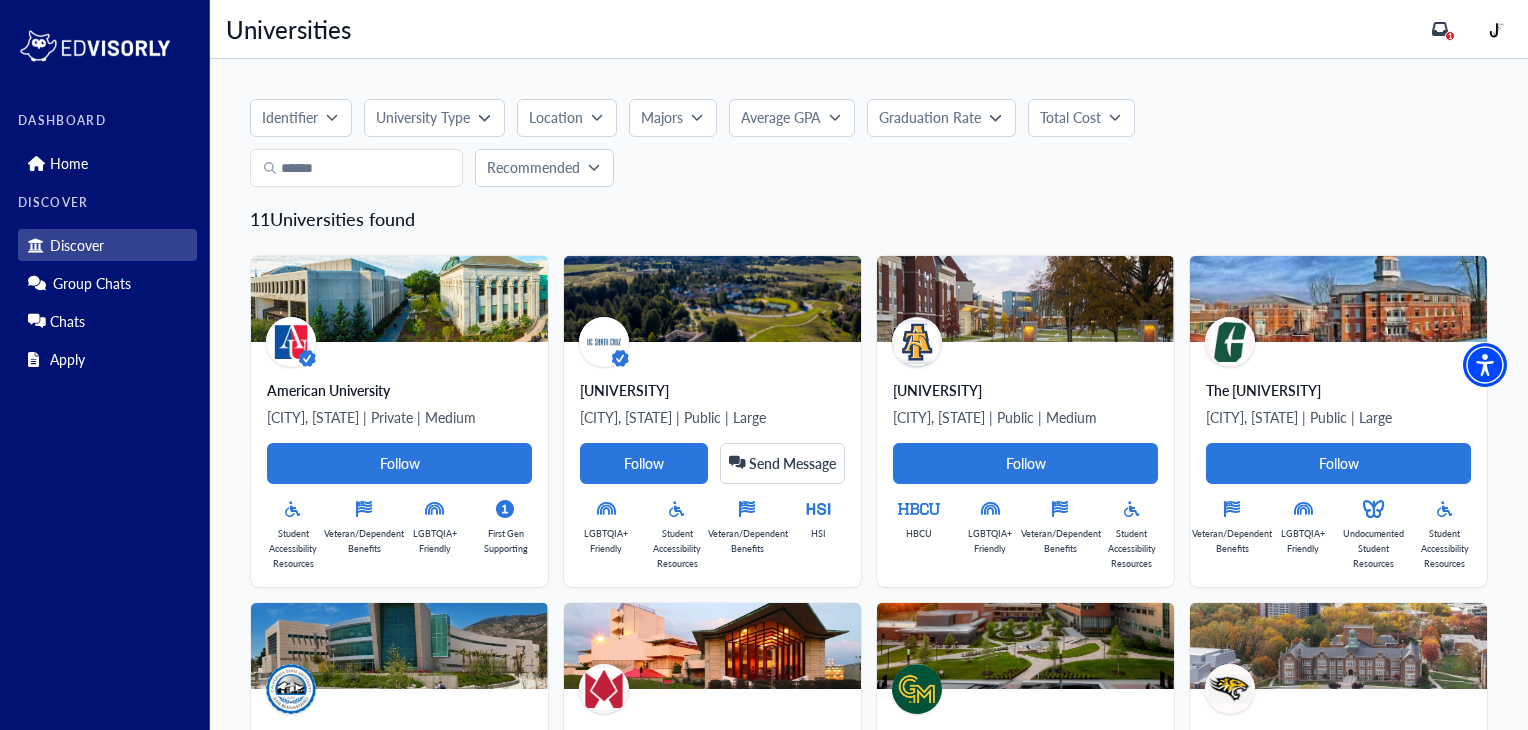 click on "Majors" at bounding box center (662, 117) 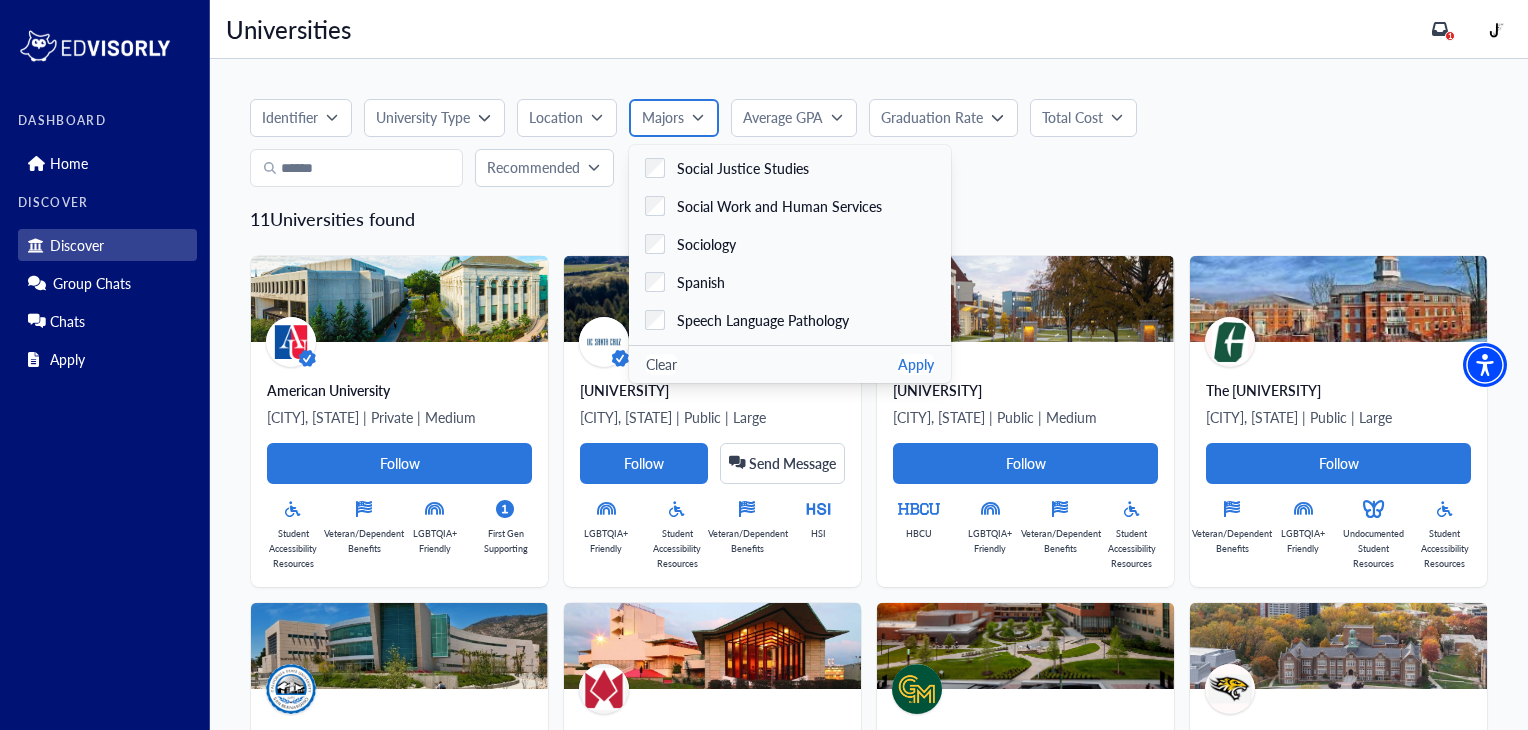 scroll, scrollTop: 4056, scrollLeft: 0, axis: vertical 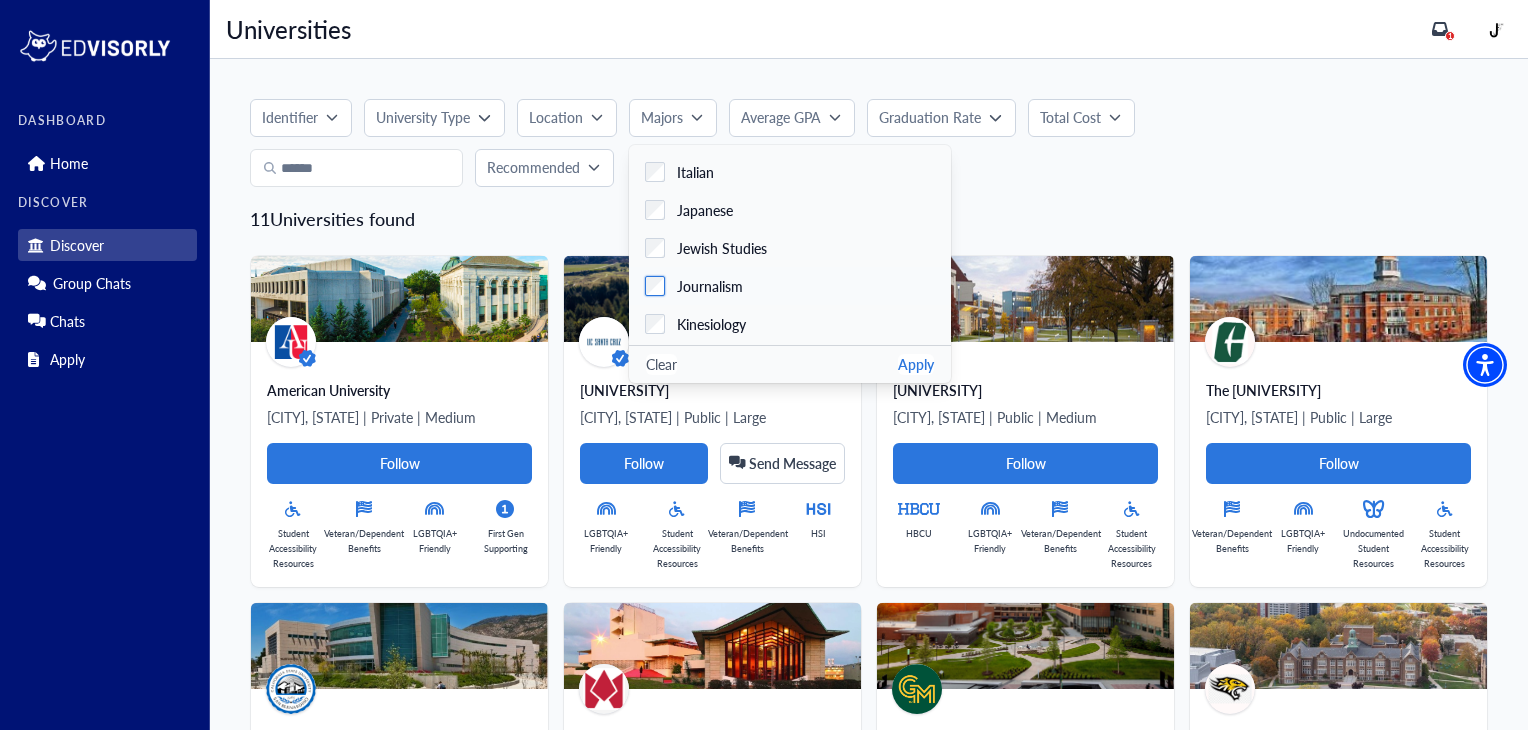 click on "Journalism" at bounding box center (710, 286) 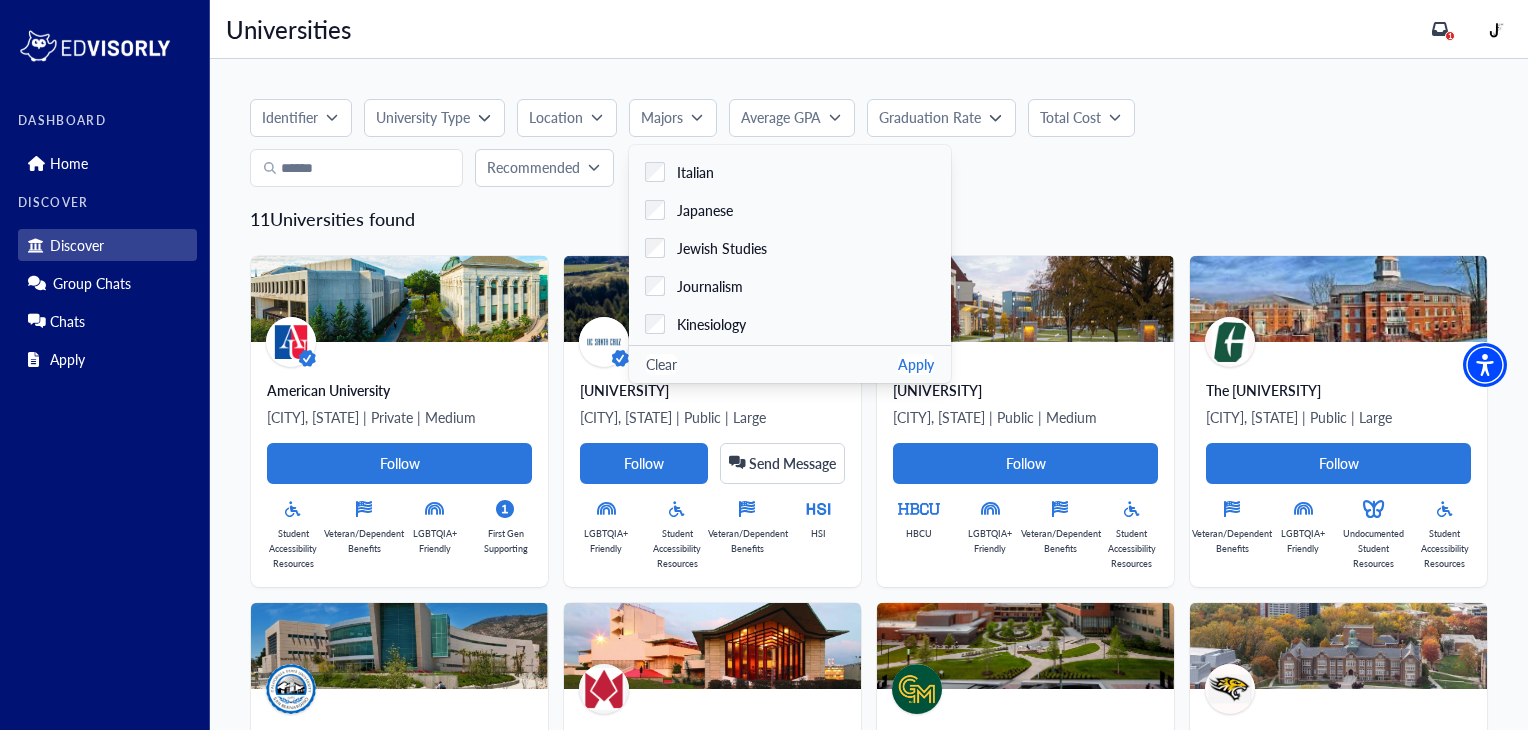 click on "Apply" at bounding box center [916, 364] 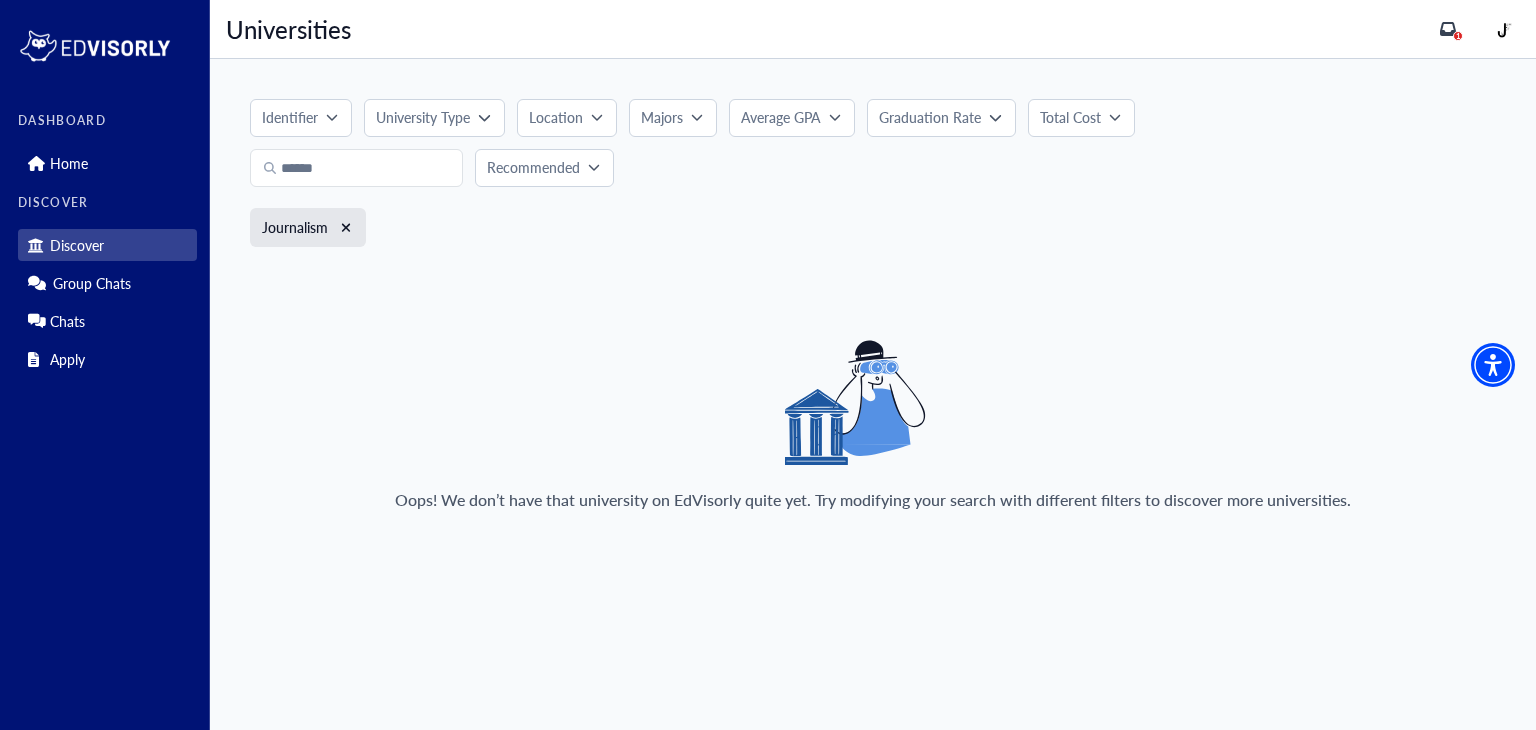 click on "Majors" at bounding box center [662, 117] 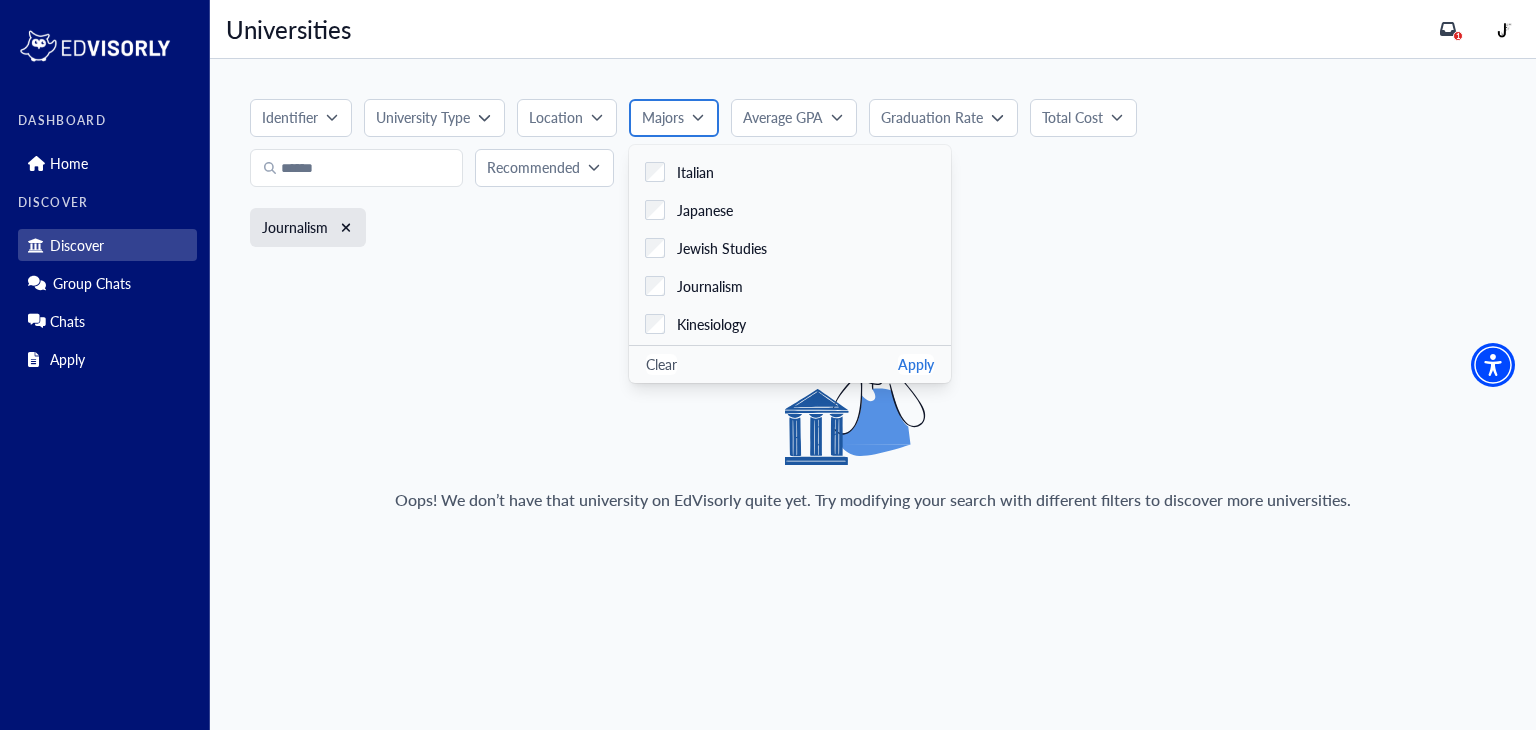 click on "Majors" at bounding box center (663, 117) 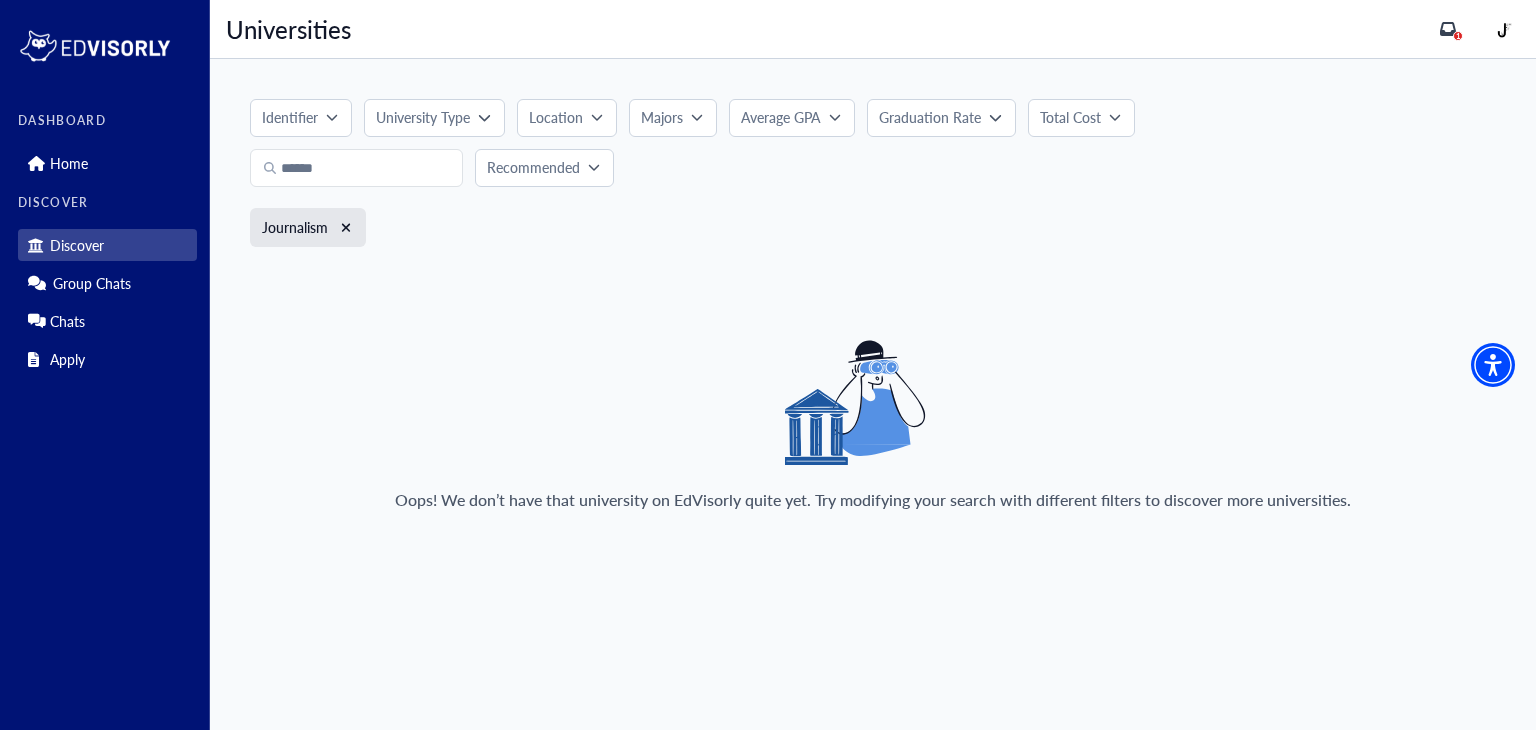 click on "Average GPA" at bounding box center (792, 118) 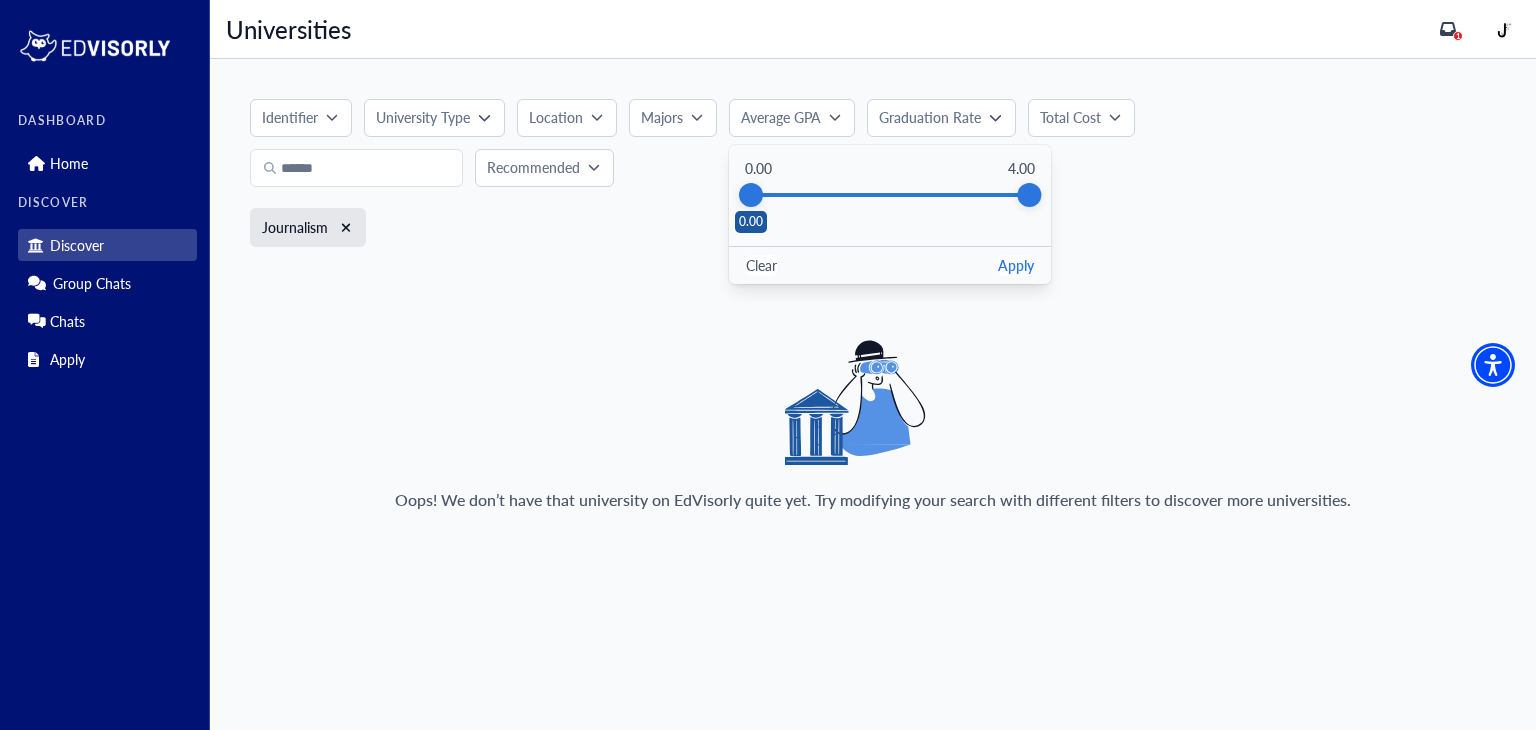 drag, startPoint x: 1008, startPoint y: 200, endPoint x: 656, endPoint y: 147, distance: 355.96768 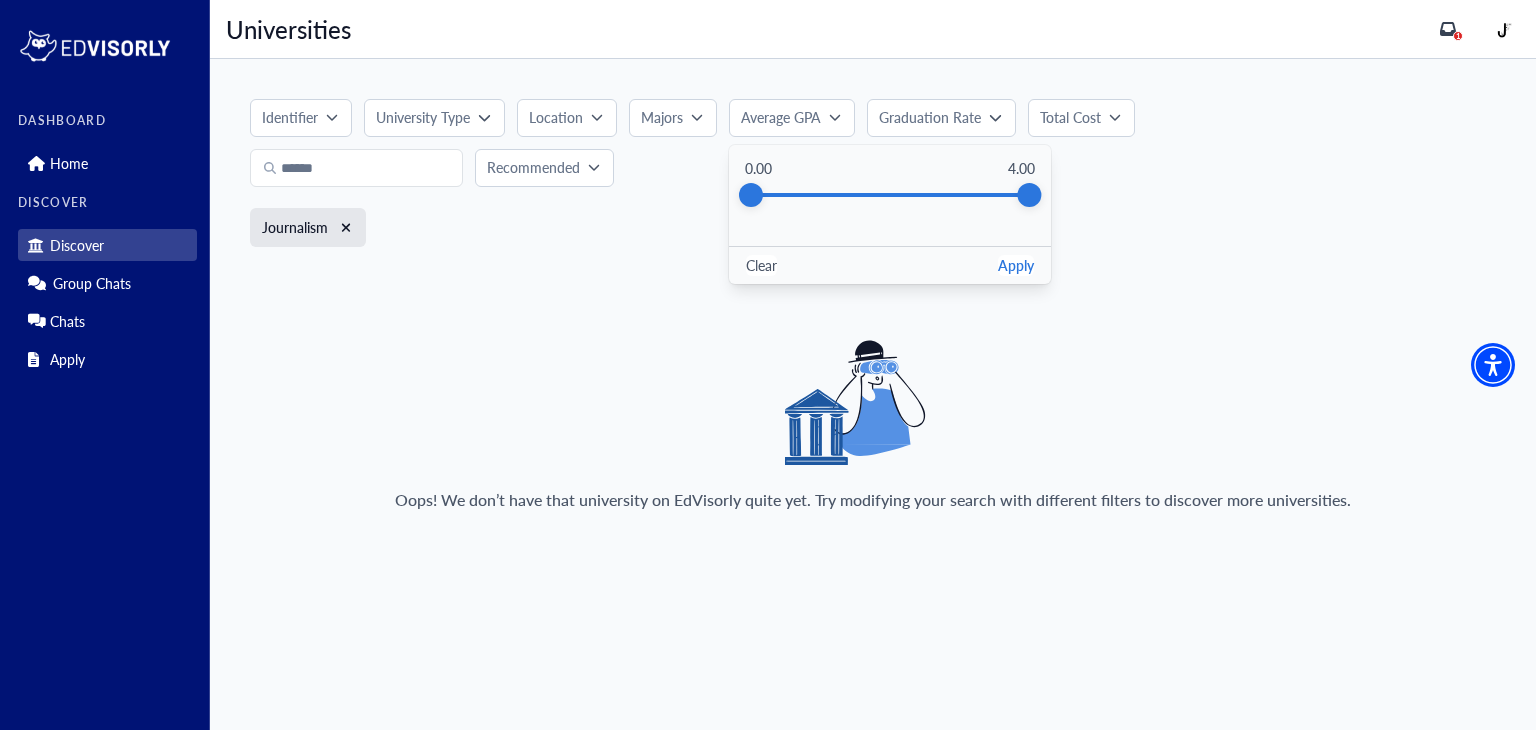 click on "Apply" at bounding box center (1016, 265) 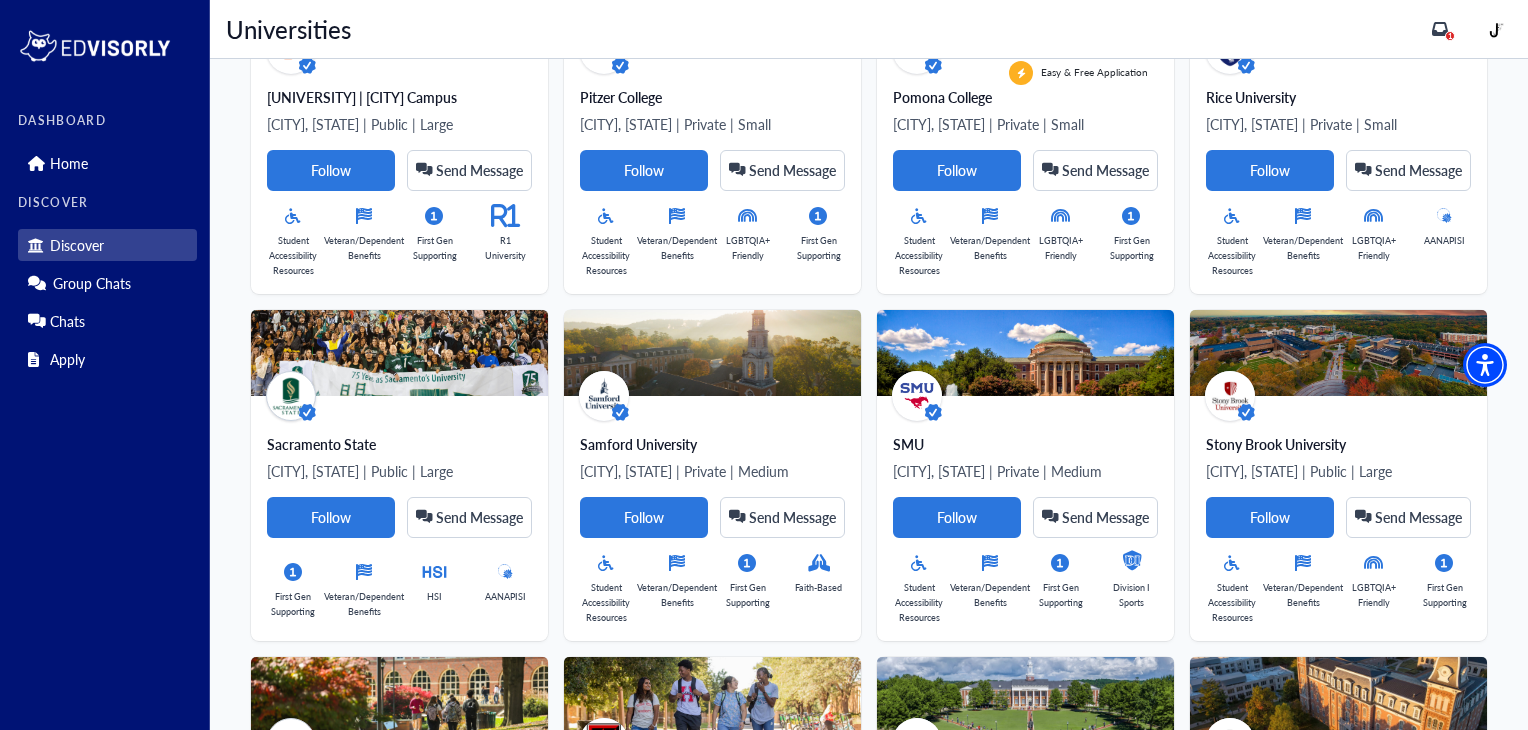 scroll, scrollTop: 1009, scrollLeft: 0, axis: vertical 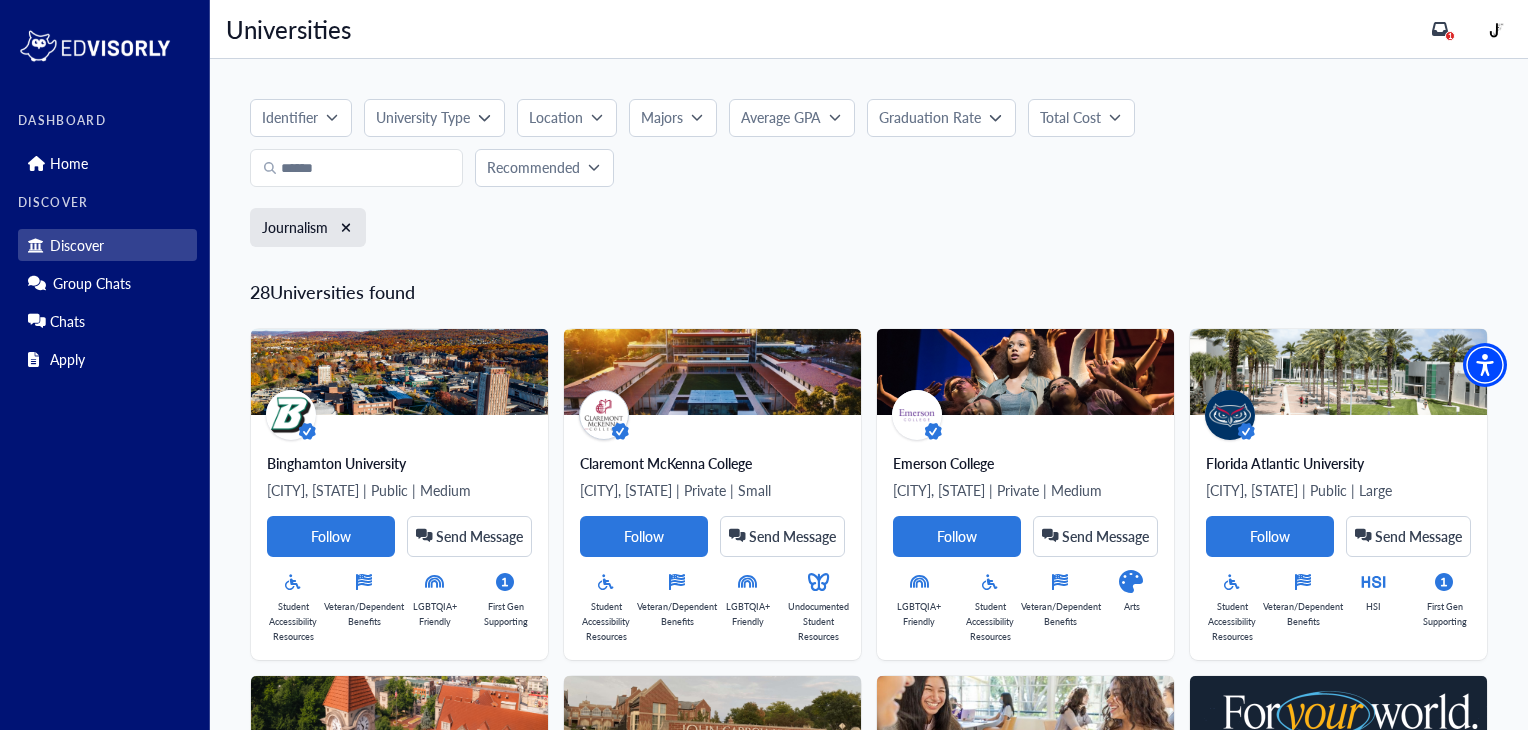 click on "Recommended" at bounding box center [533, 167] 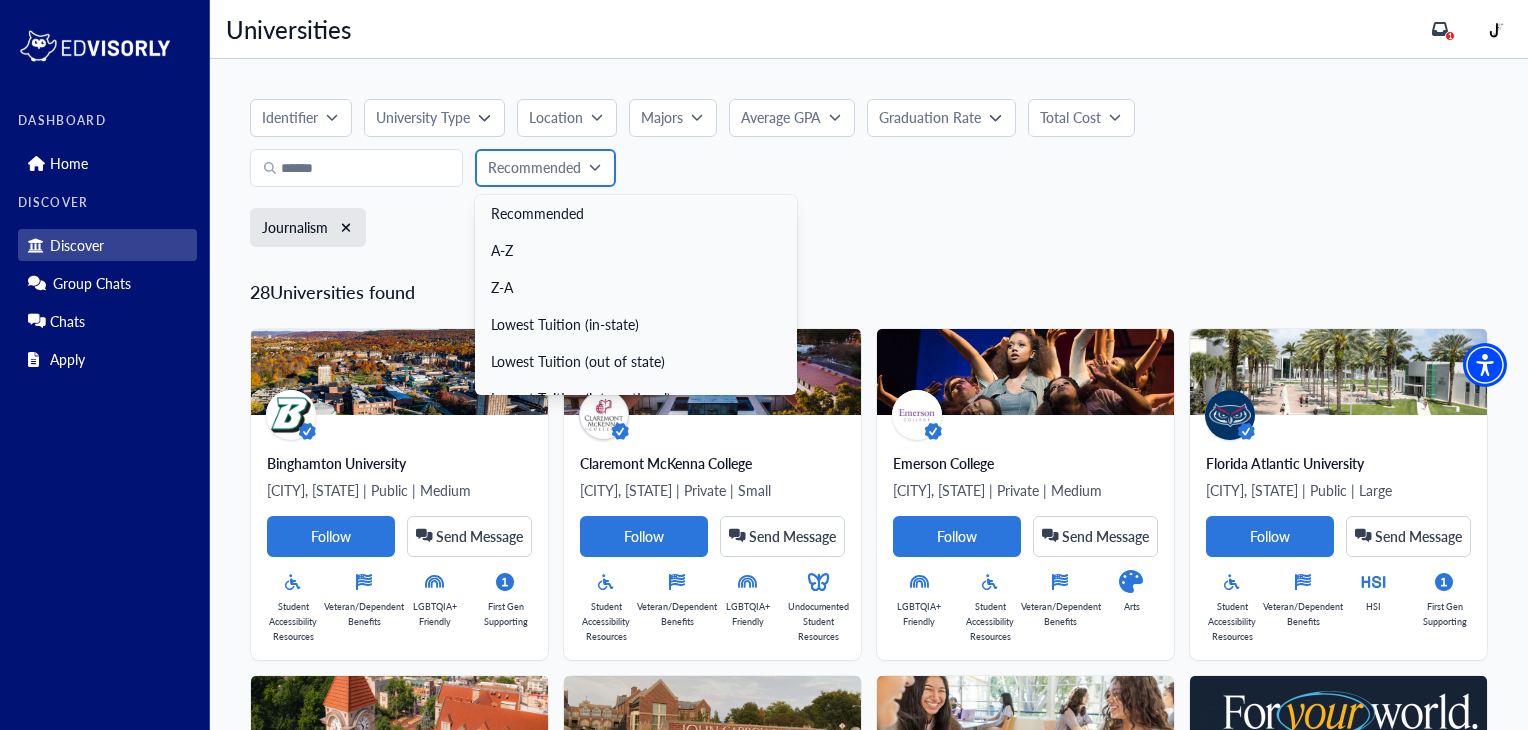 scroll, scrollTop: 21, scrollLeft: 0, axis: vertical 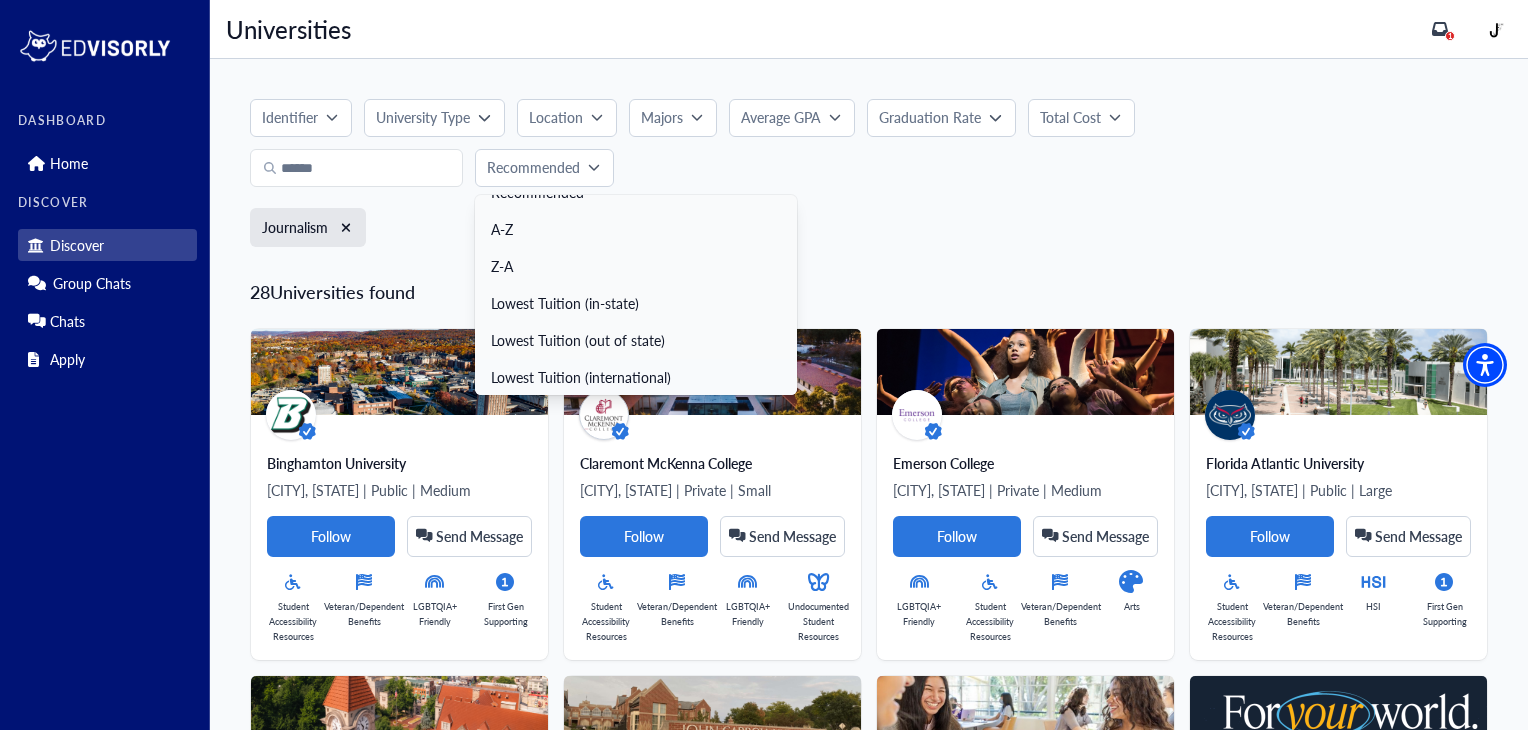click on "Lowest Tuition (international)" at bounding box center (636, 377) 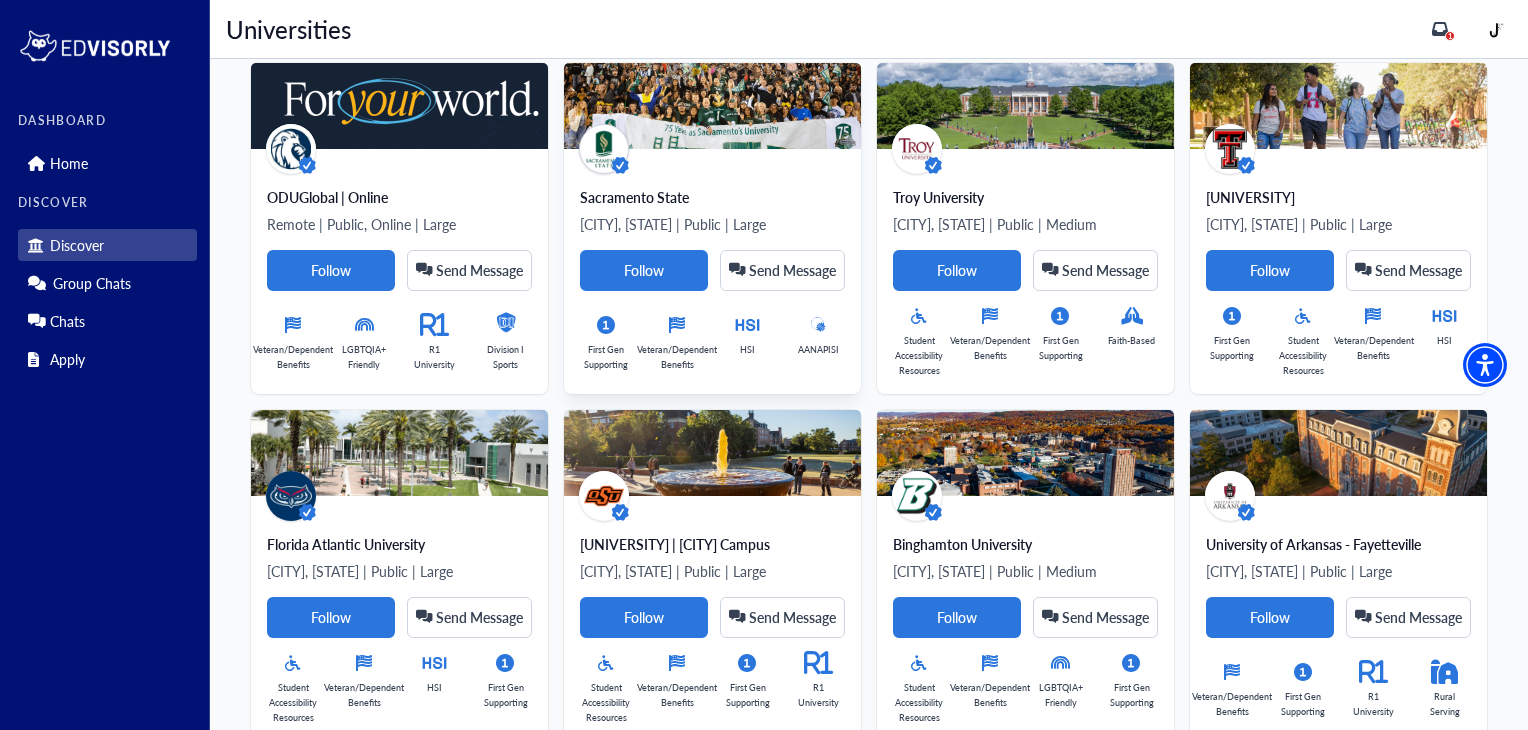 scroll, scrollTop: 0, scrollLeft: 0, axis: both 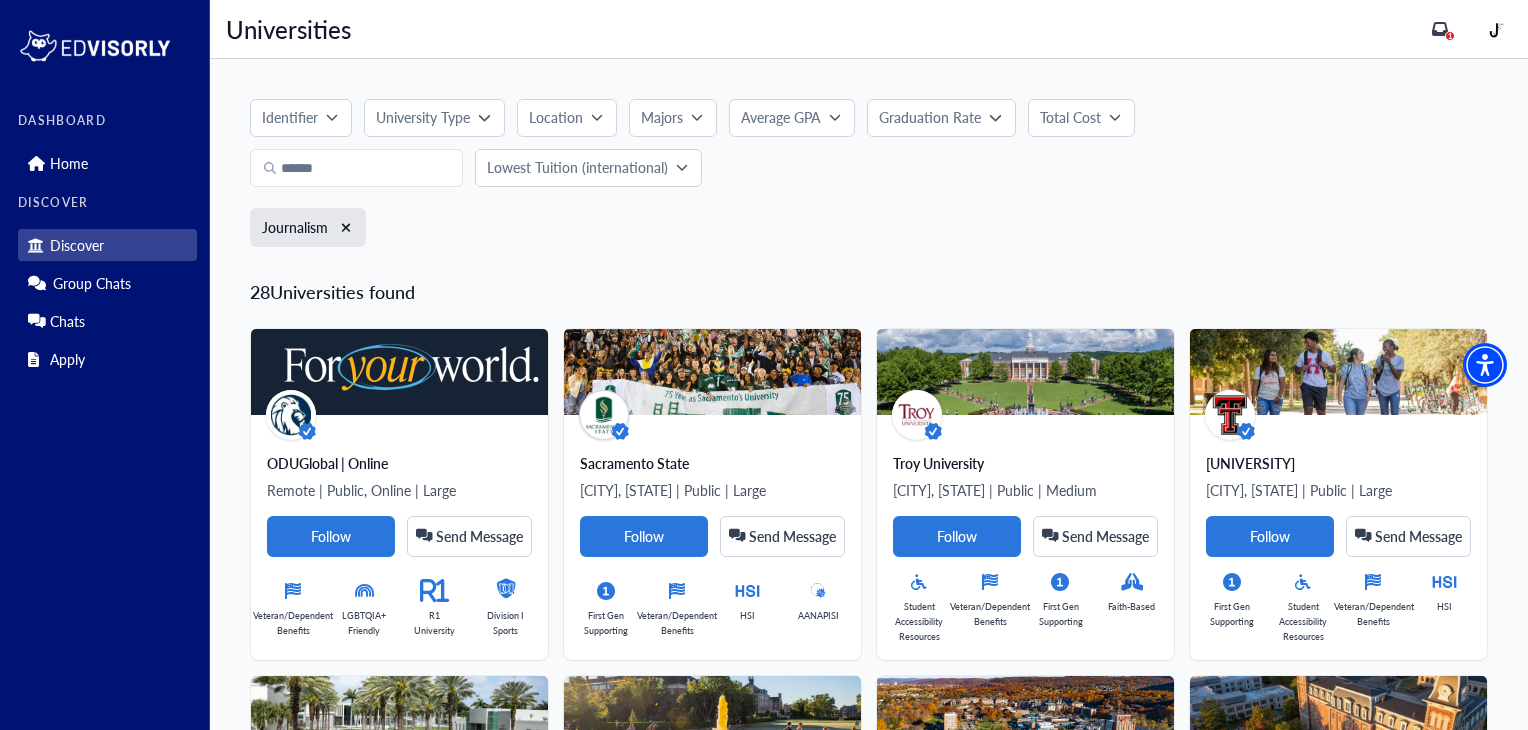 click on "Identifier" at bounding box center [301, 118] 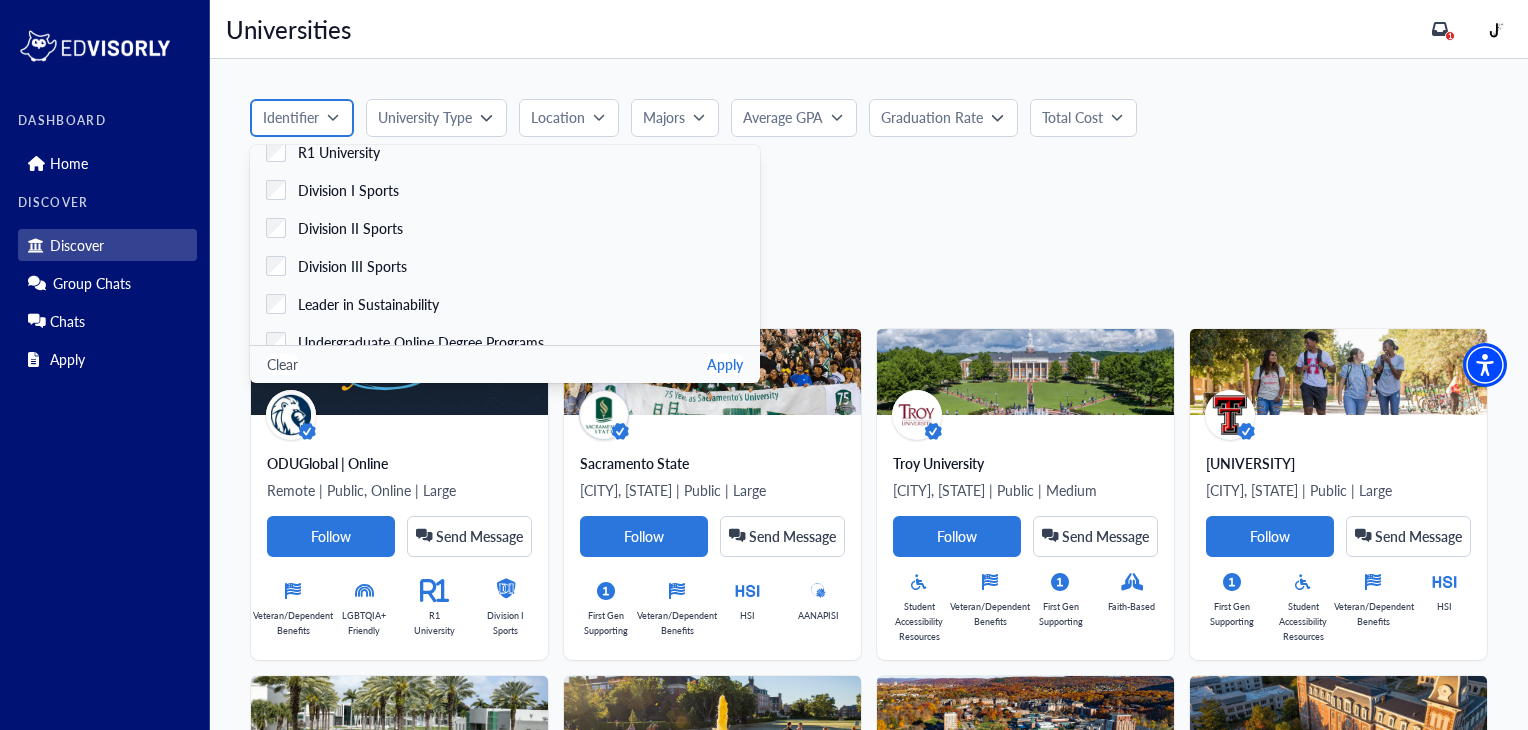 scroll, scrollTop: 707, scrollLeft: 0, axis: vertical 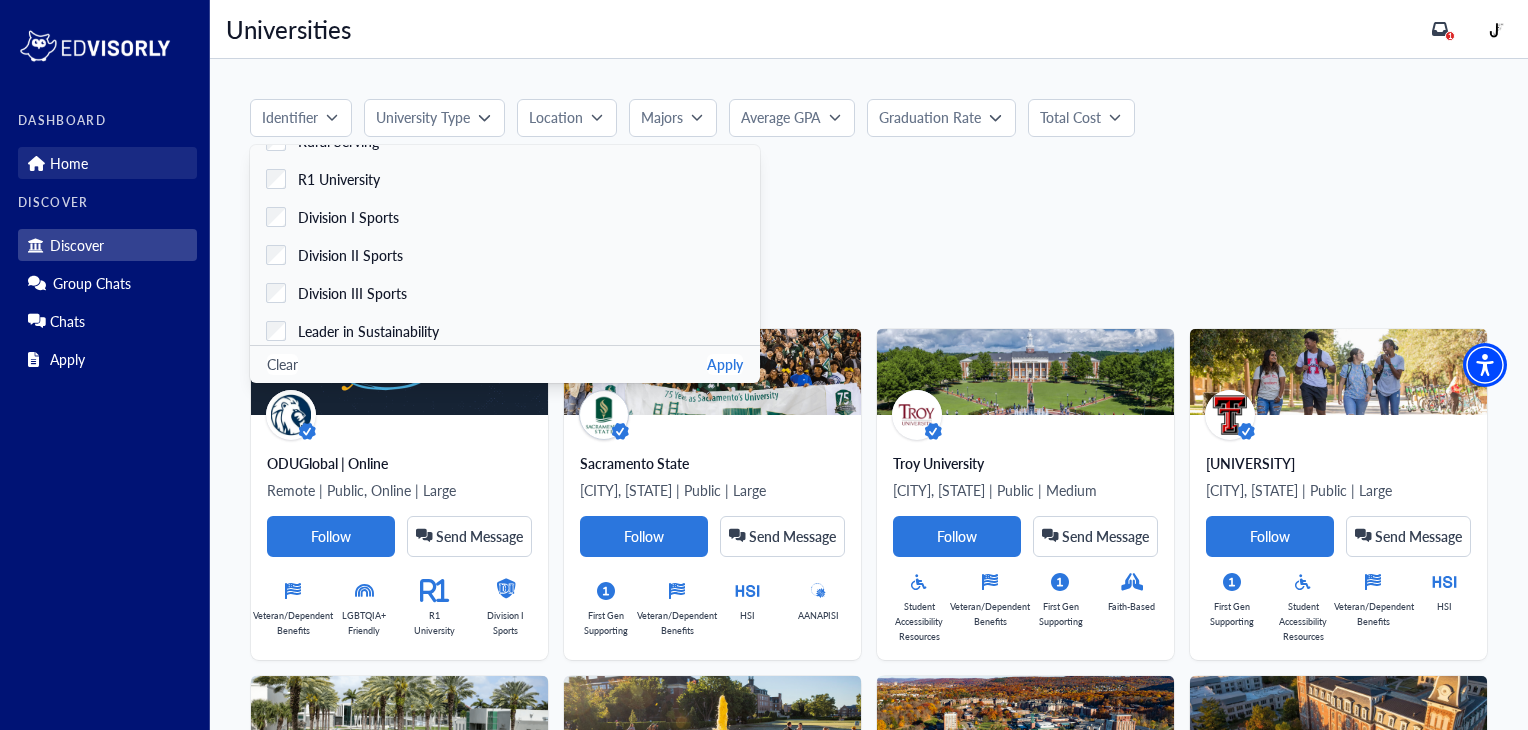 click on "Home" at bounding box center (107, 163) 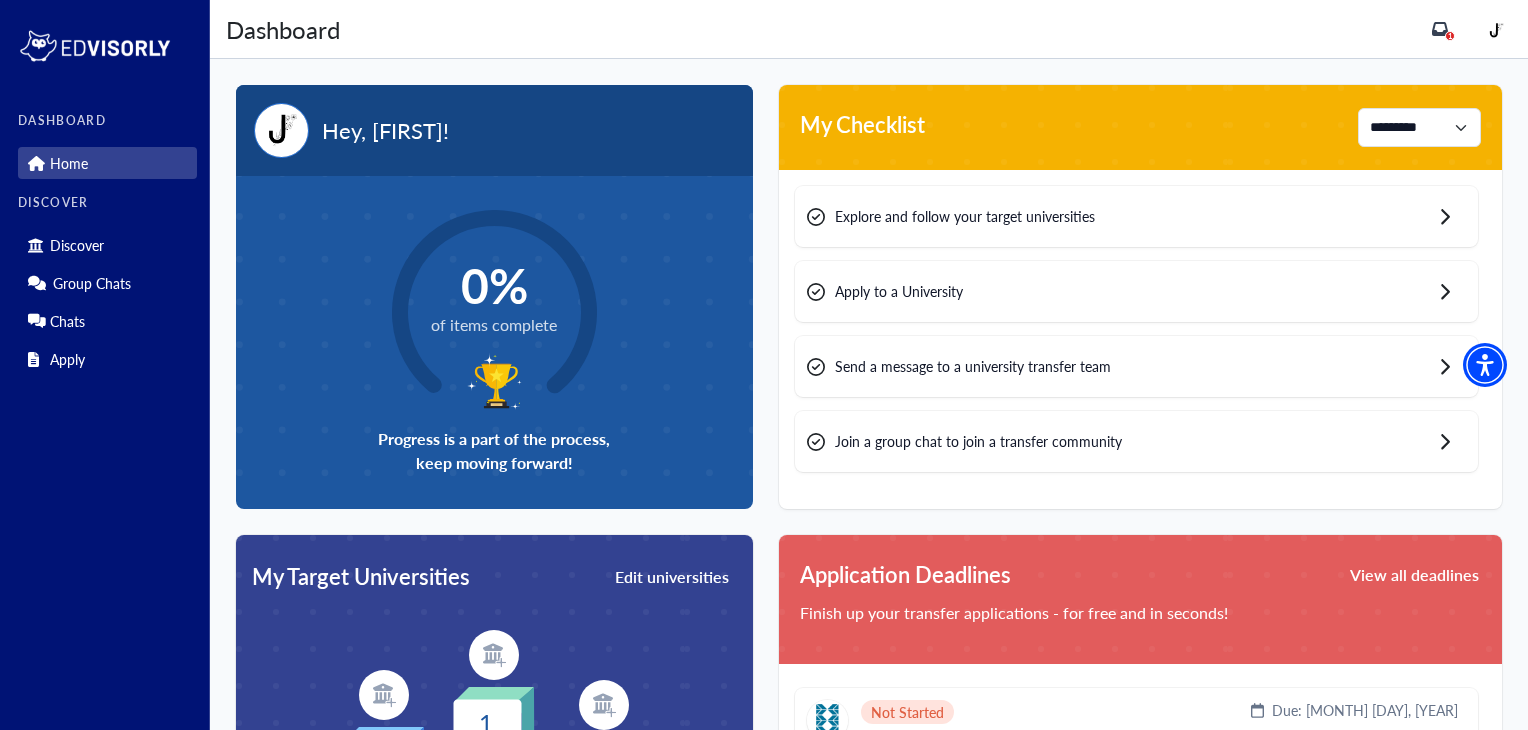 scroll, scrollTop: 16, scrollLeft: 0, axis: vertical 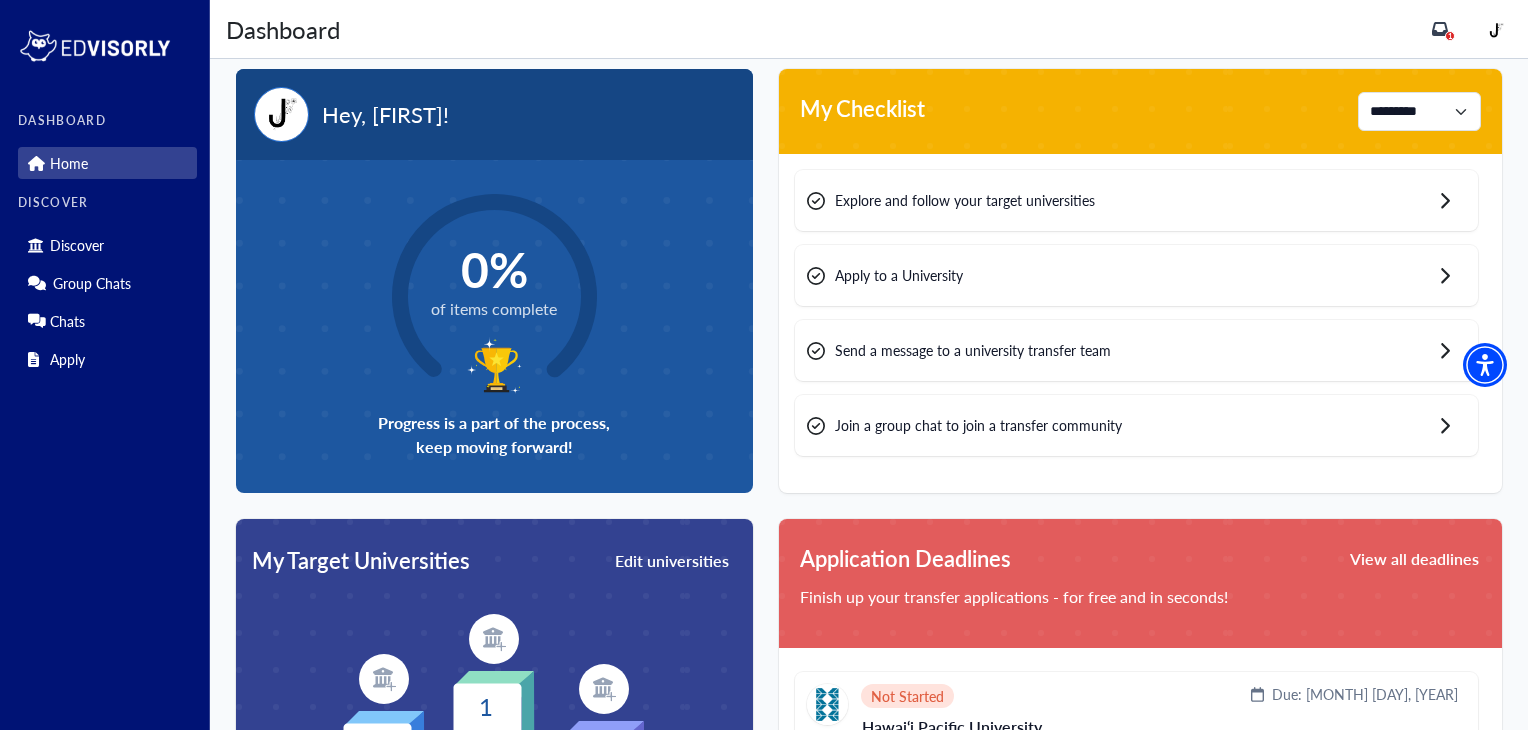 click 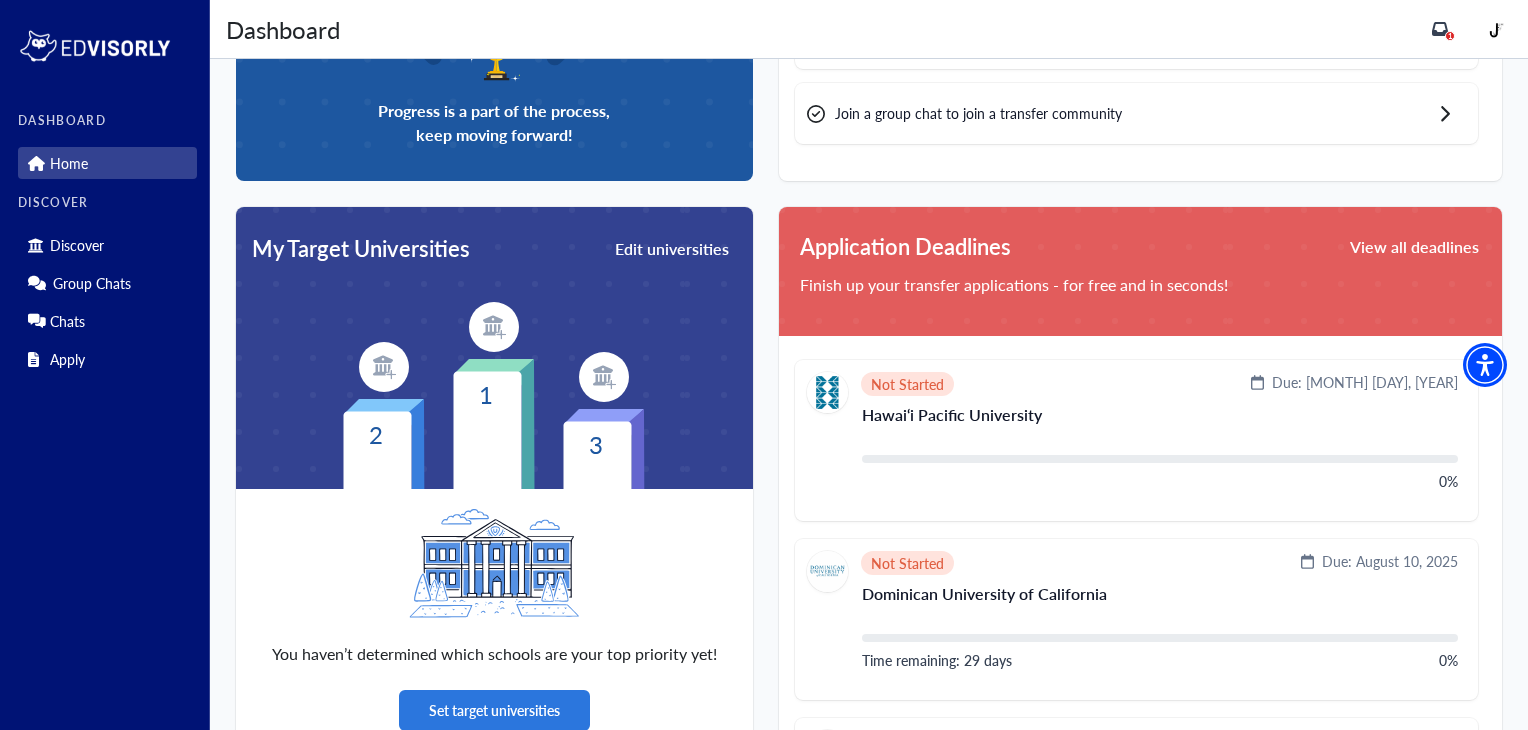 scroll, scrollTop: 338, scrollLeft: 0, axis: vertical 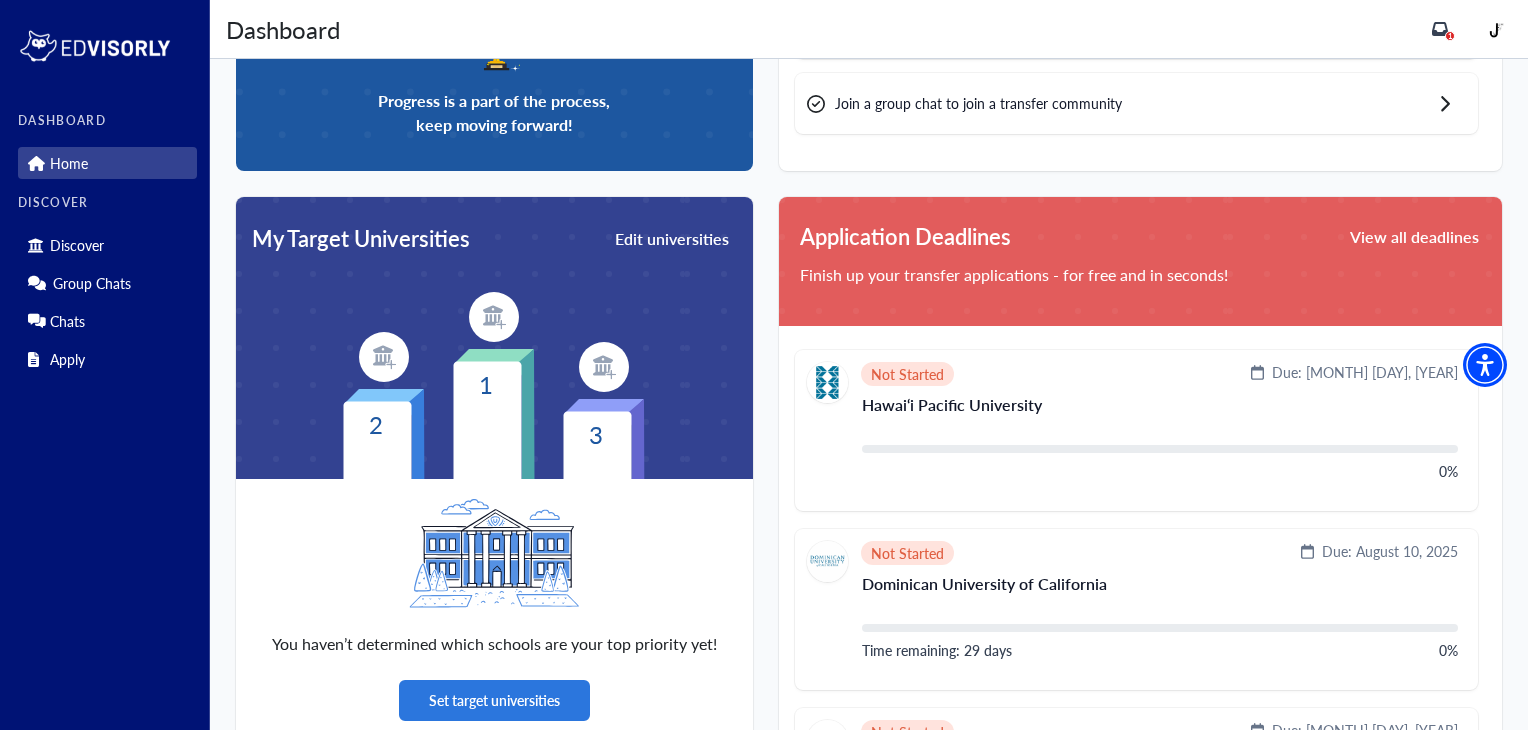 click on "Join a group chat to join a transfer community" at bounding box center (1136, 103) 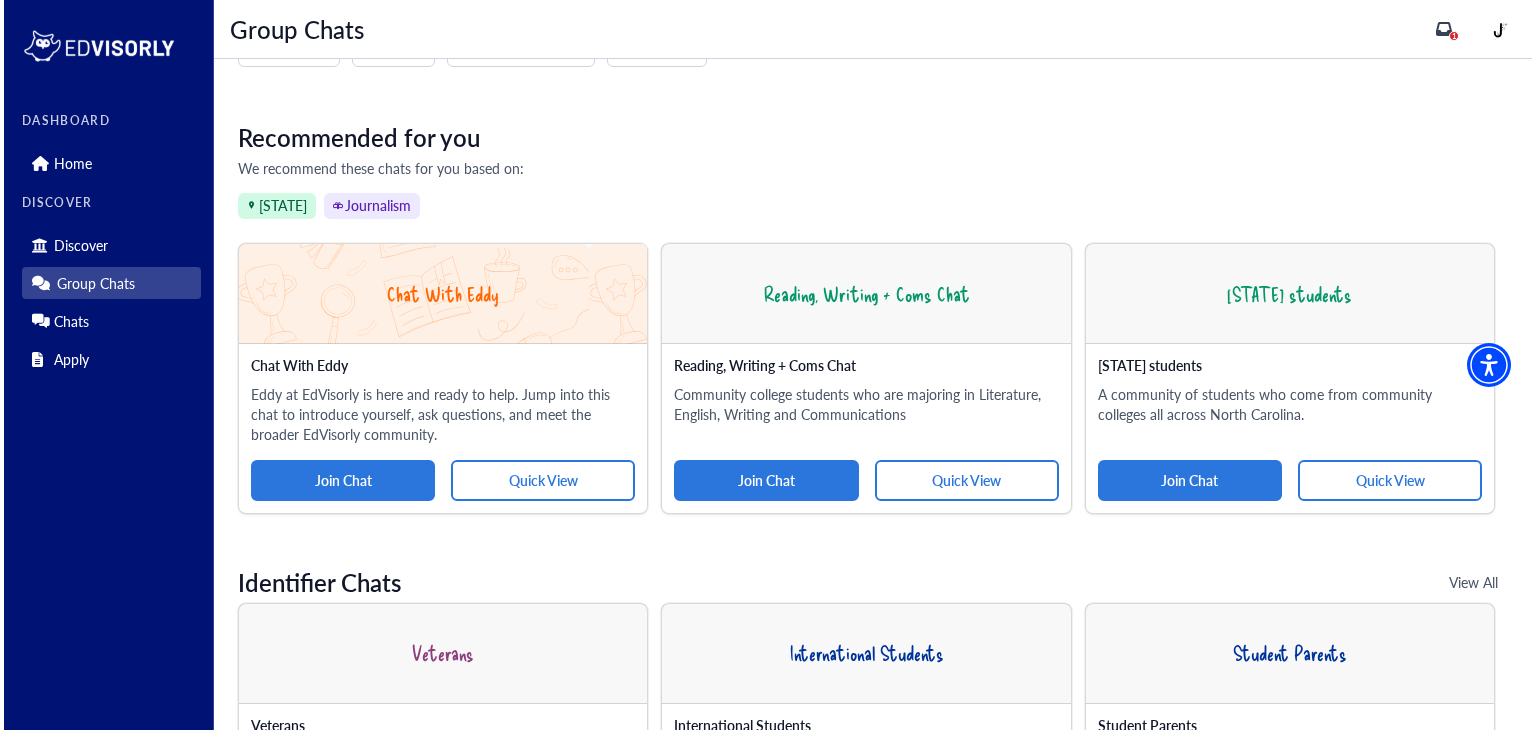 scroll, scrollTop: 116, scrollLeft: 0, axis: vertical 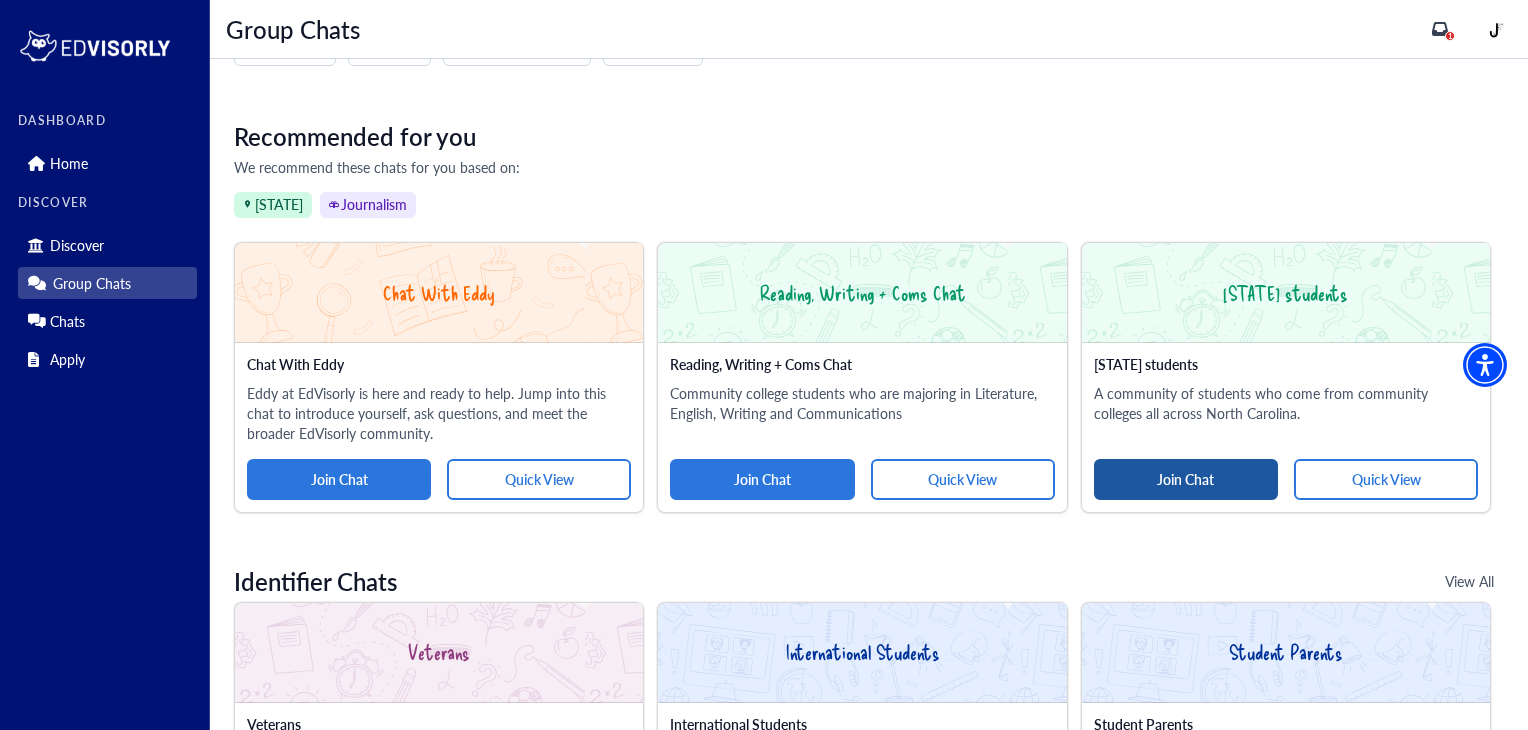 click on "Join Chat" at bounding box center [1186, 479] 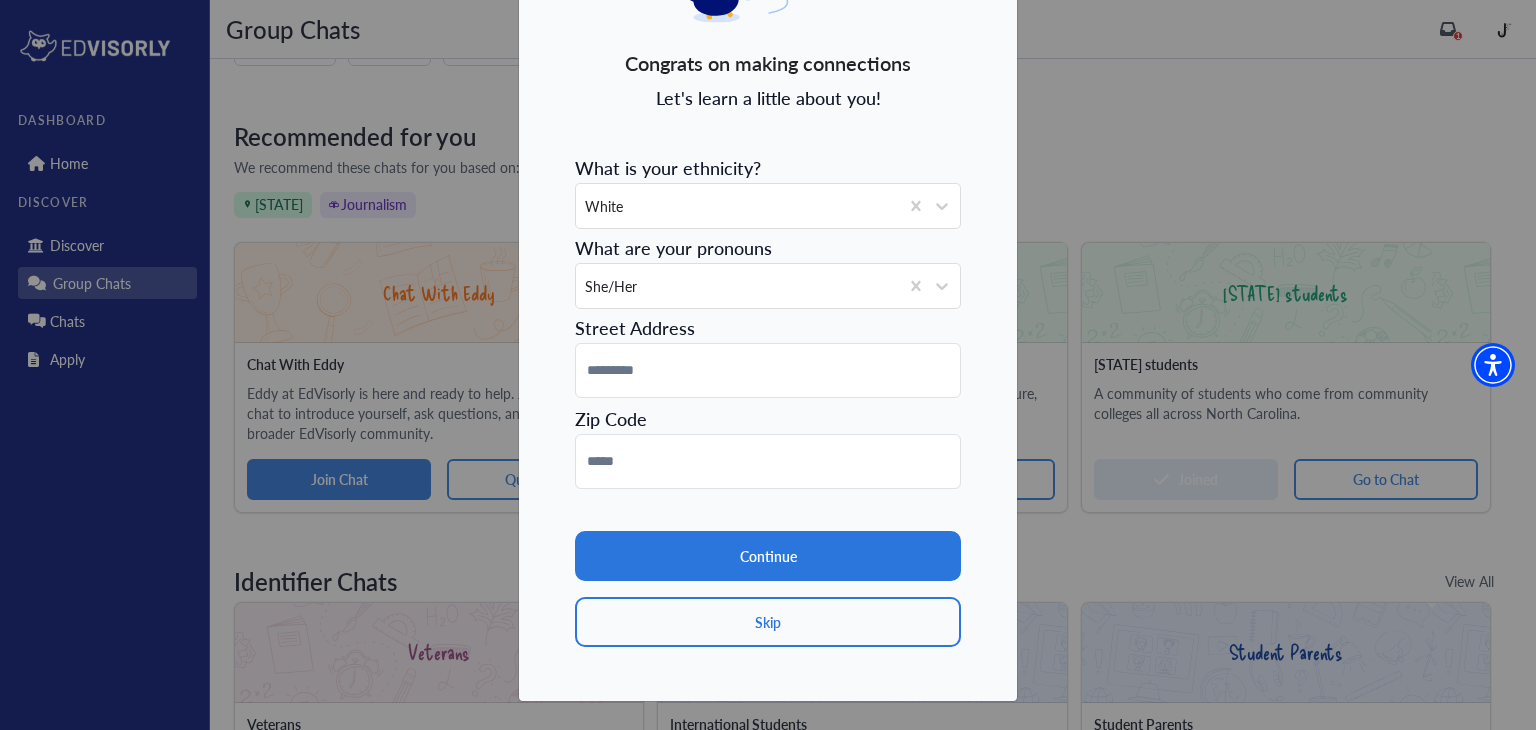 scroll, scrollTop: 158, scrollLeft: 0, axis: vertical 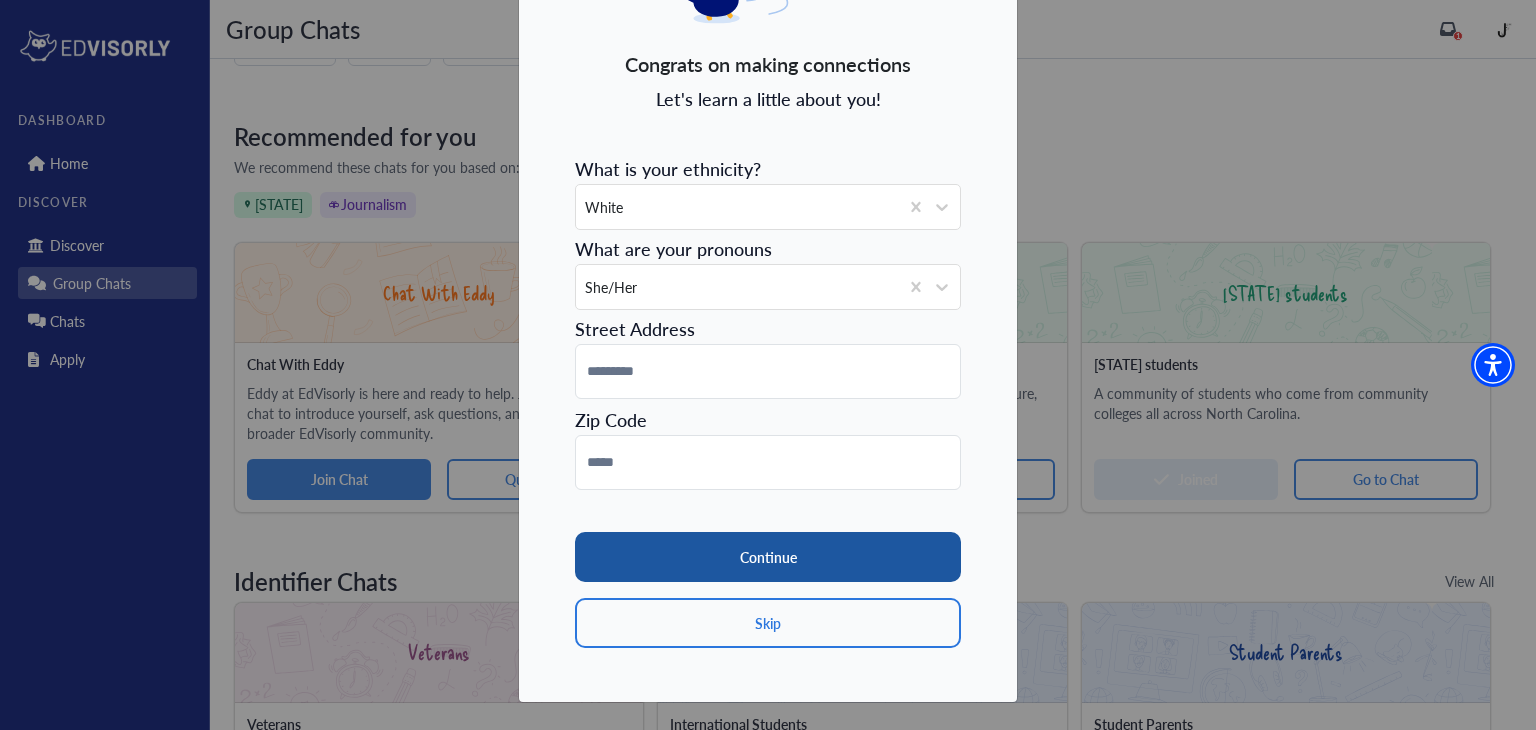 click on "Continue" at bounding box center [768, 557] 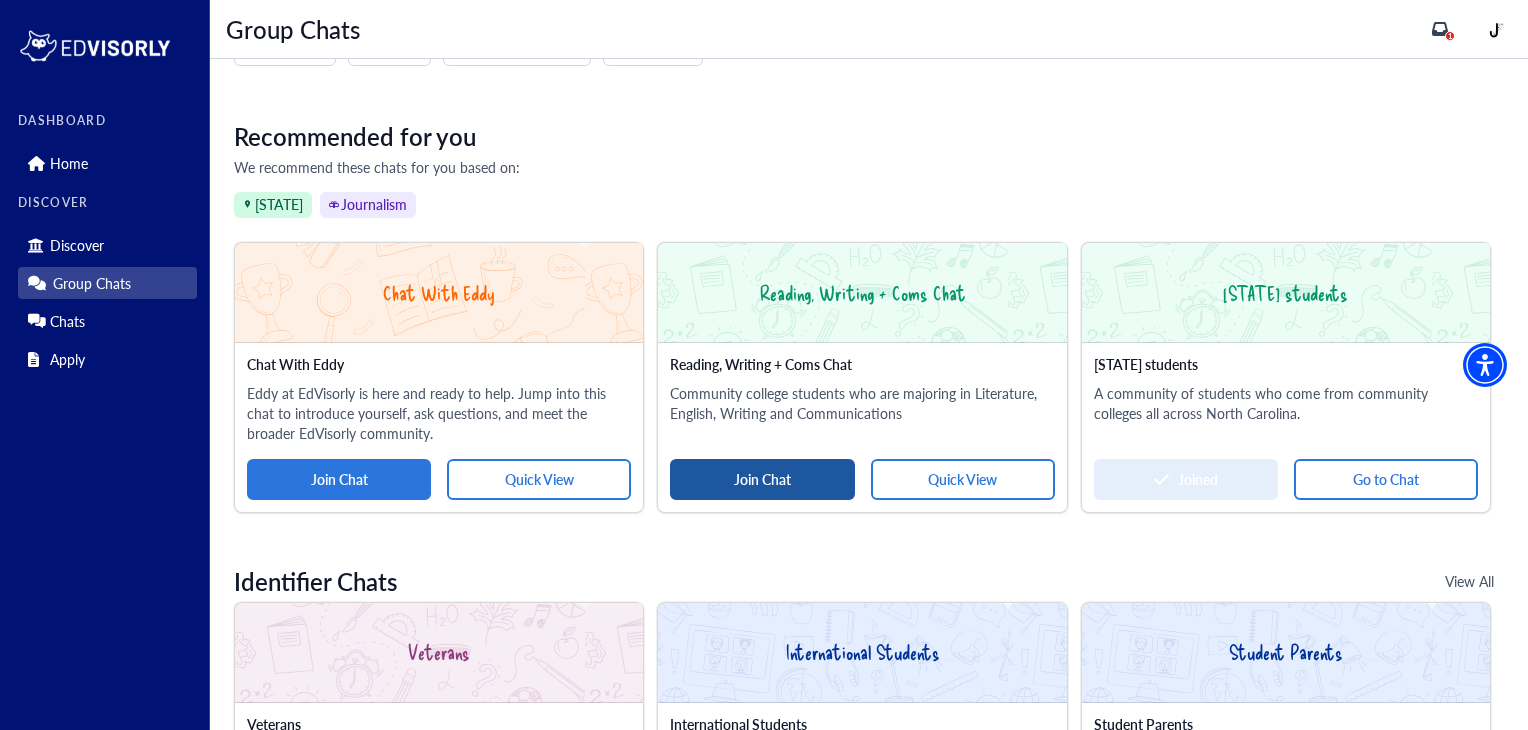 click on "Join Chat" at bounding box center (762, 479) 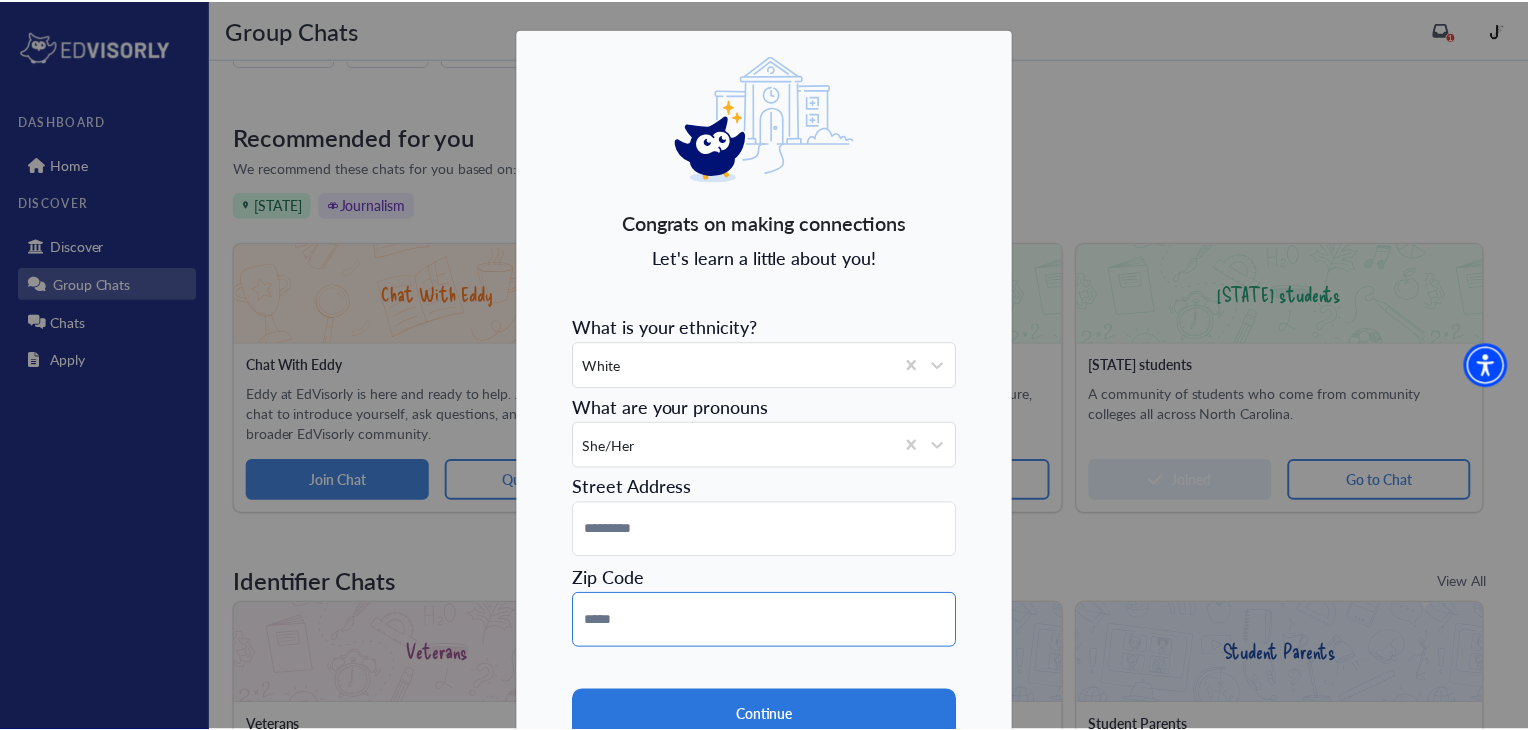scroll, scrollTop: 159, scrollLeft: 0, axis: vertical 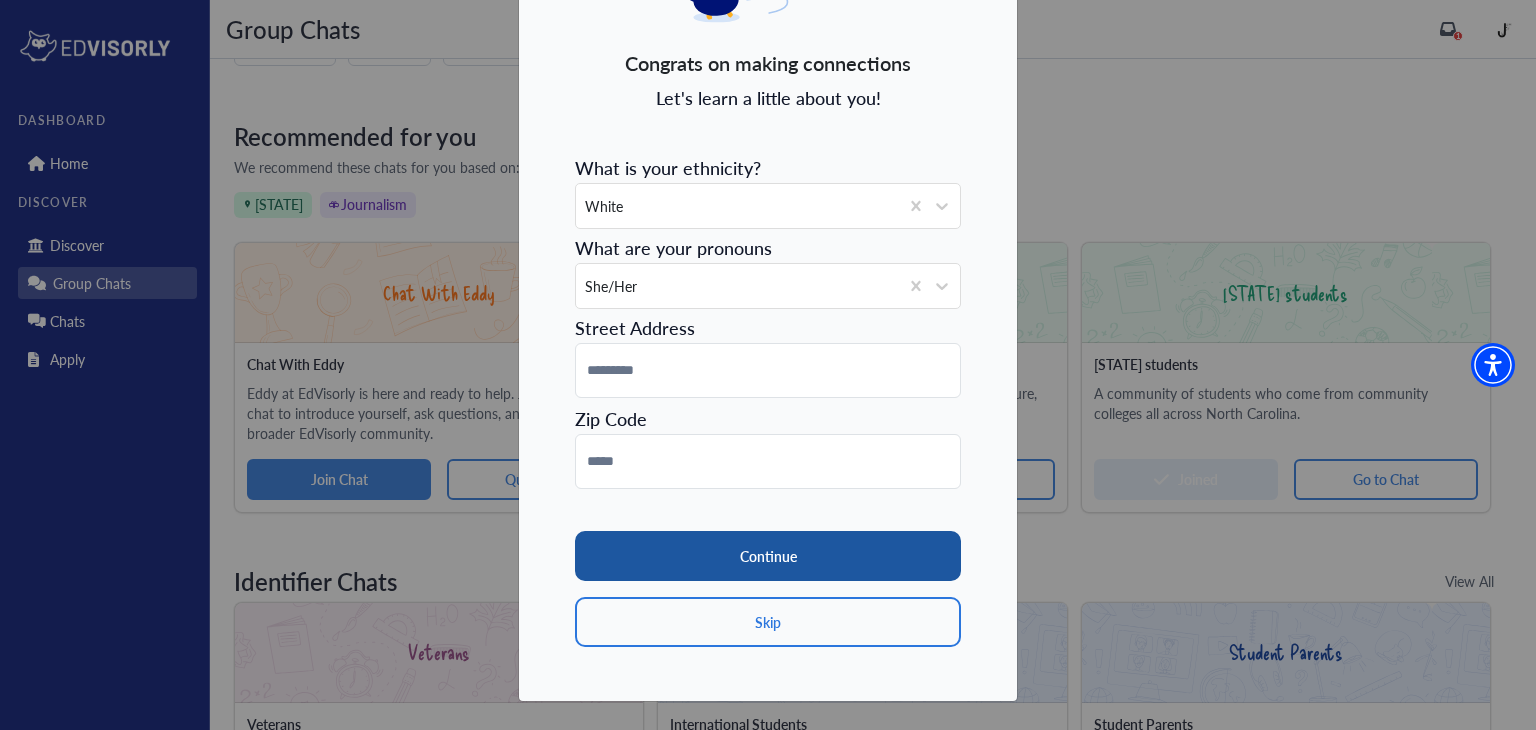 click on "Continue" at bounding box center (768, 556) 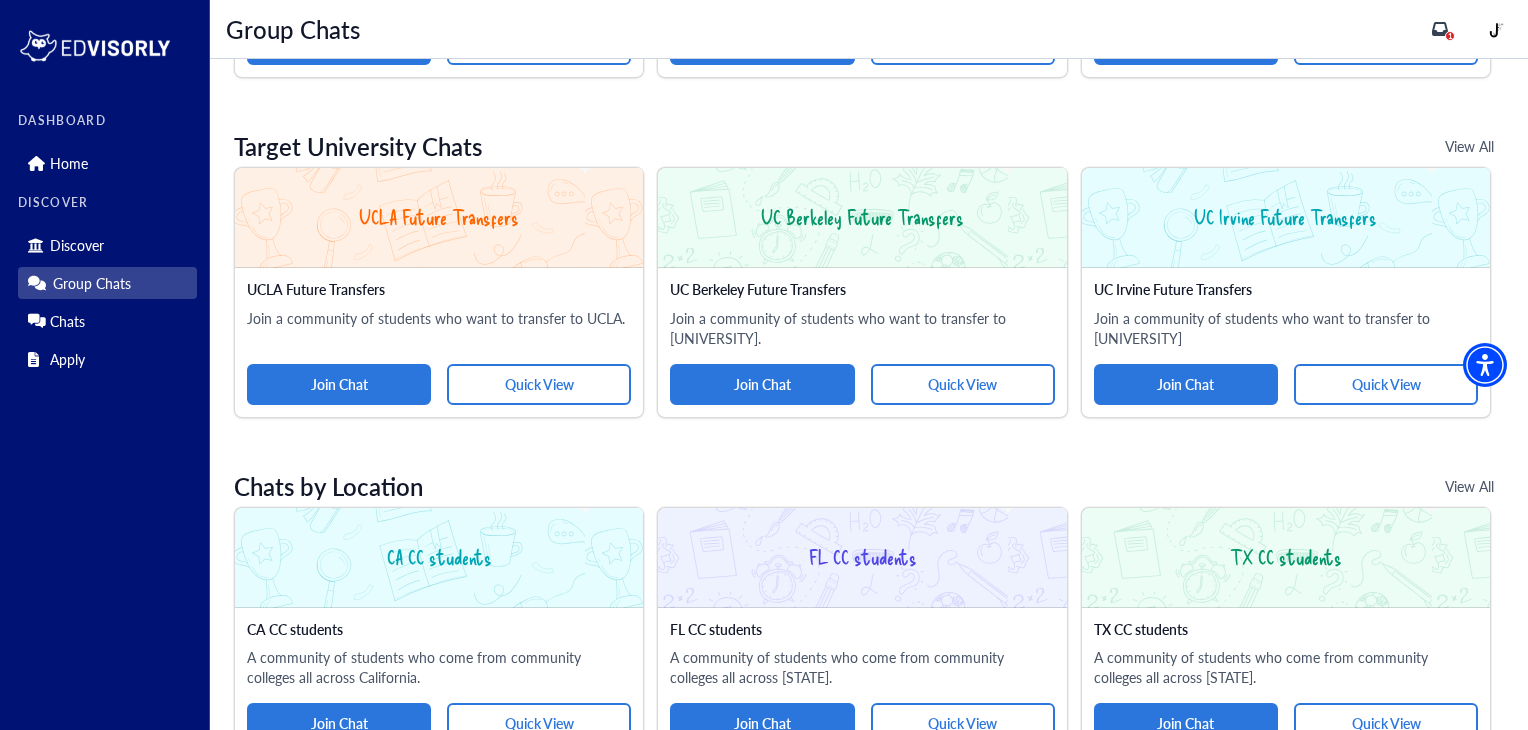 scroll, scrollTop: 1244, scrollLeft: 0, axis: vertical 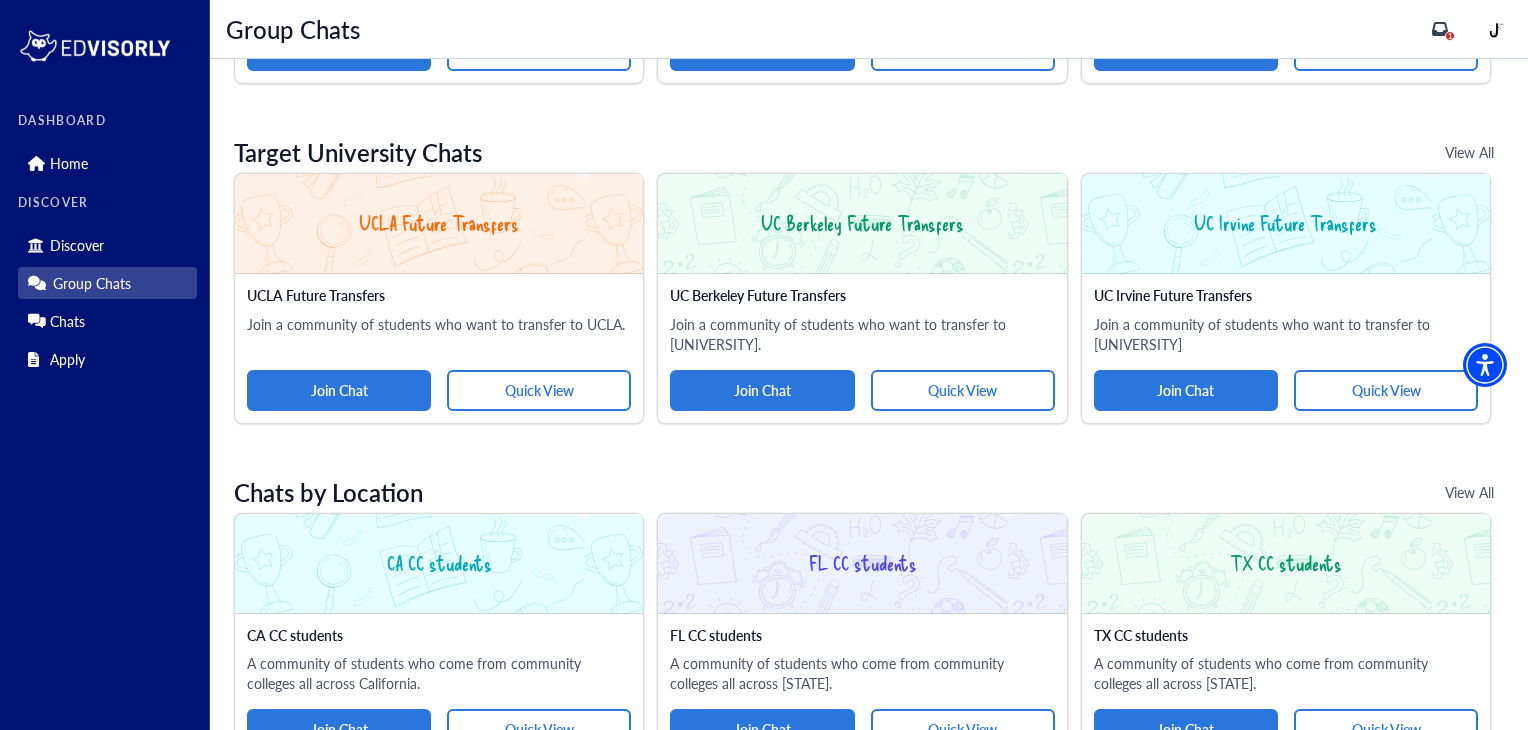 click on "View All" at bounding box center (1469, 152) 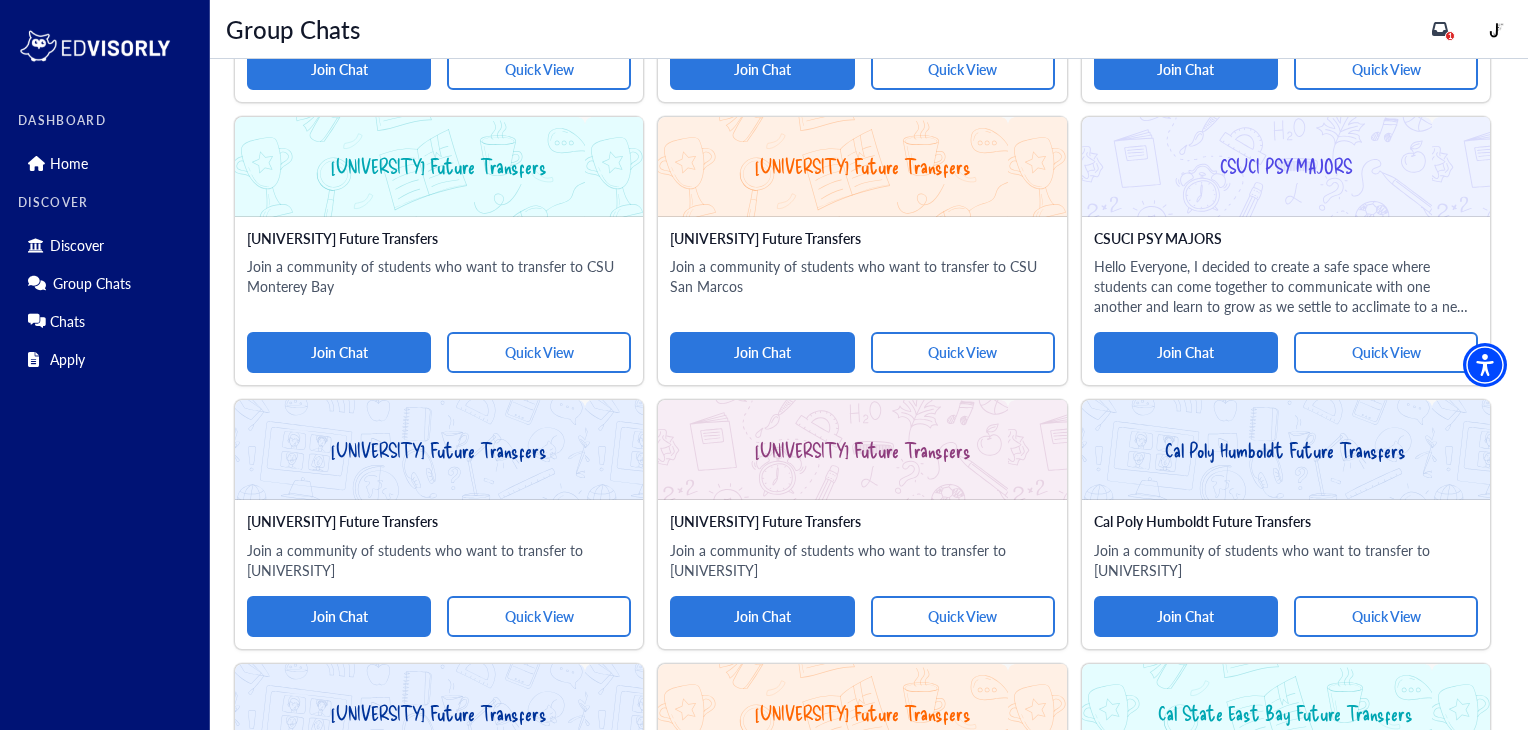 scroll, scrollTop: 0, scrollLeft: 0, axis: both 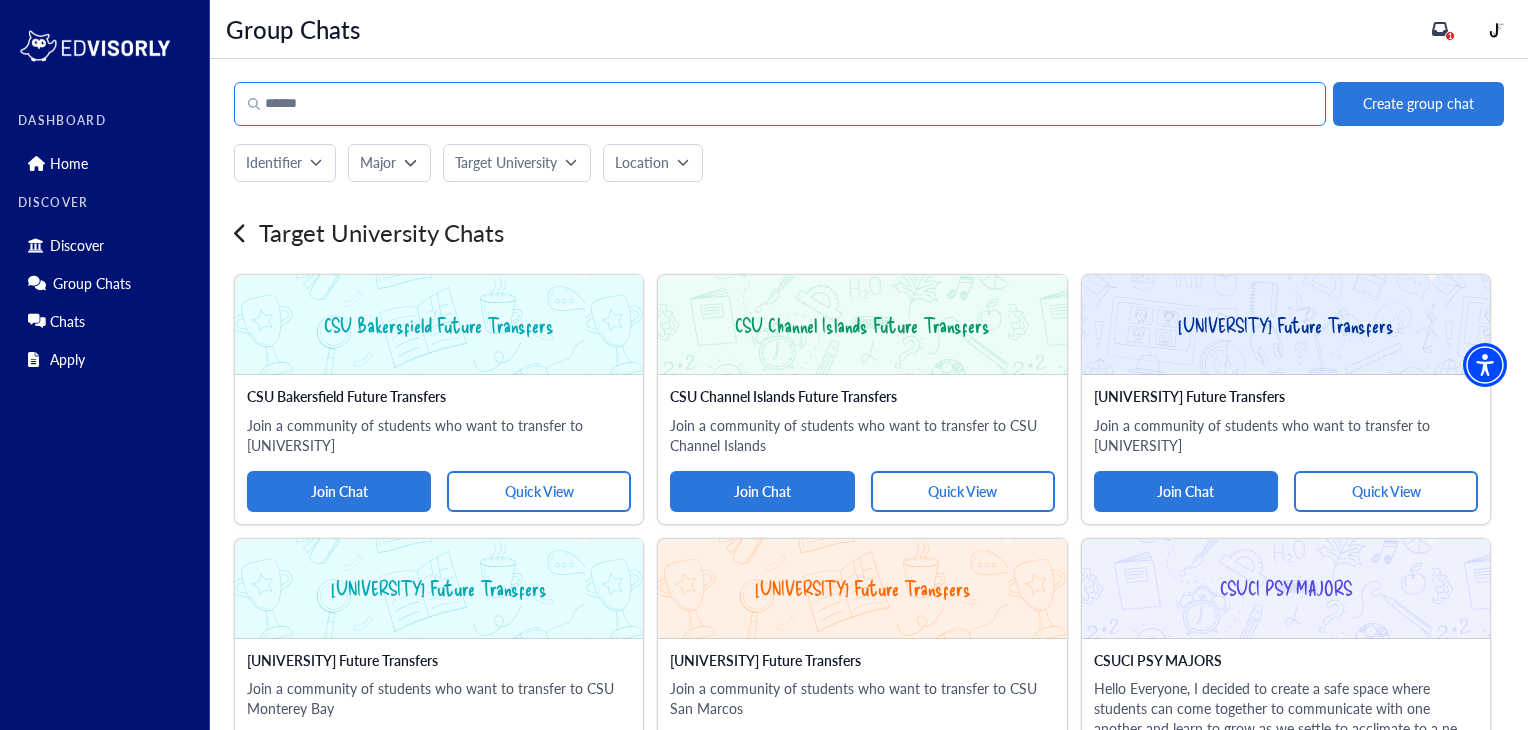 click at bounding box center [780, 104] 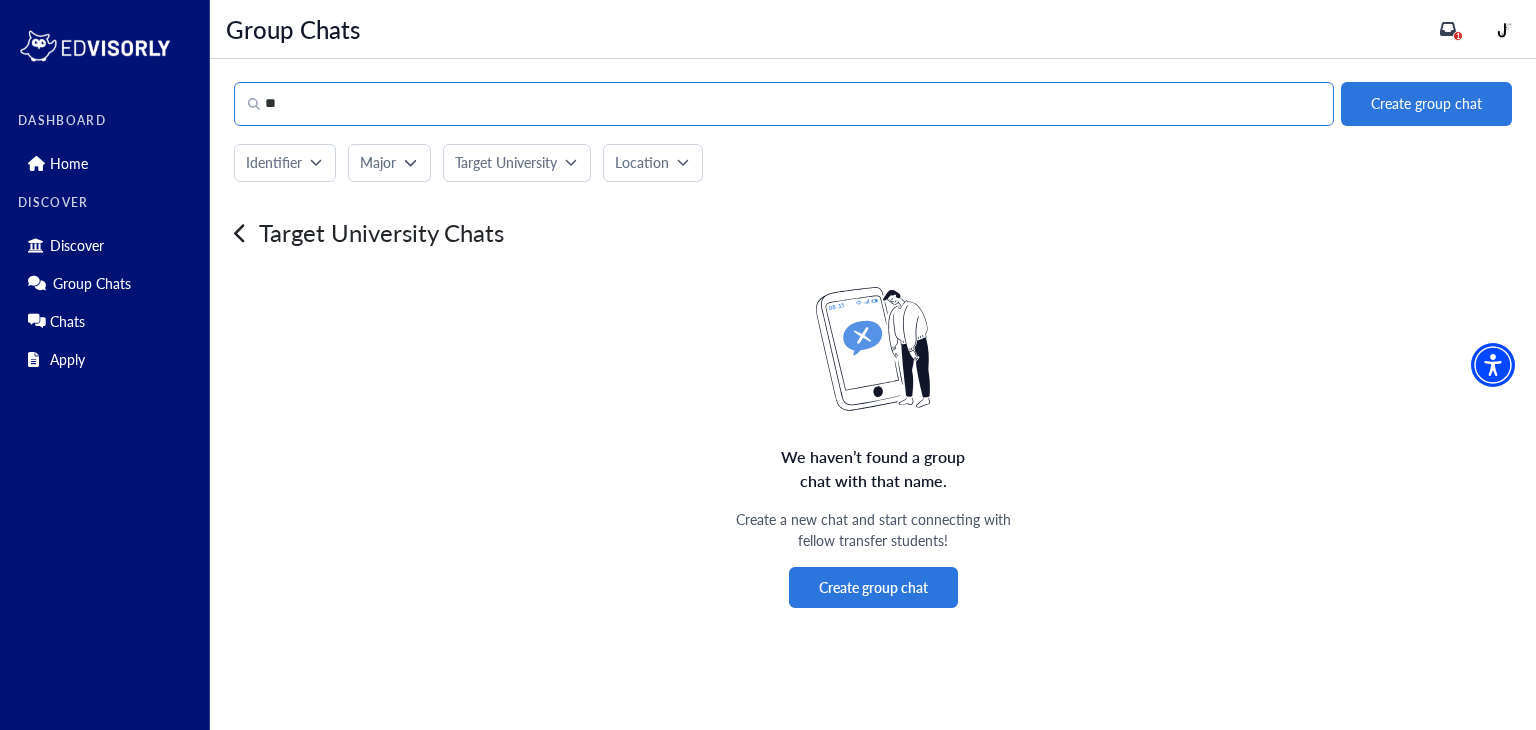 type on "*" 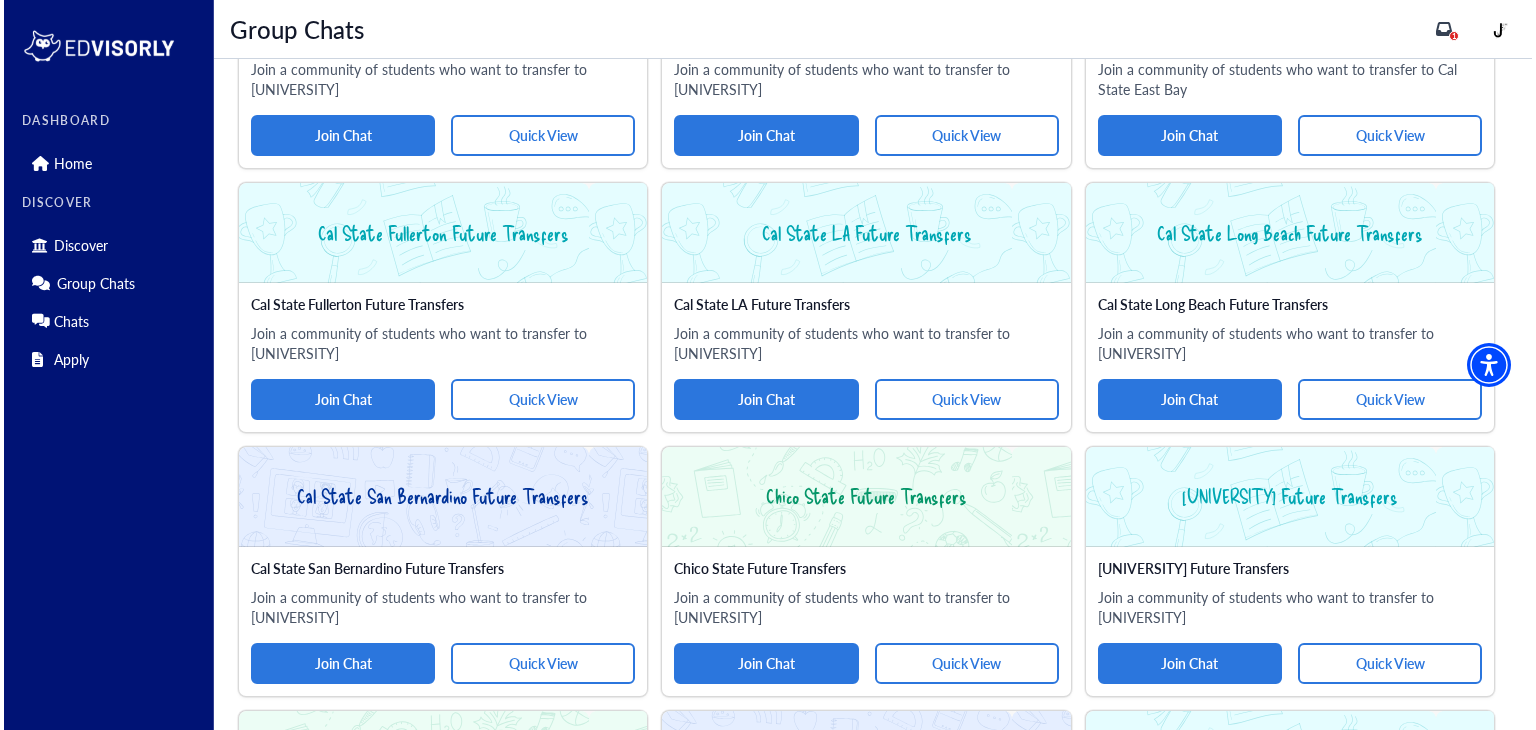 scroll, scrollTop: 1176, scrollLeft: 0, axis: vertical 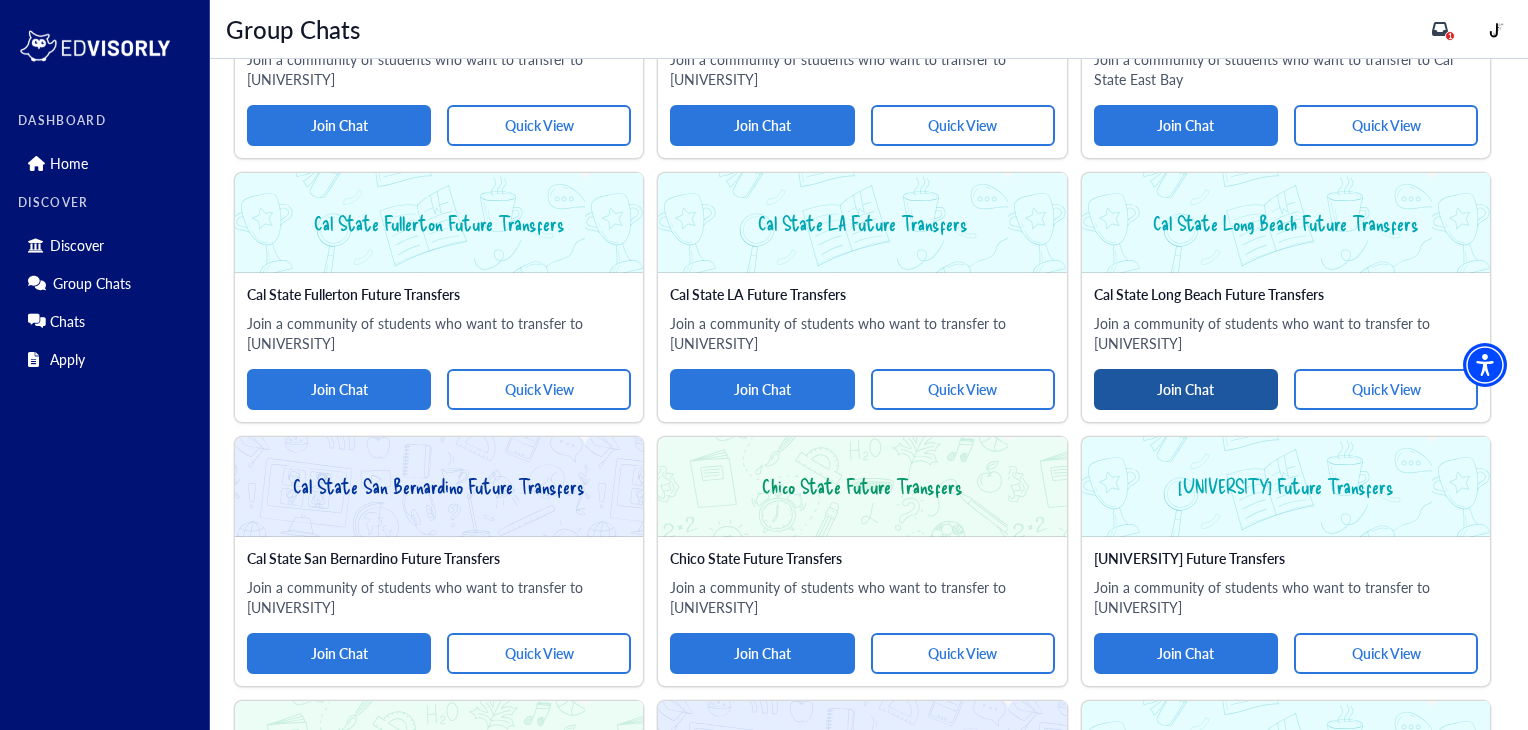 click on "Join Chat" at bounding box center [1186, 389] 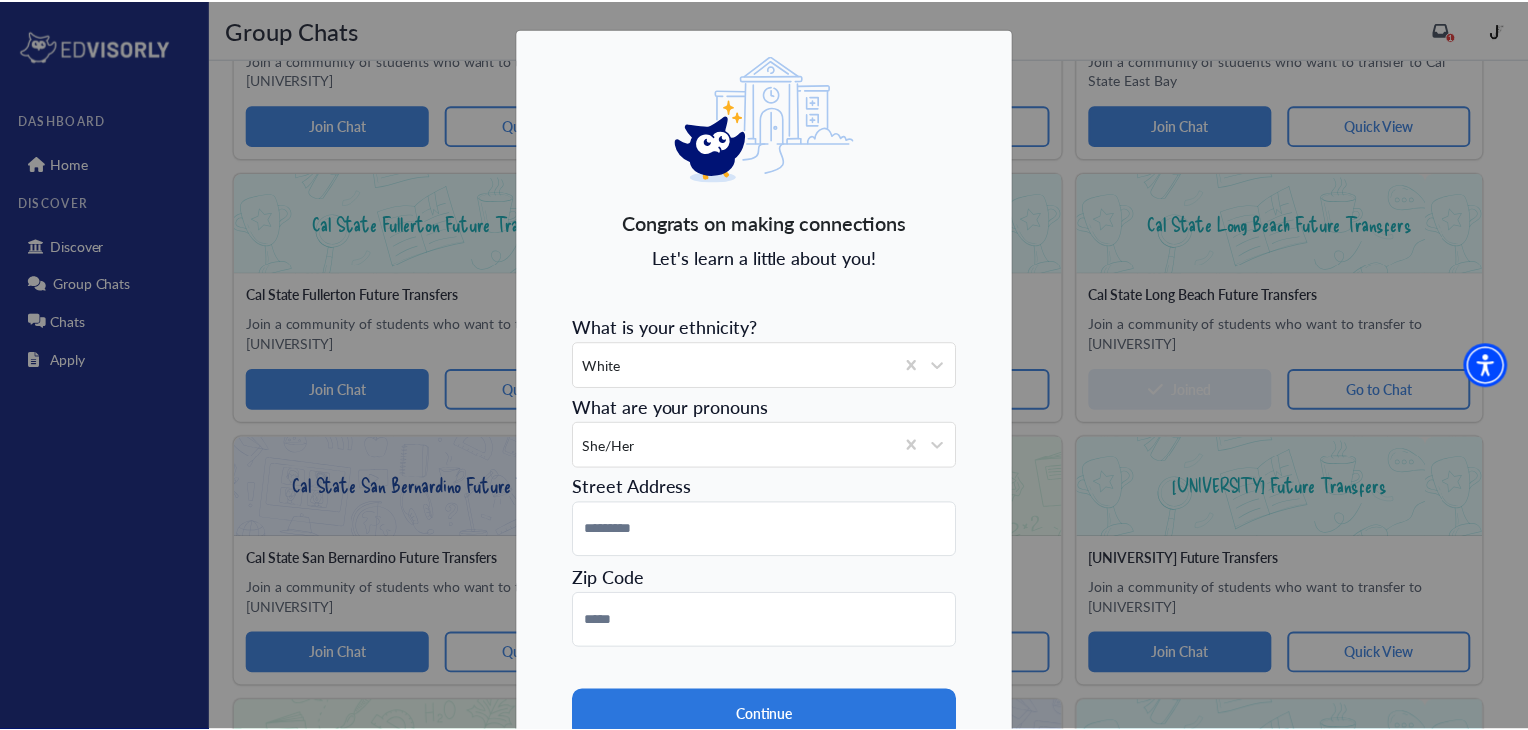scroll, scrollTop: 56, scrollLeft: 0, axis: vertical 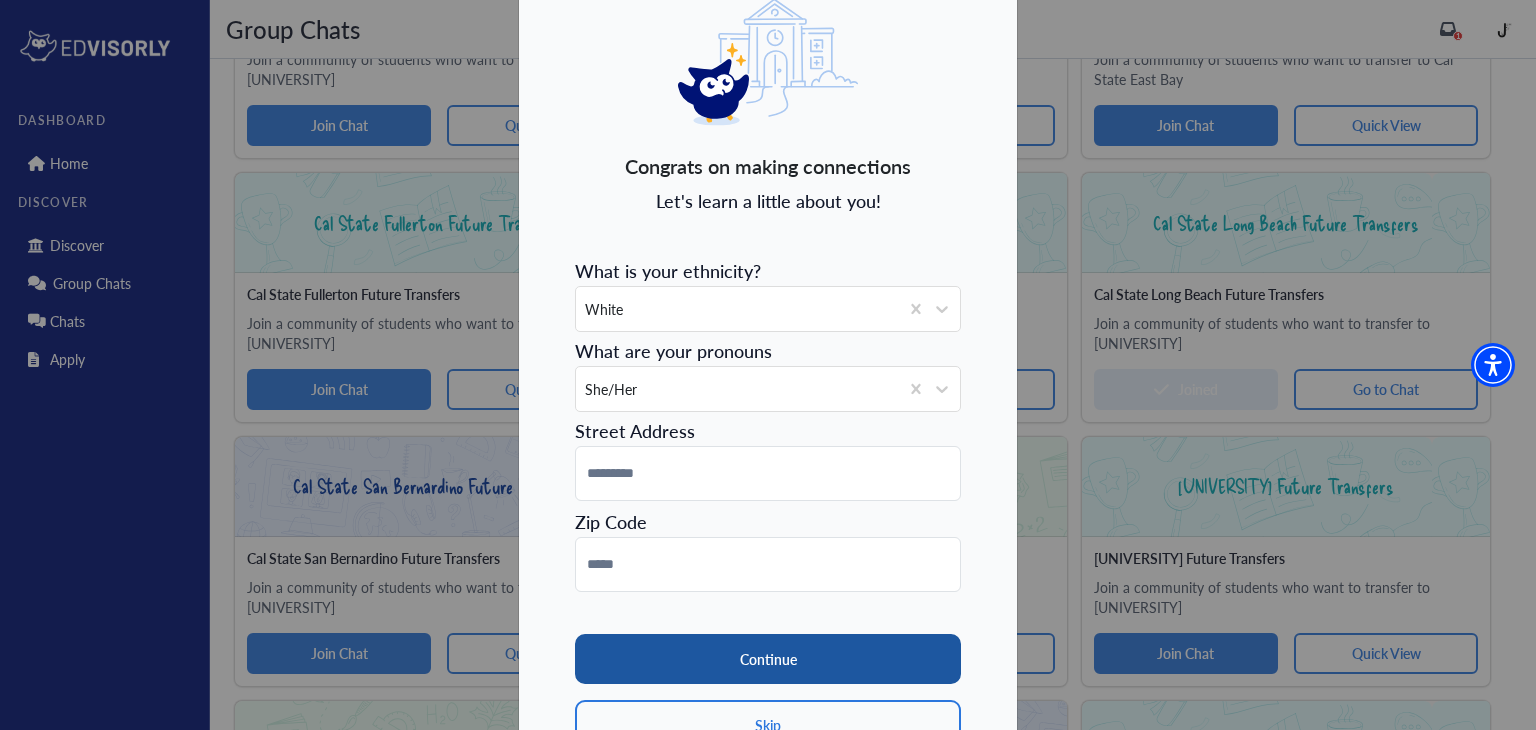 click on "Continue" at bounding box center [768, 659] 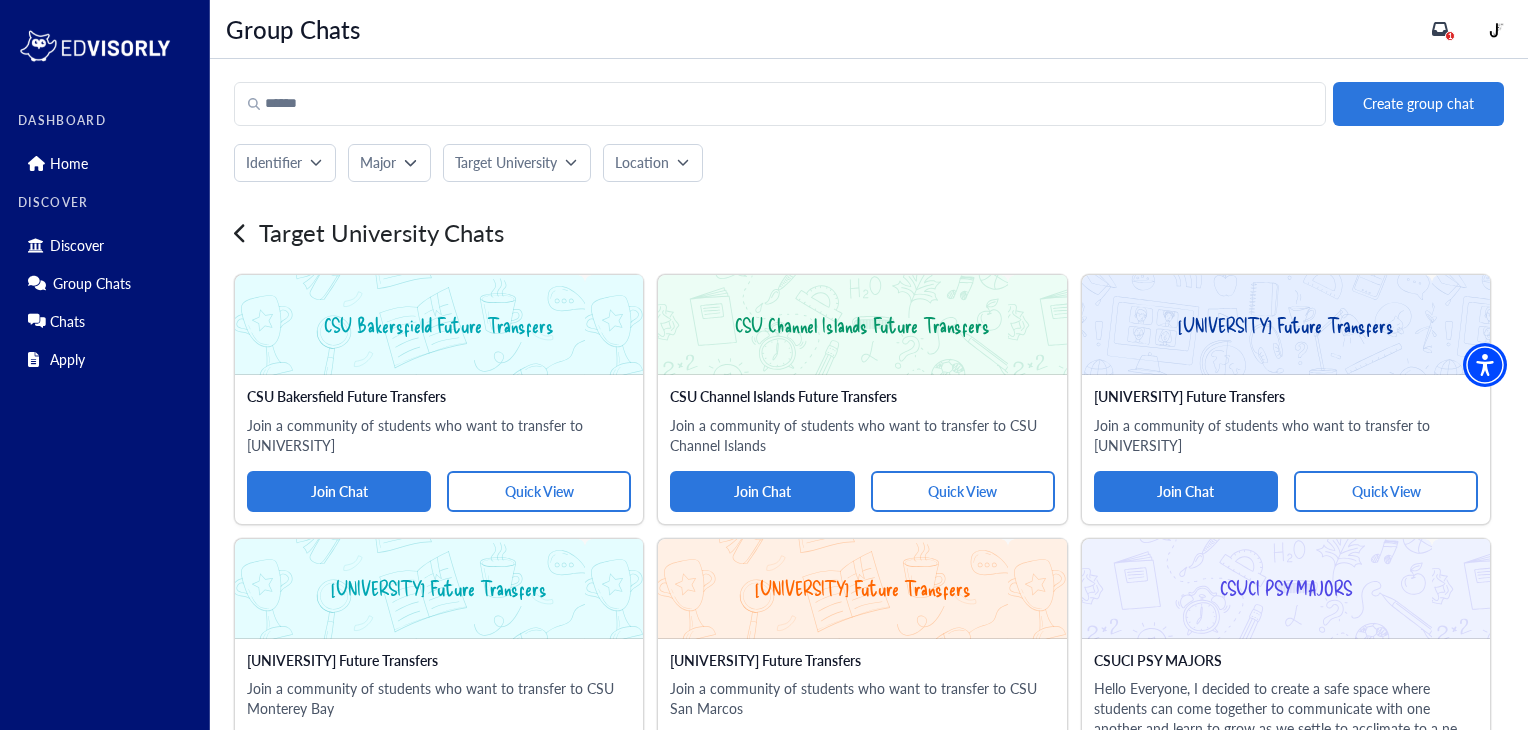 scroll, scrollTop: 0, scrollLeft: 0, axis: both 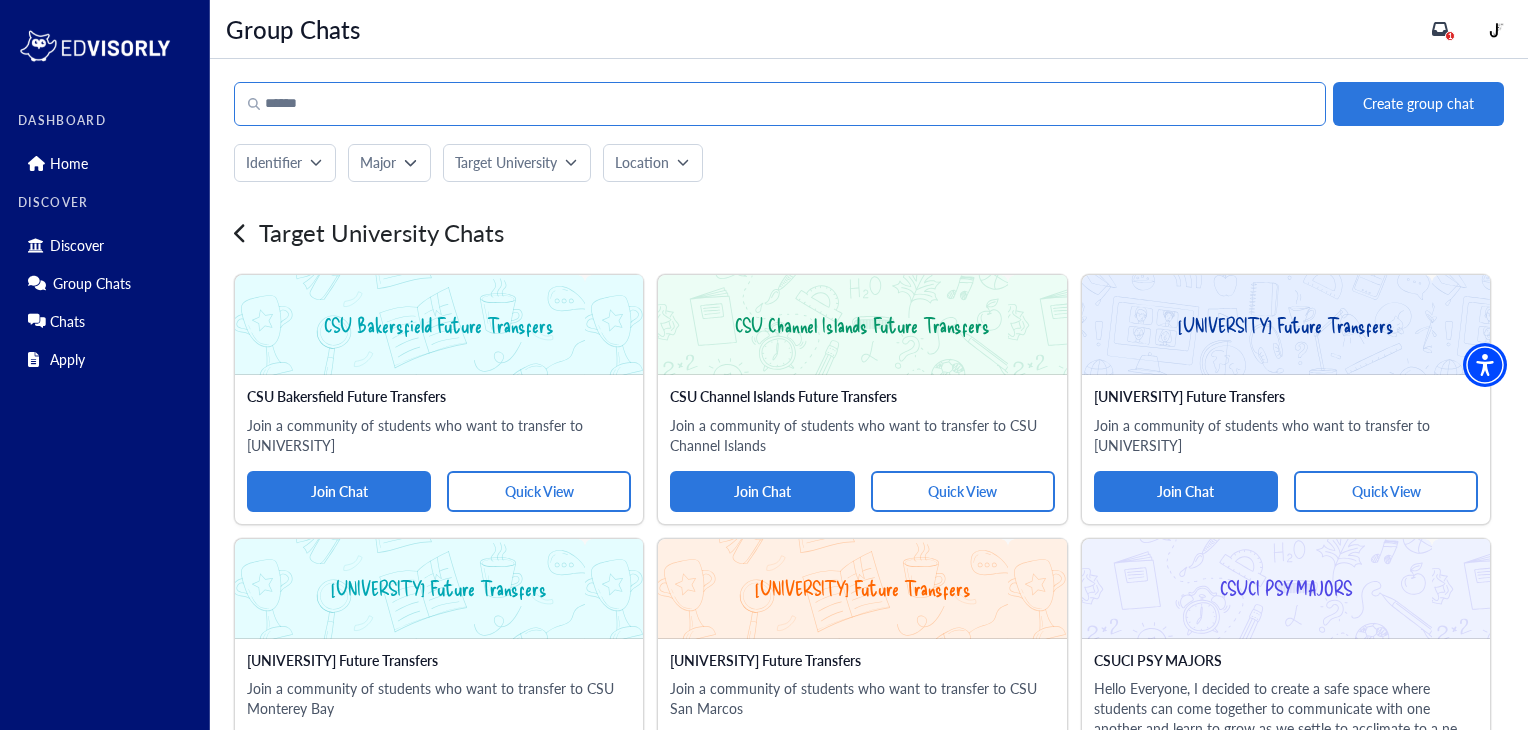 click at bounding box center (780, 104) 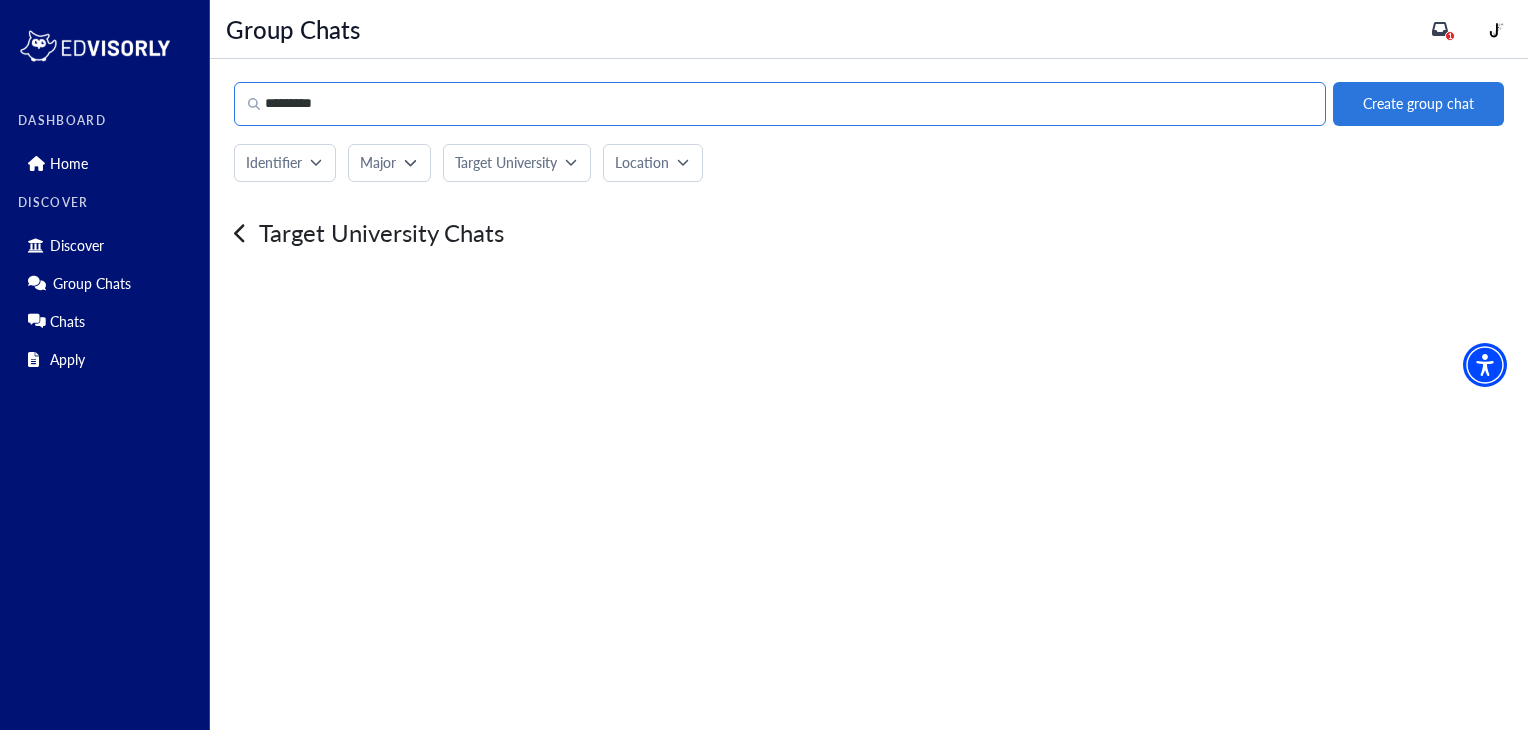 scroll, scrollTop: 0, scrollLeft: 0, axis: both 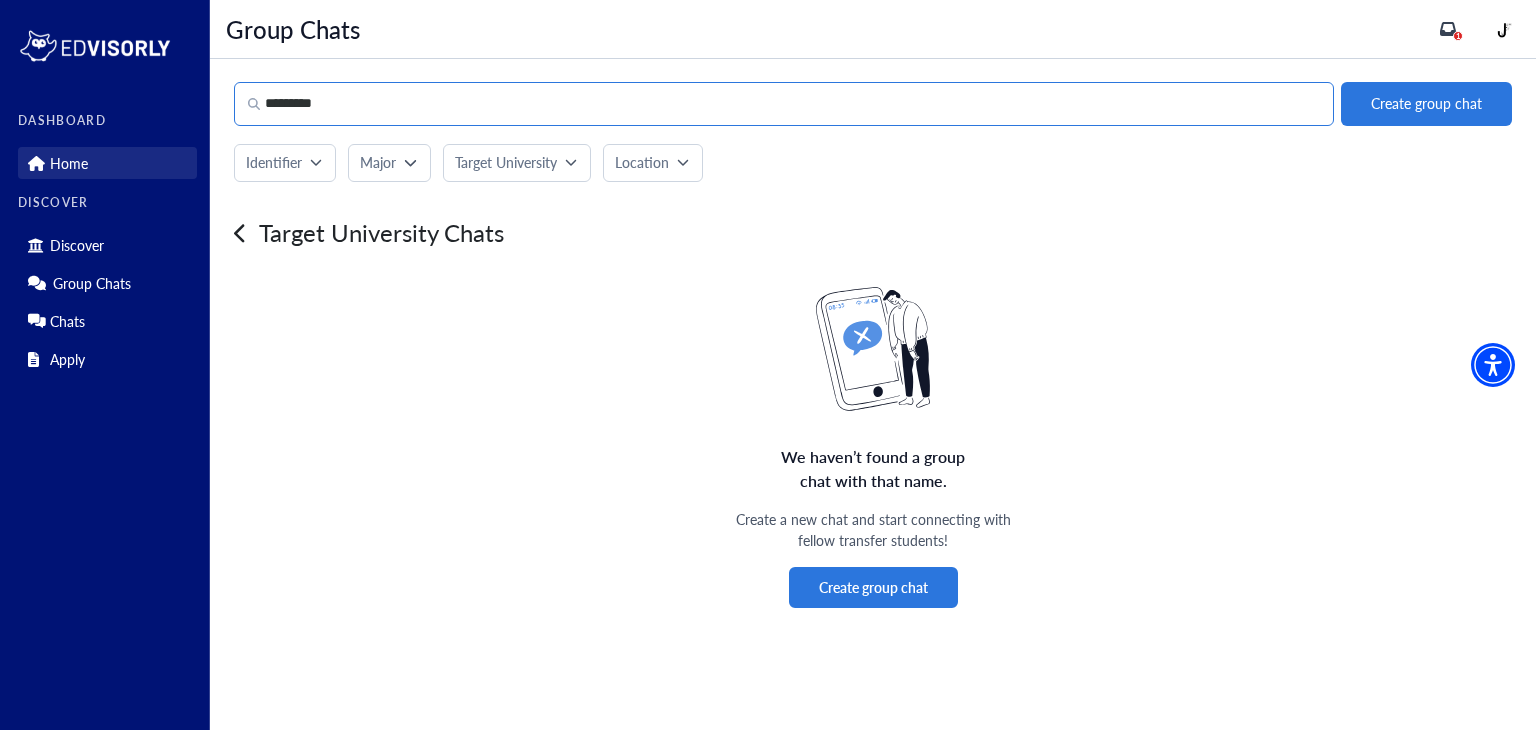 type on "********" 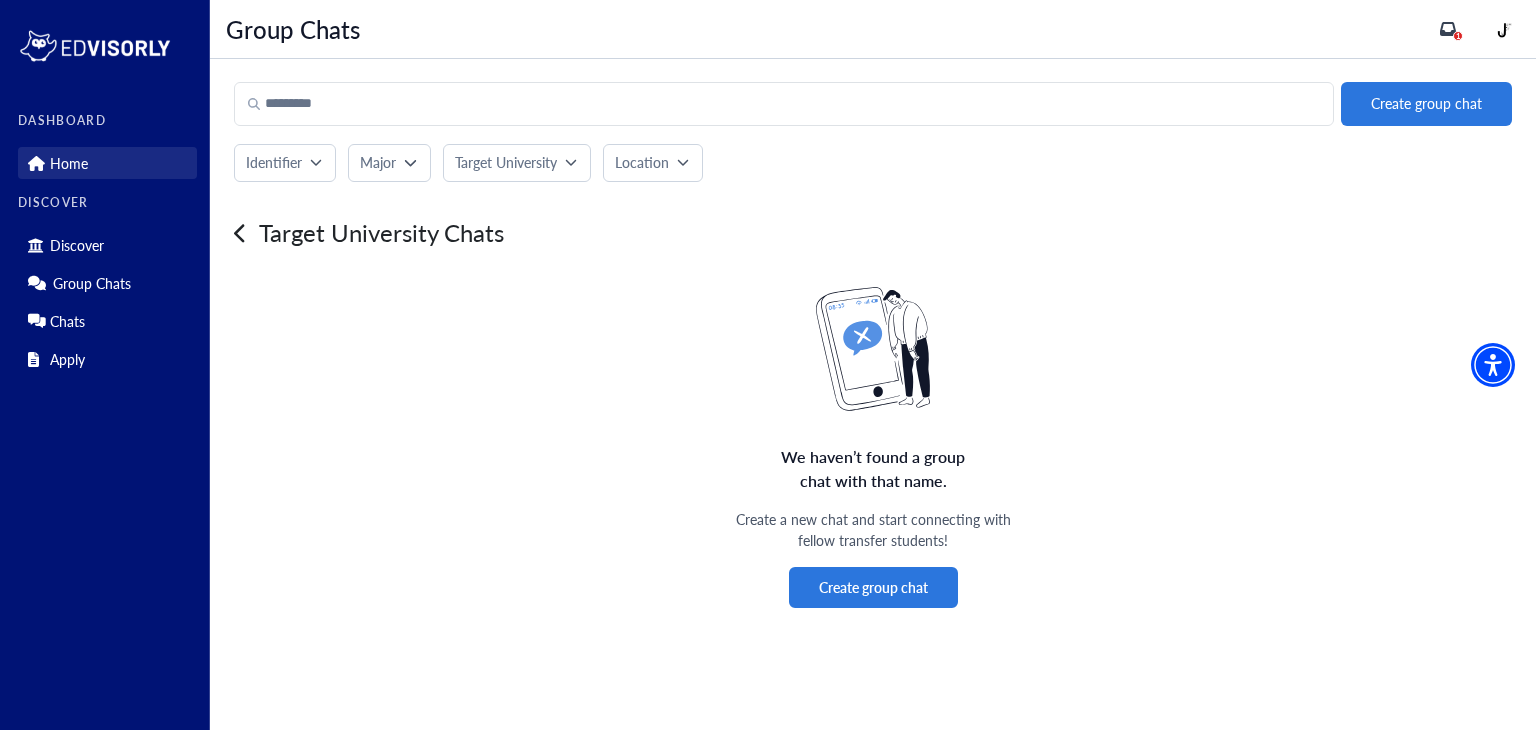 click on "Home" at bounding box center [107, 163] 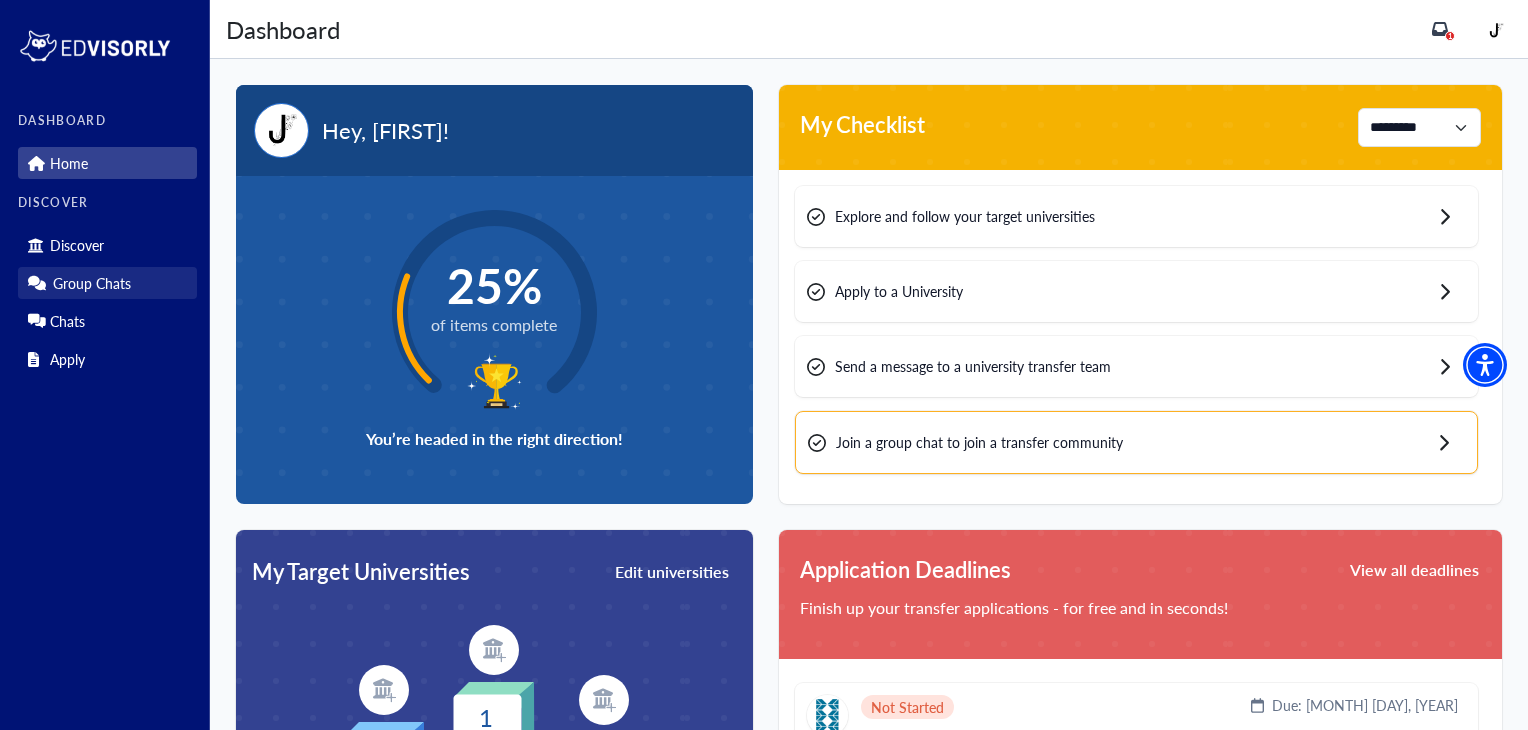 click on "Group Chats" at bounding box center (107, 283) 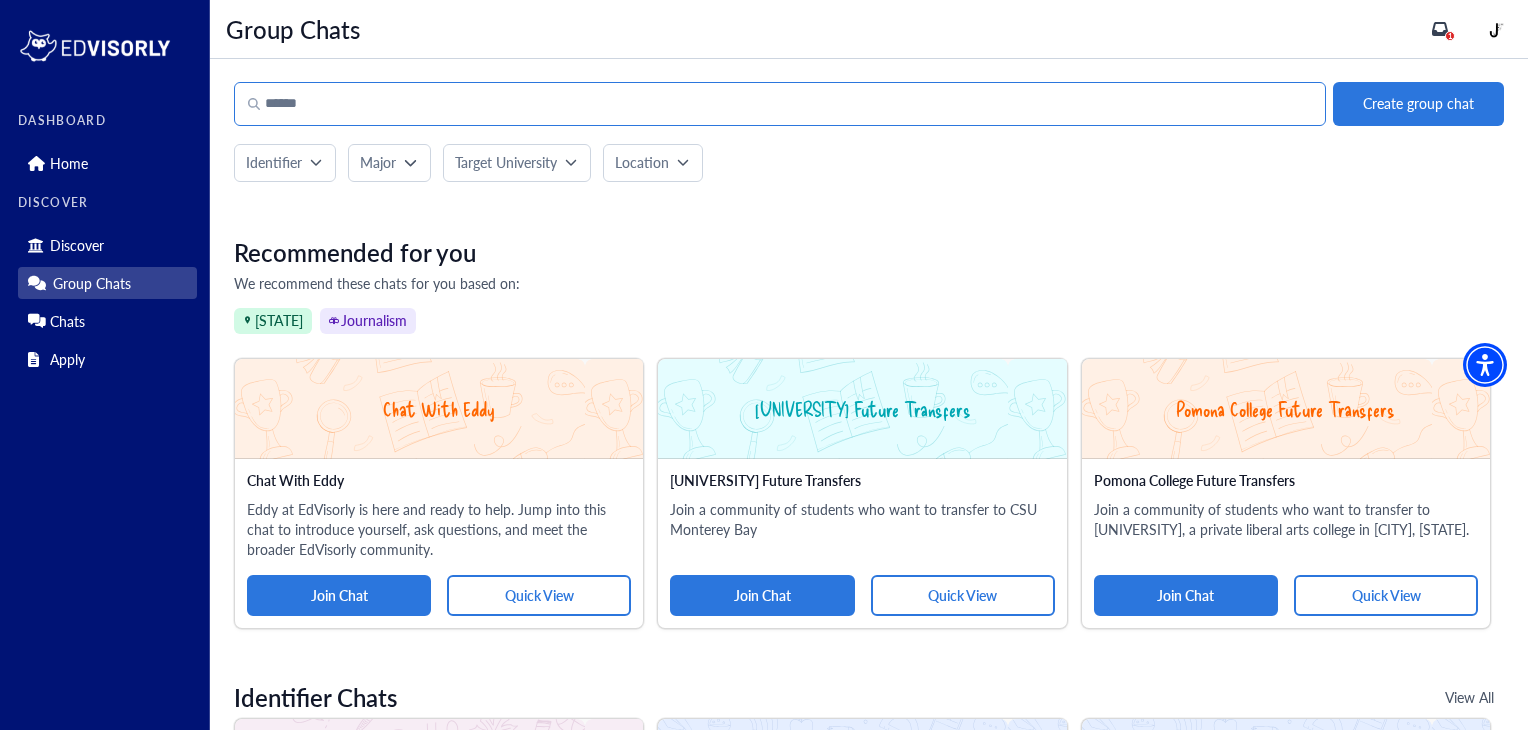 click at bounding box center (780, 104) 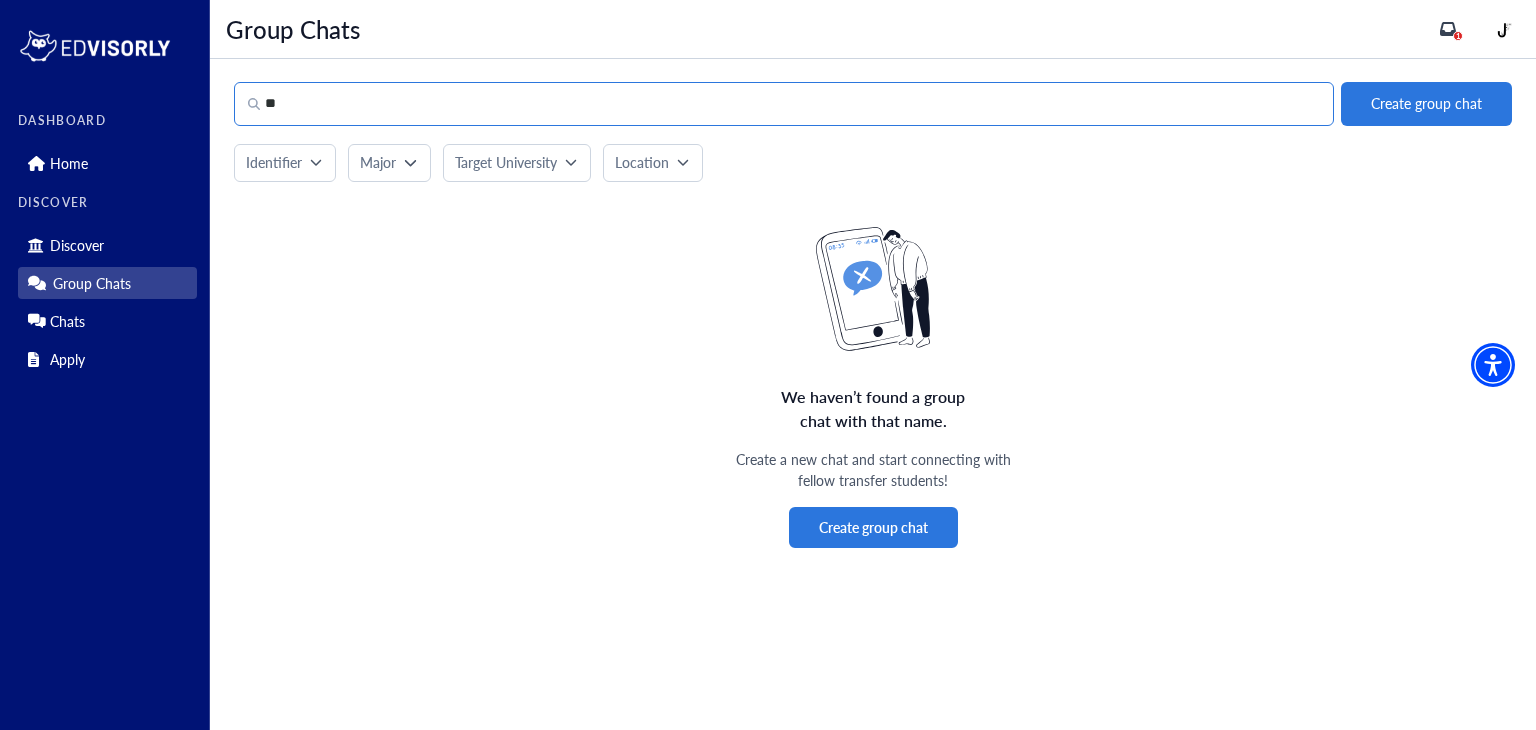 type on "*" 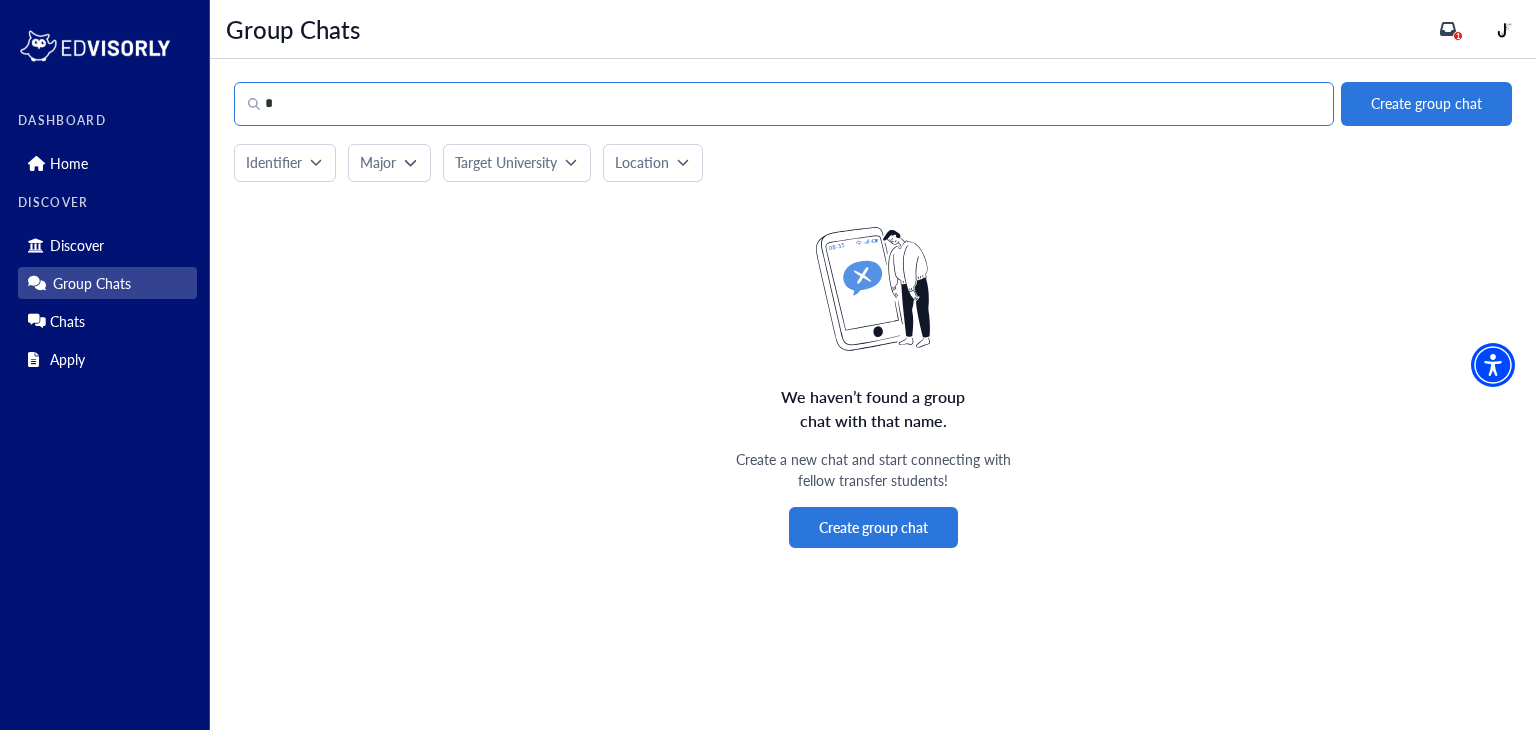 type 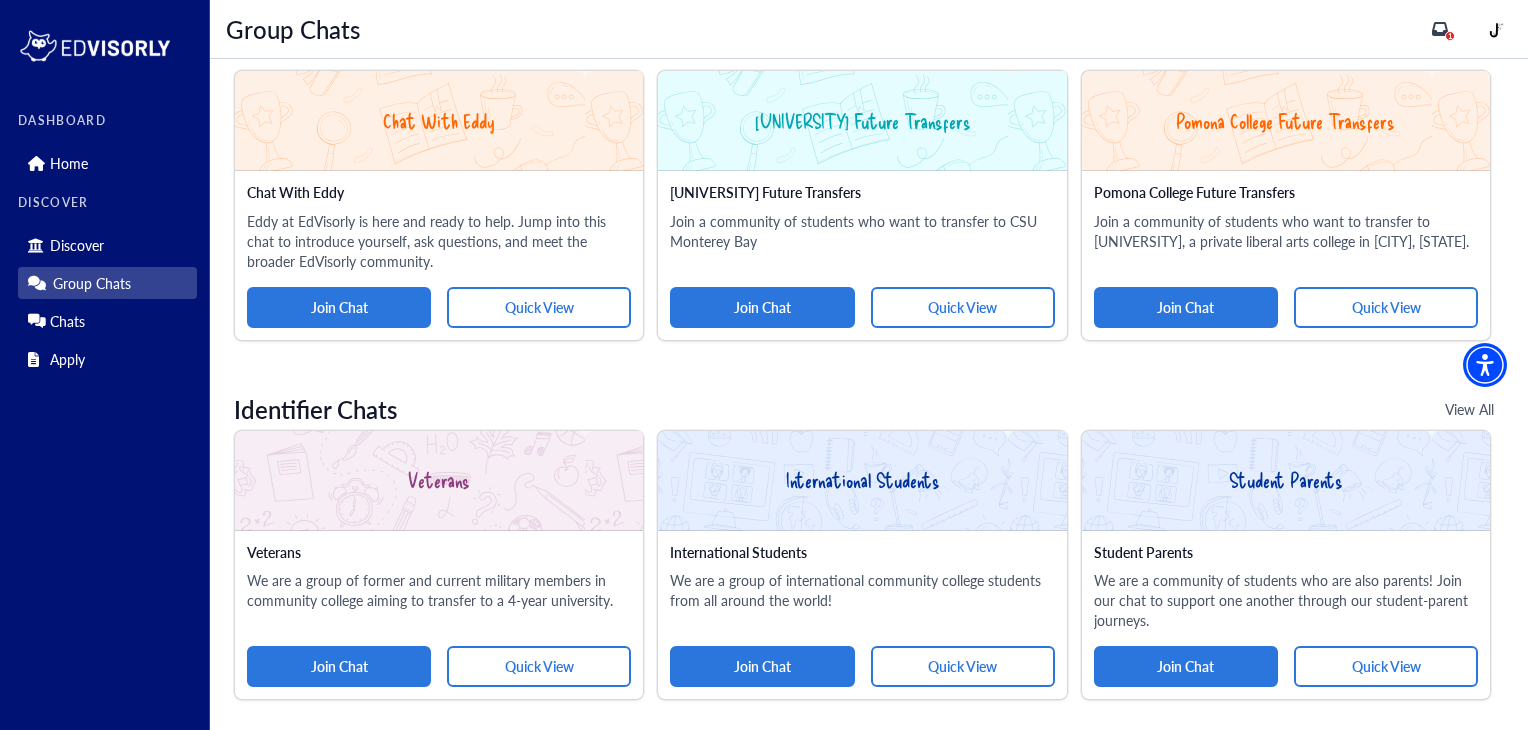 scroll, scrollTop: 283, scrollLeft: 0, axis: vertical 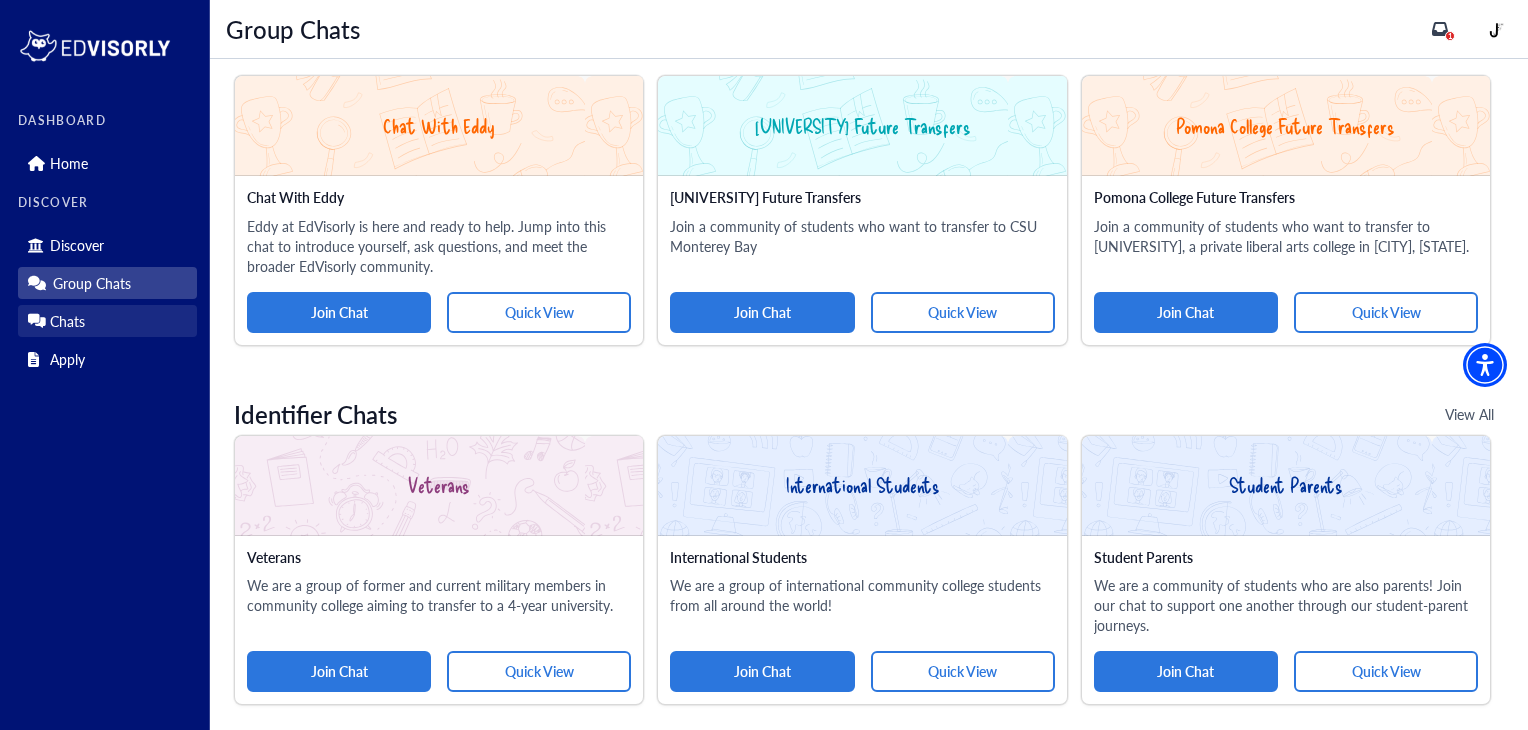 click on "Chats" at bounding box center (107, 321) 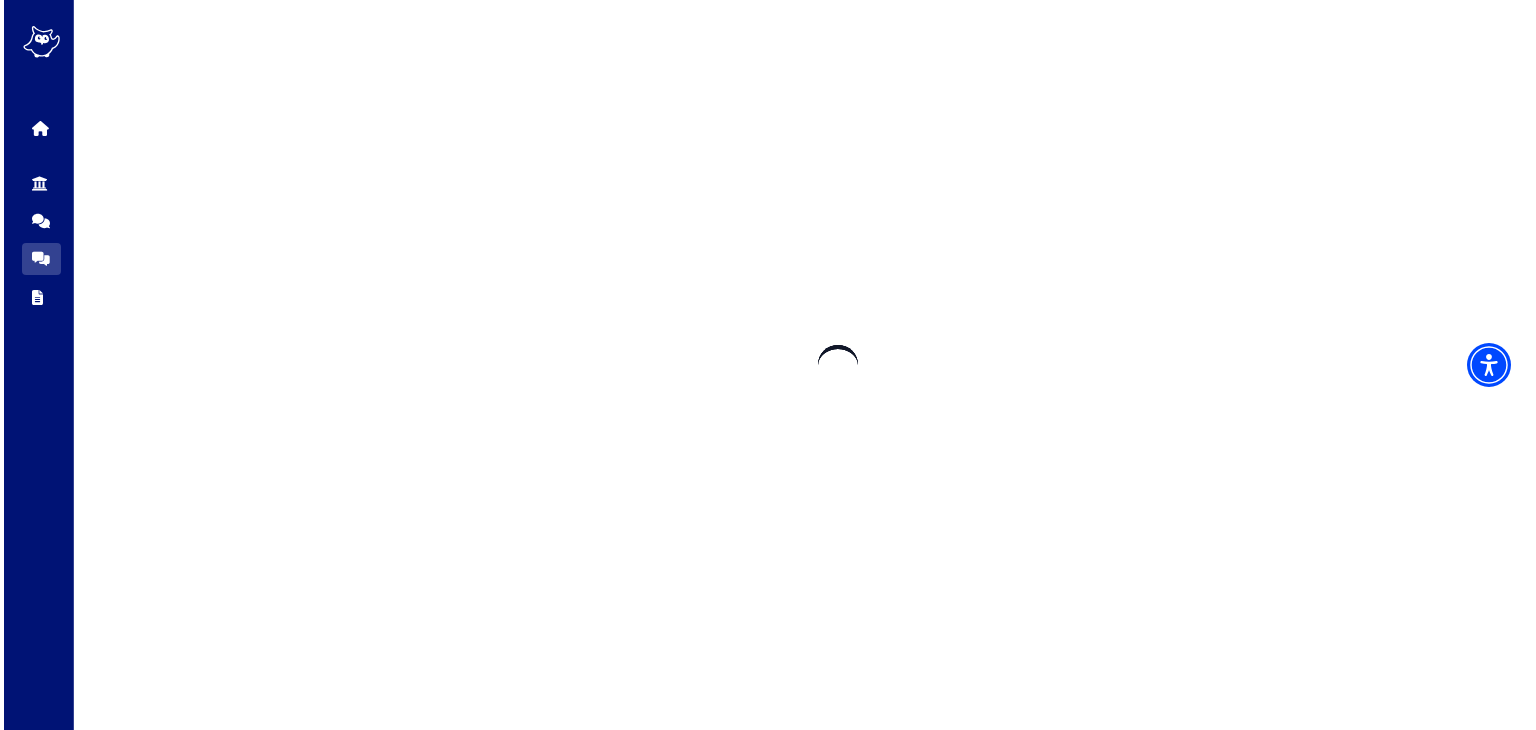scroll, scrollTop: 0, scrollLeft: 0, axis: both 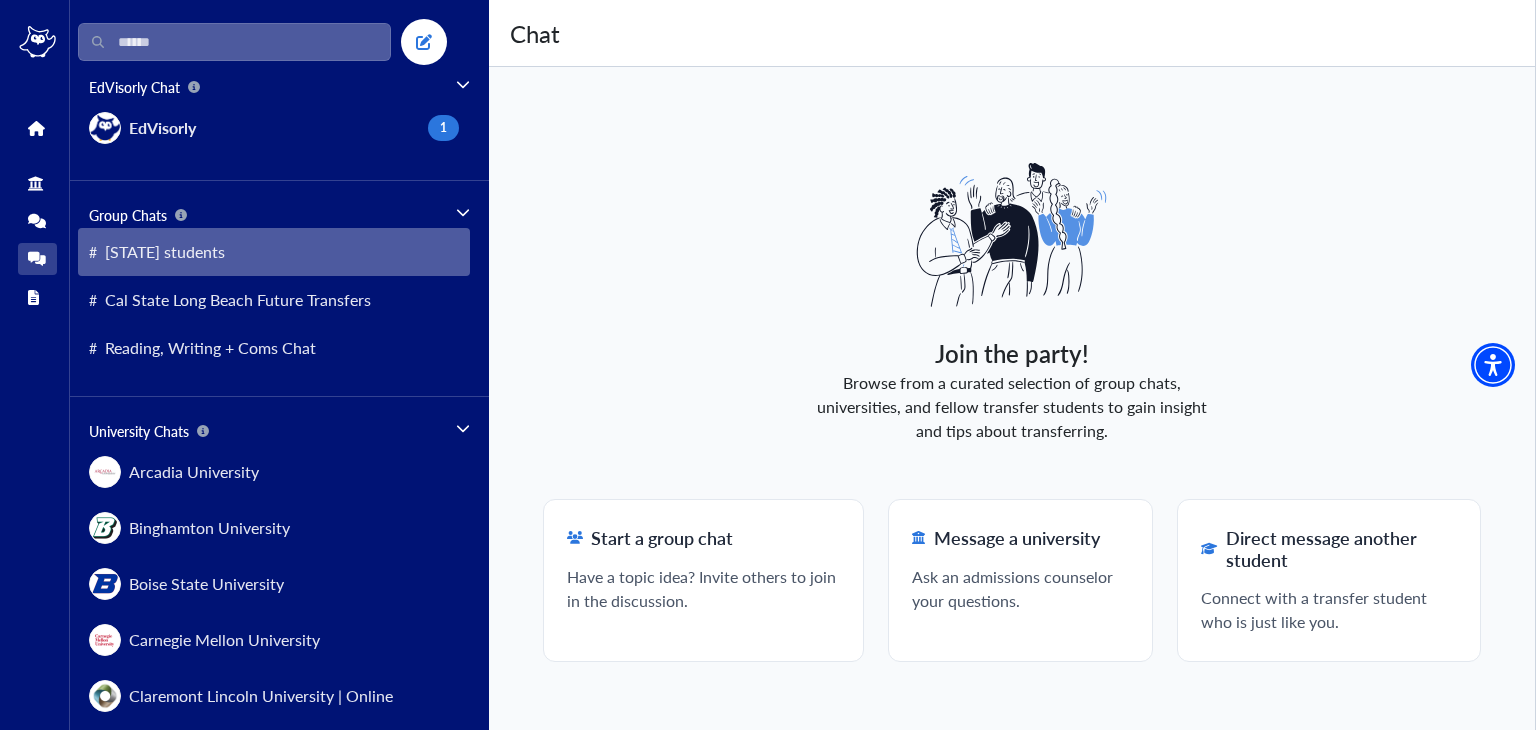 click on "# [STATE] students" at bounding box center [274, 252] 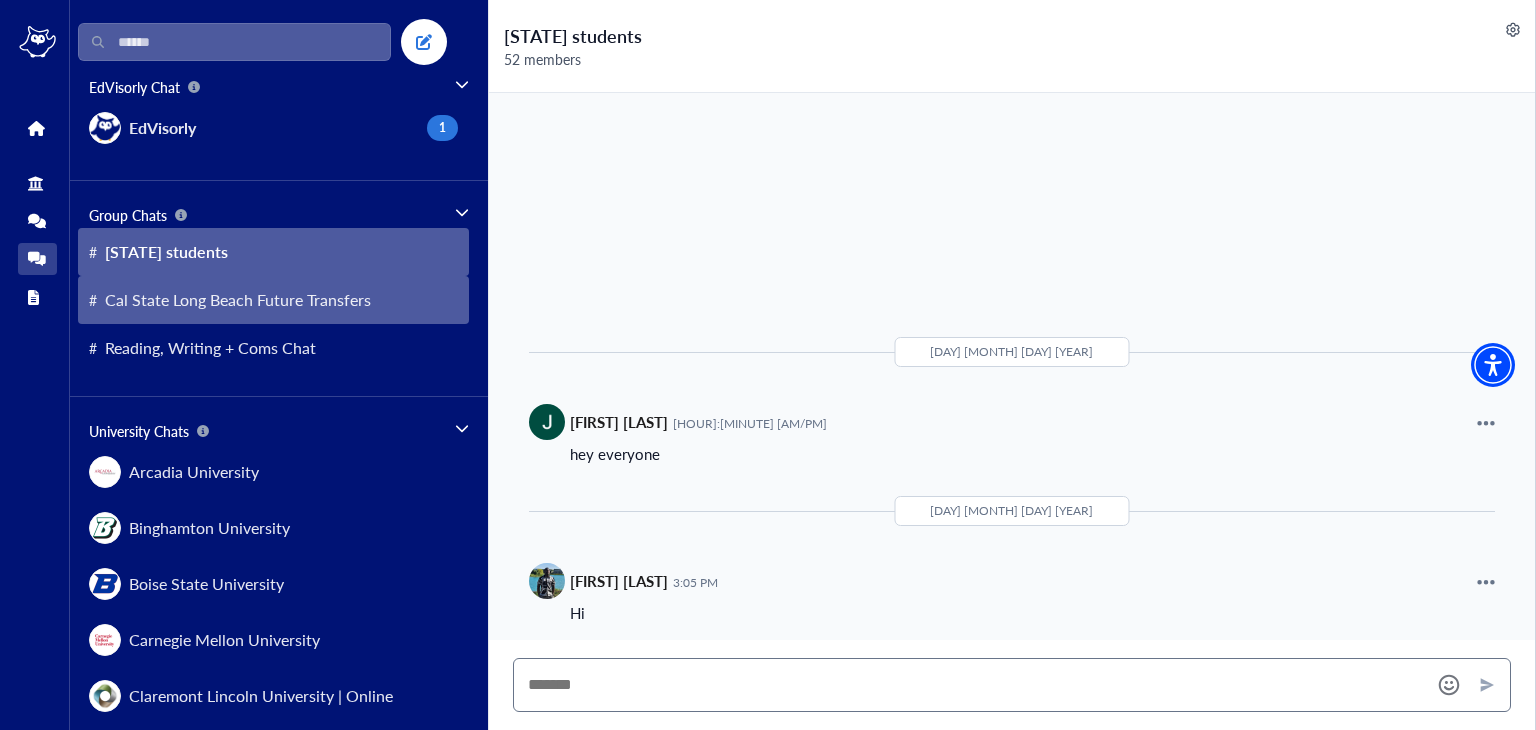 click on "Cal State Long Beach Future Transfers" at bounding box center [238, 300] 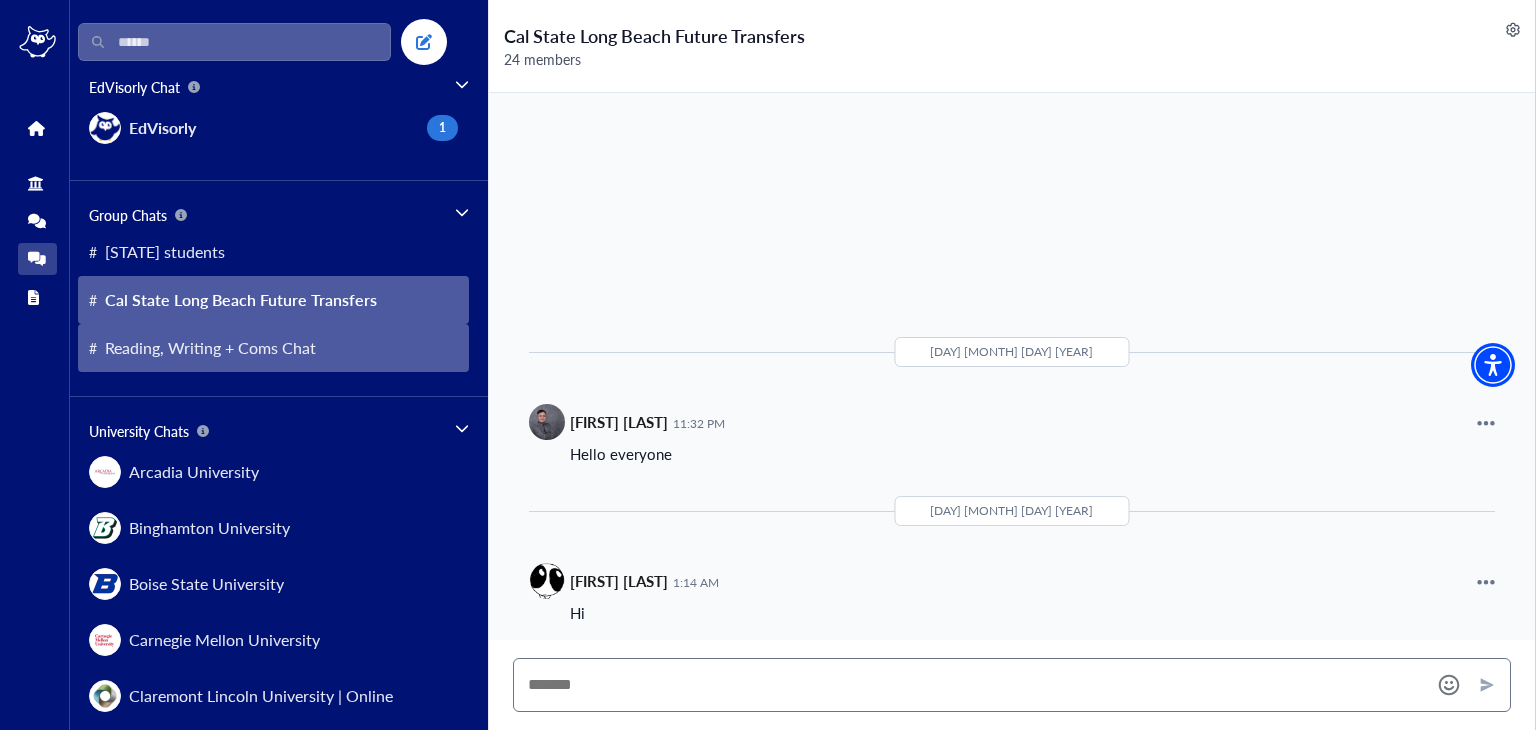 click on "# Reading, Writing + Coms Chat" at bounding box center (273, 348) 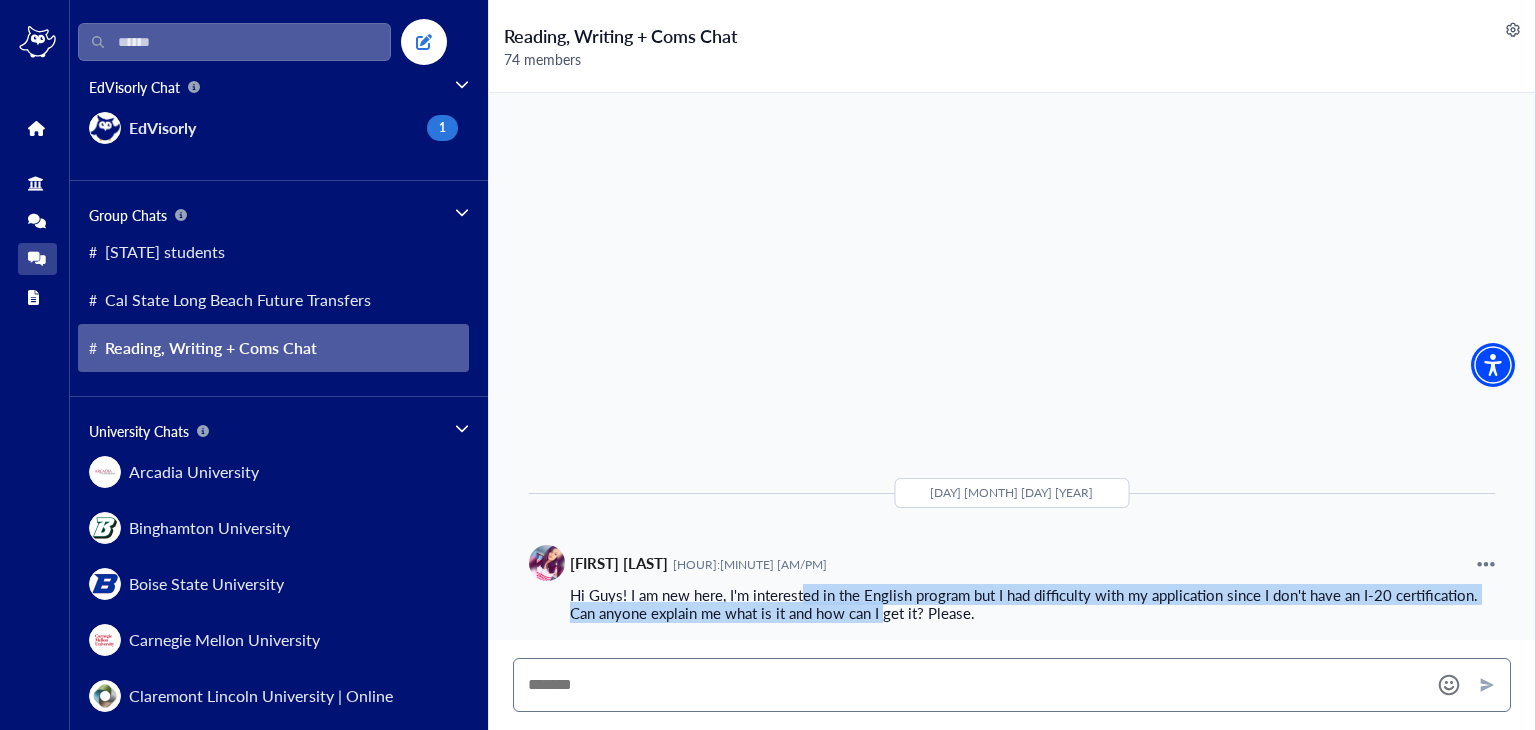 drag, startPoint x: 806, startPoint y: 593, endPoint x: 884, endPoint y: 609, distance: 79.624115 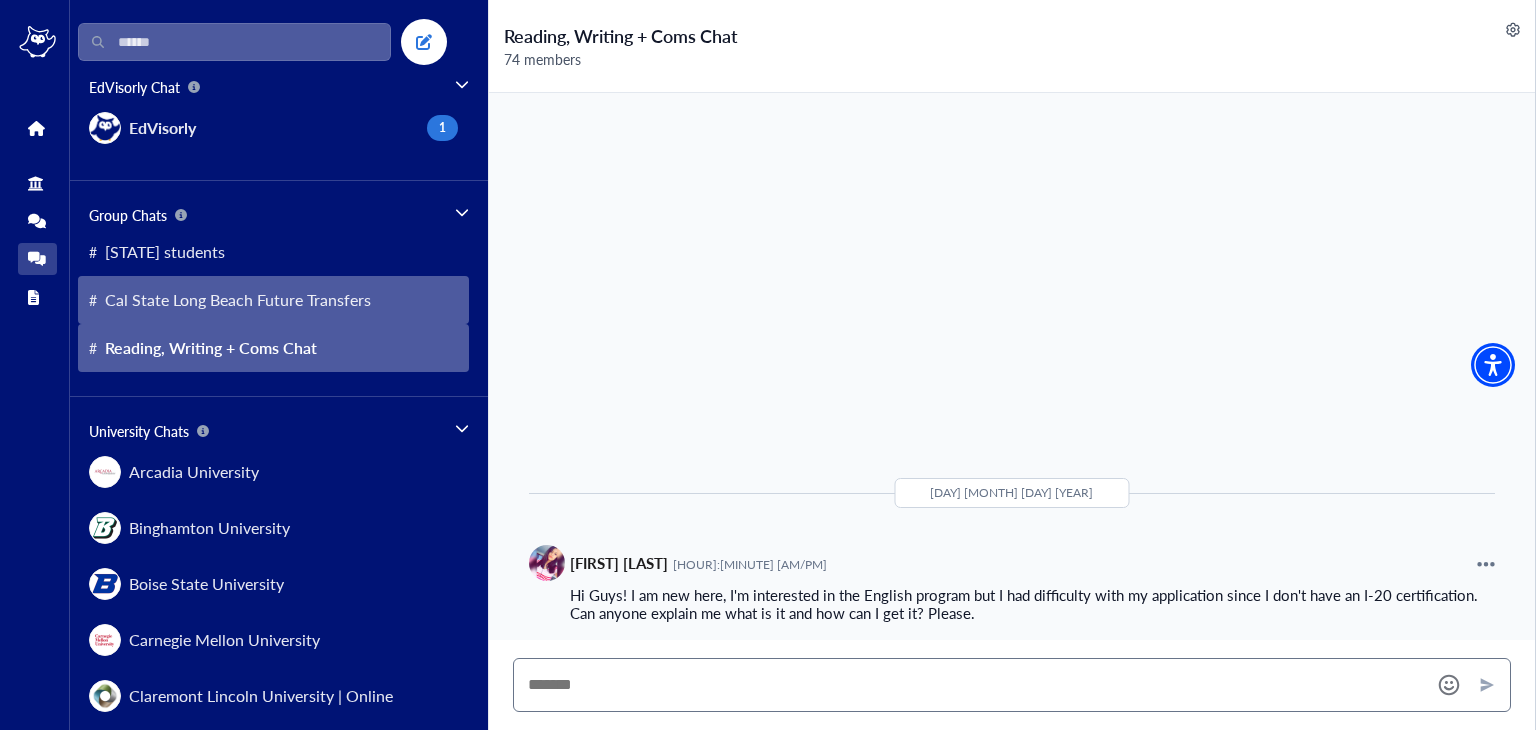 click on "# [UNIVERSITY] Future Transfers" at bounding box center [273, 300] 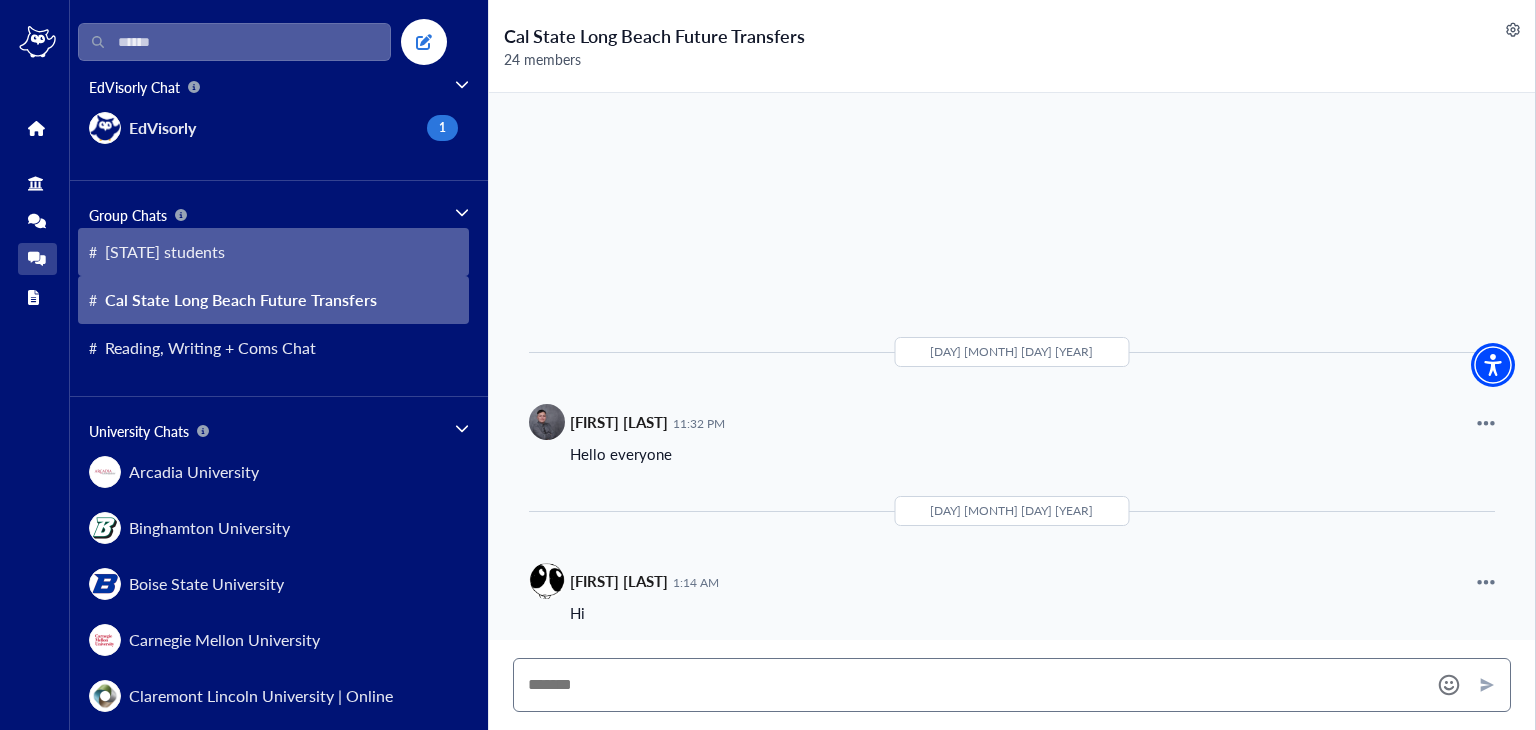 click on "# [STATE] students" at bounding box center [273, 252] 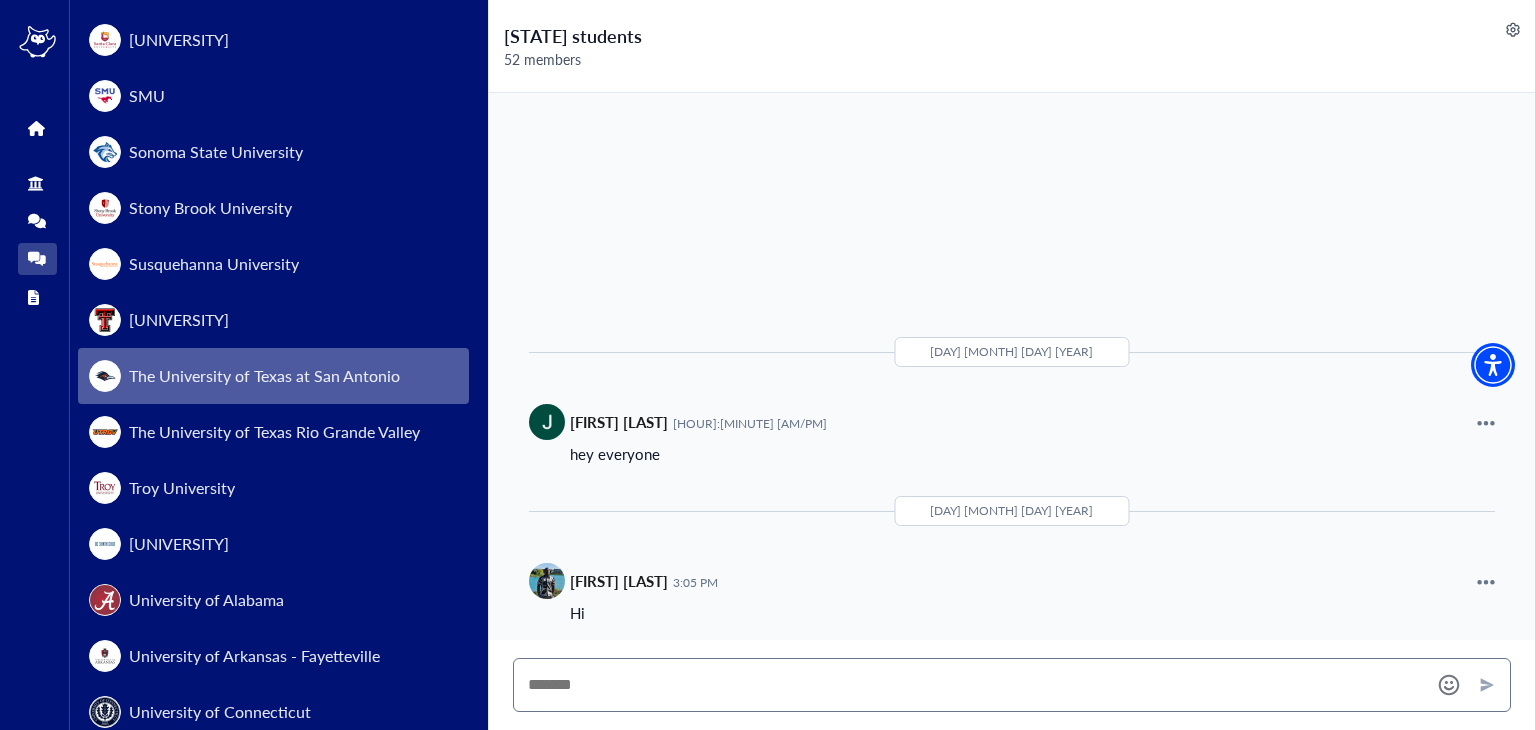 scroll, scrollTop: 1908, scrollLeft: 0, axis: vertical 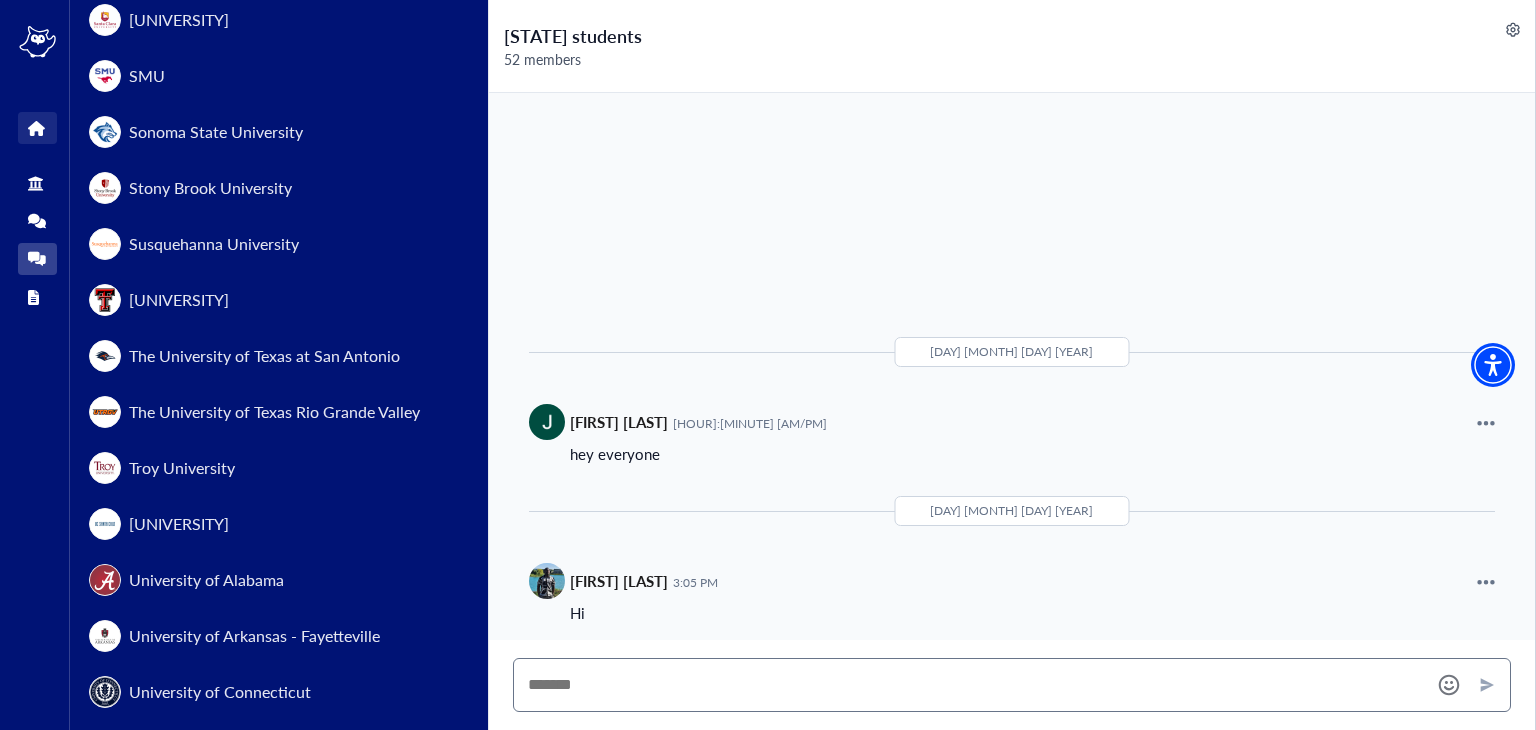 click at bounding box center (35, 128) 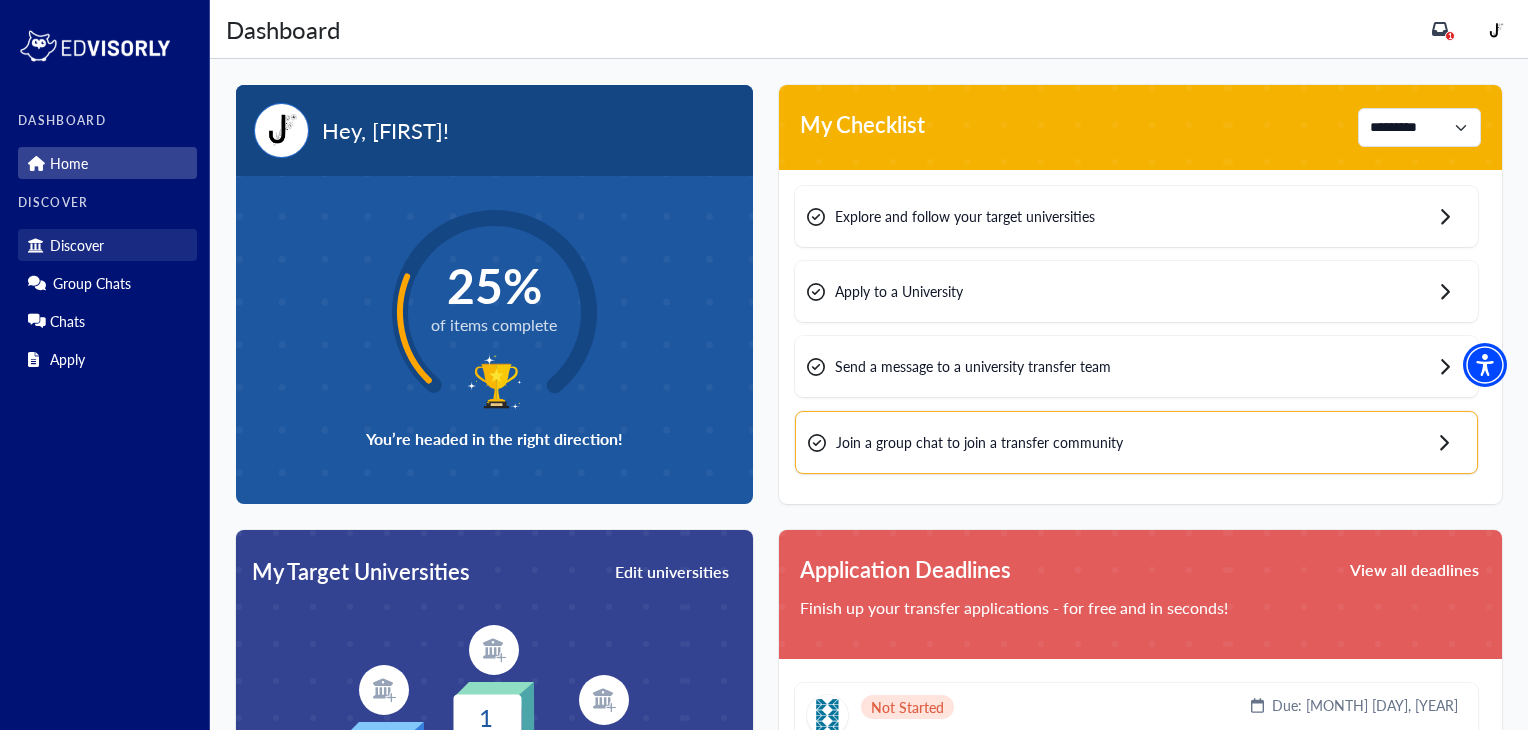 click on "Discover" at bounding box center [77, 245] 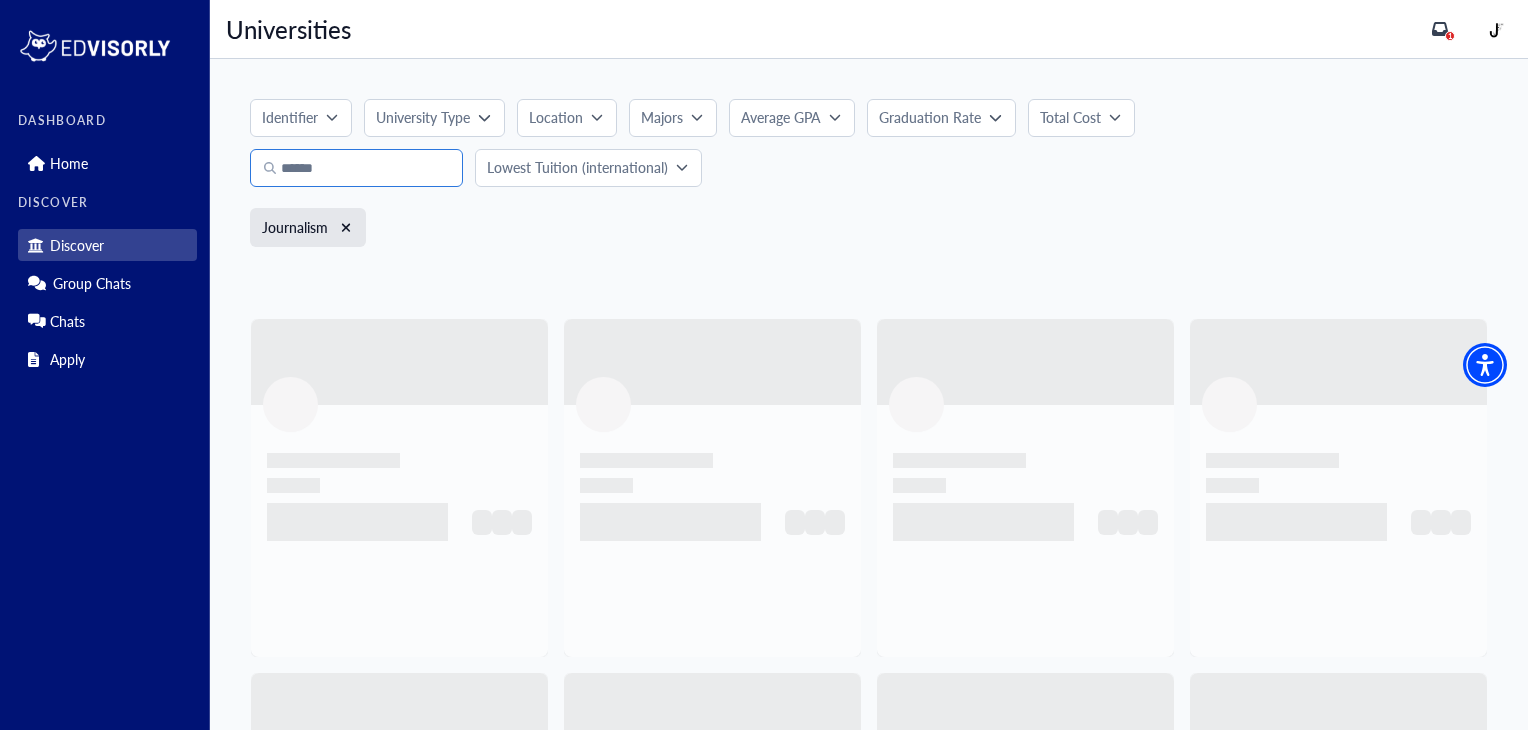 click at bounding box center [356, 168] 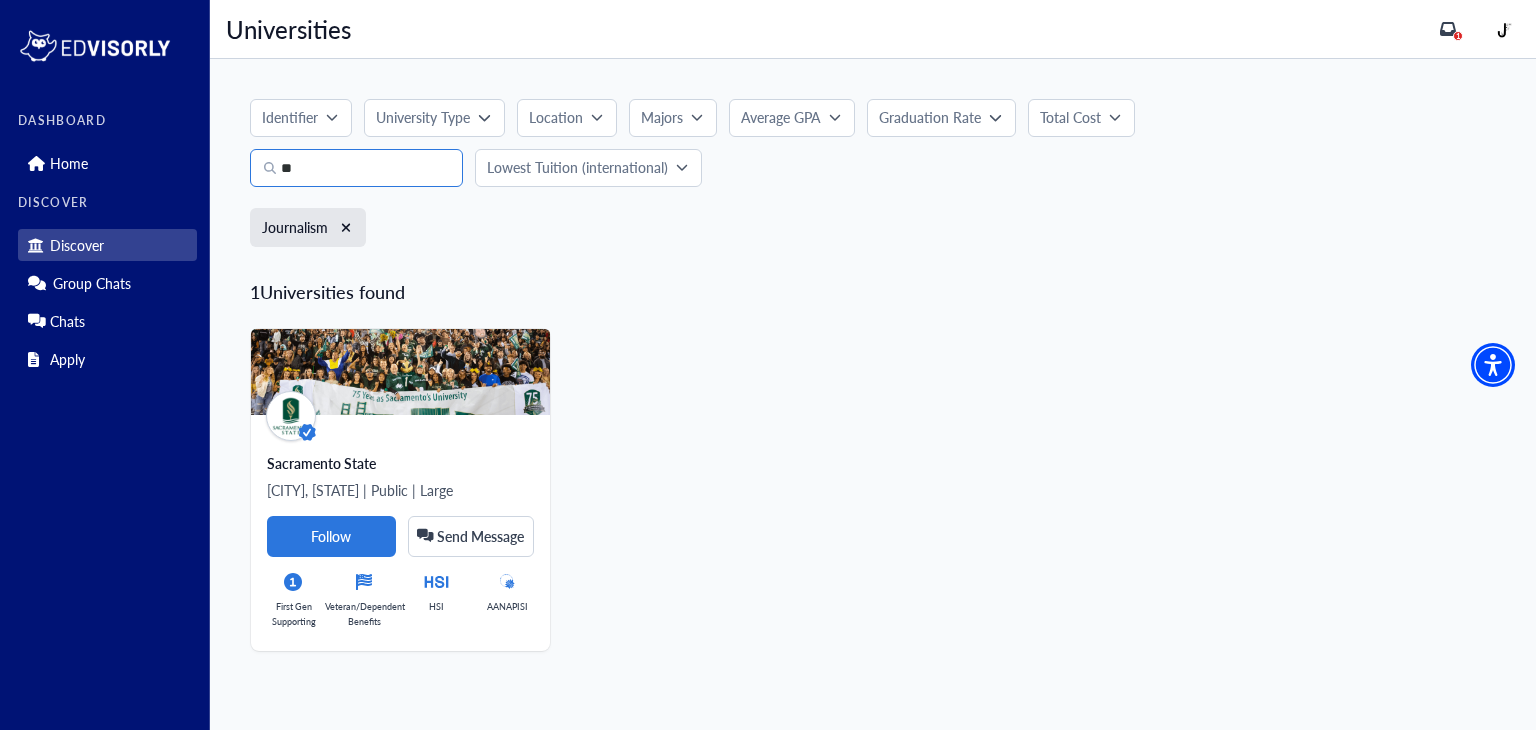 type on "*" 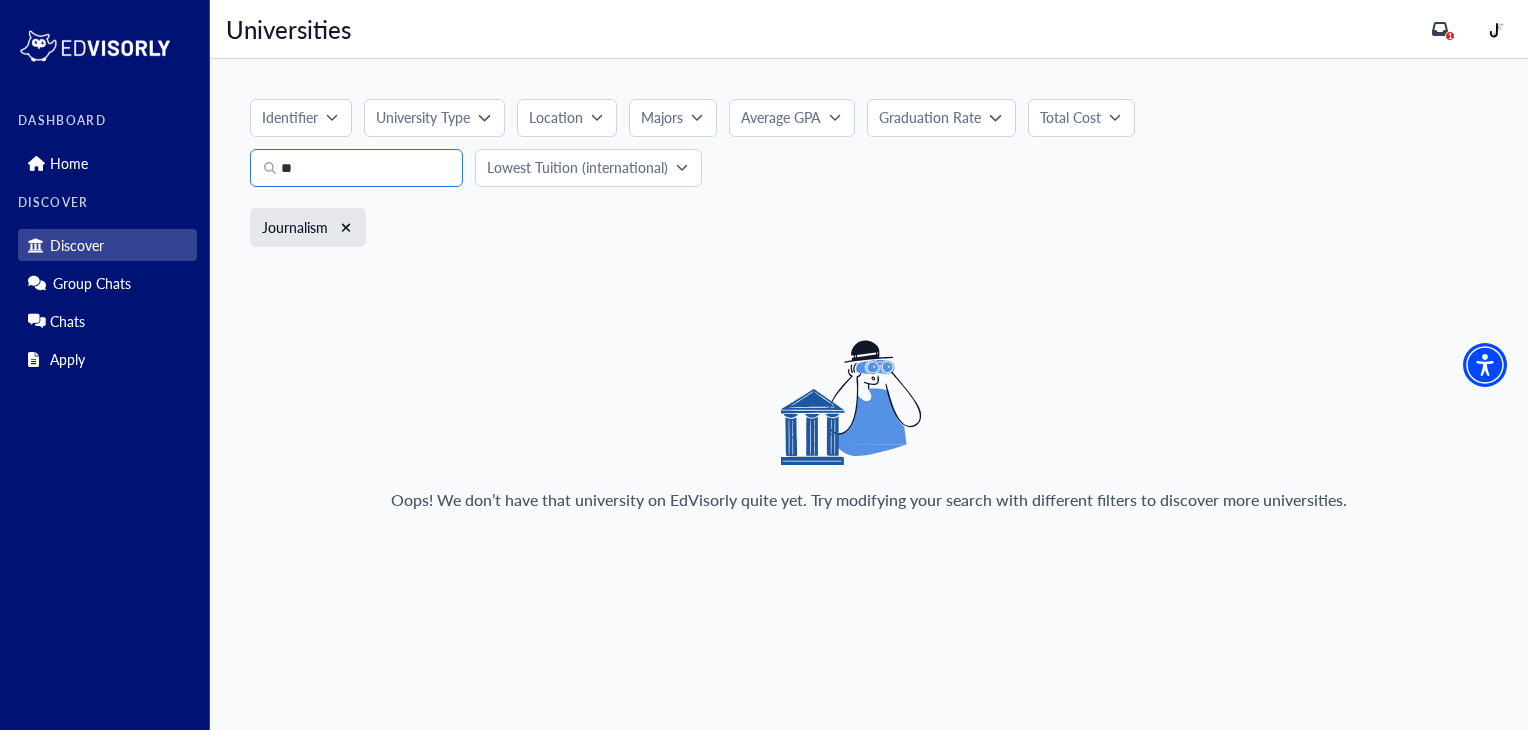 type on "*" 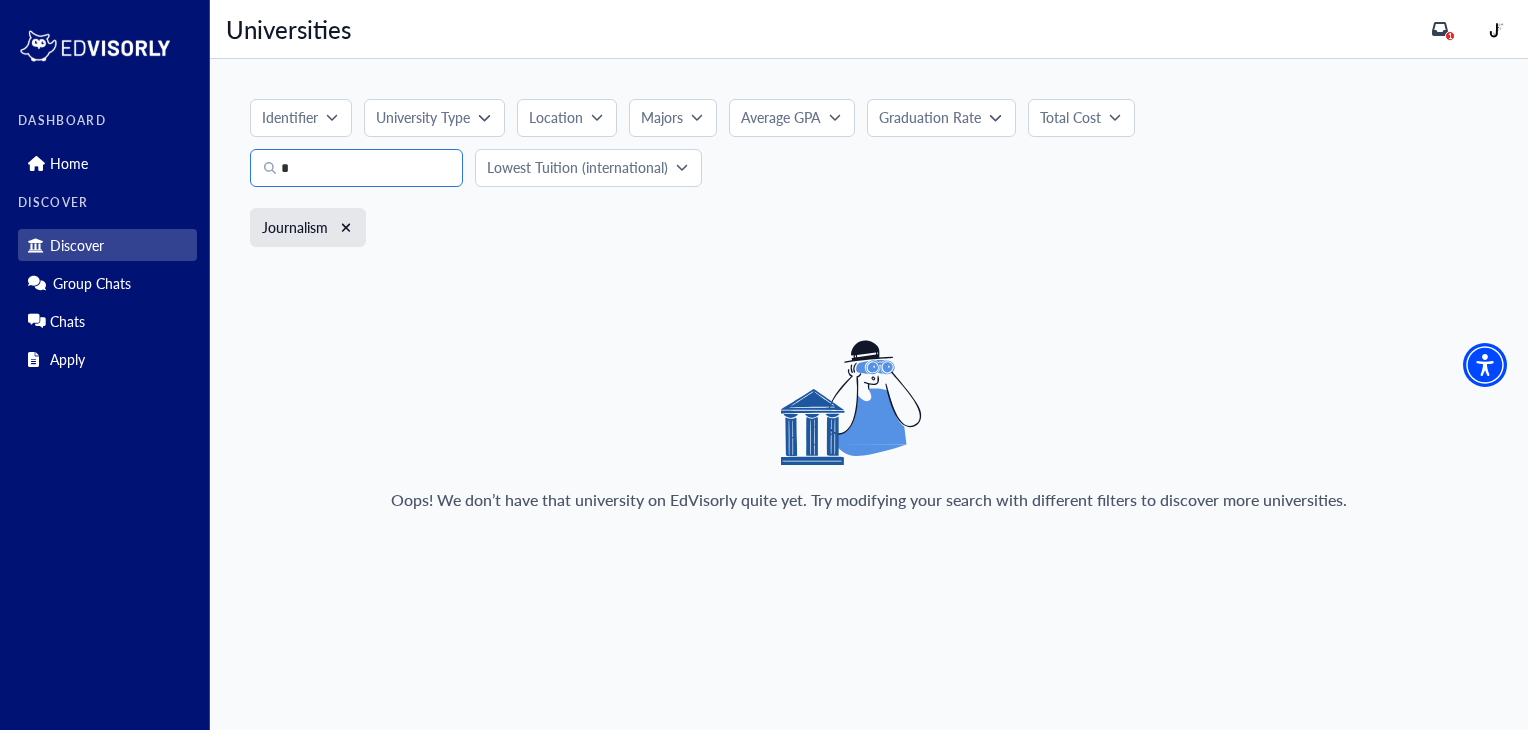 type 